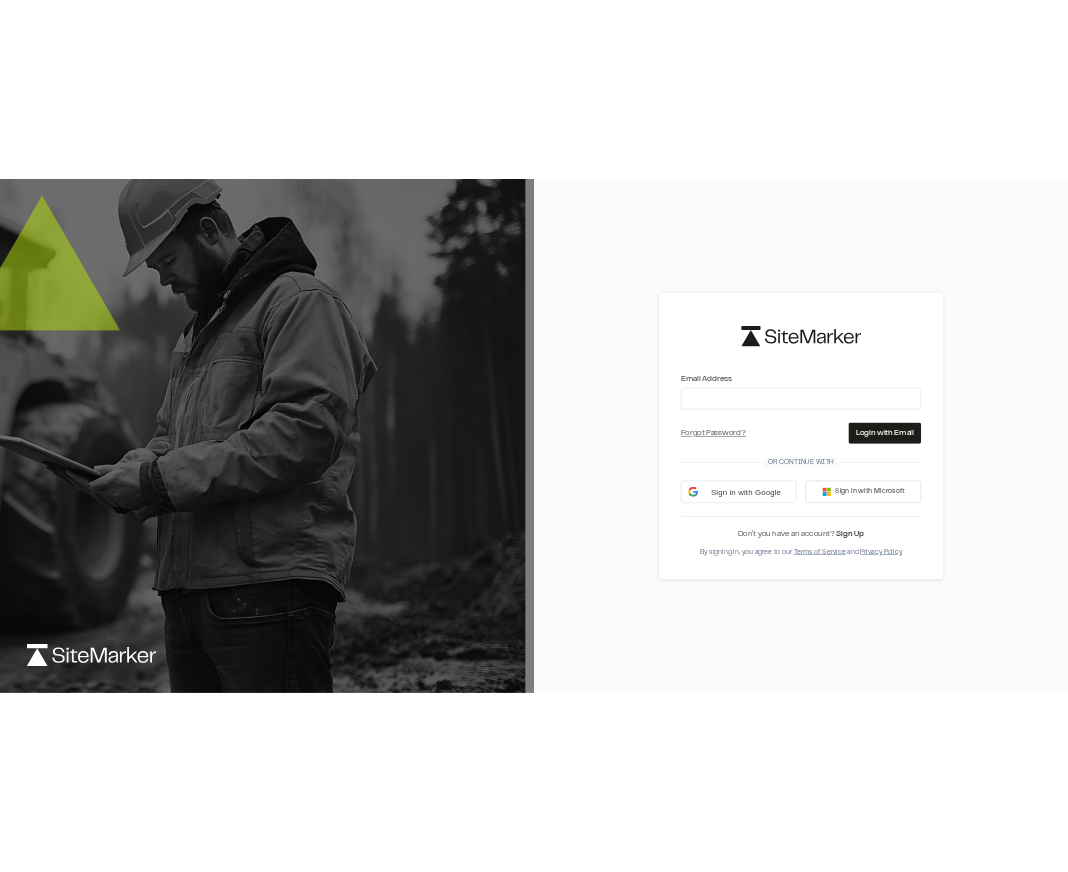 scroll, scrollTop: 0, scrollLeft: 0, axis: both 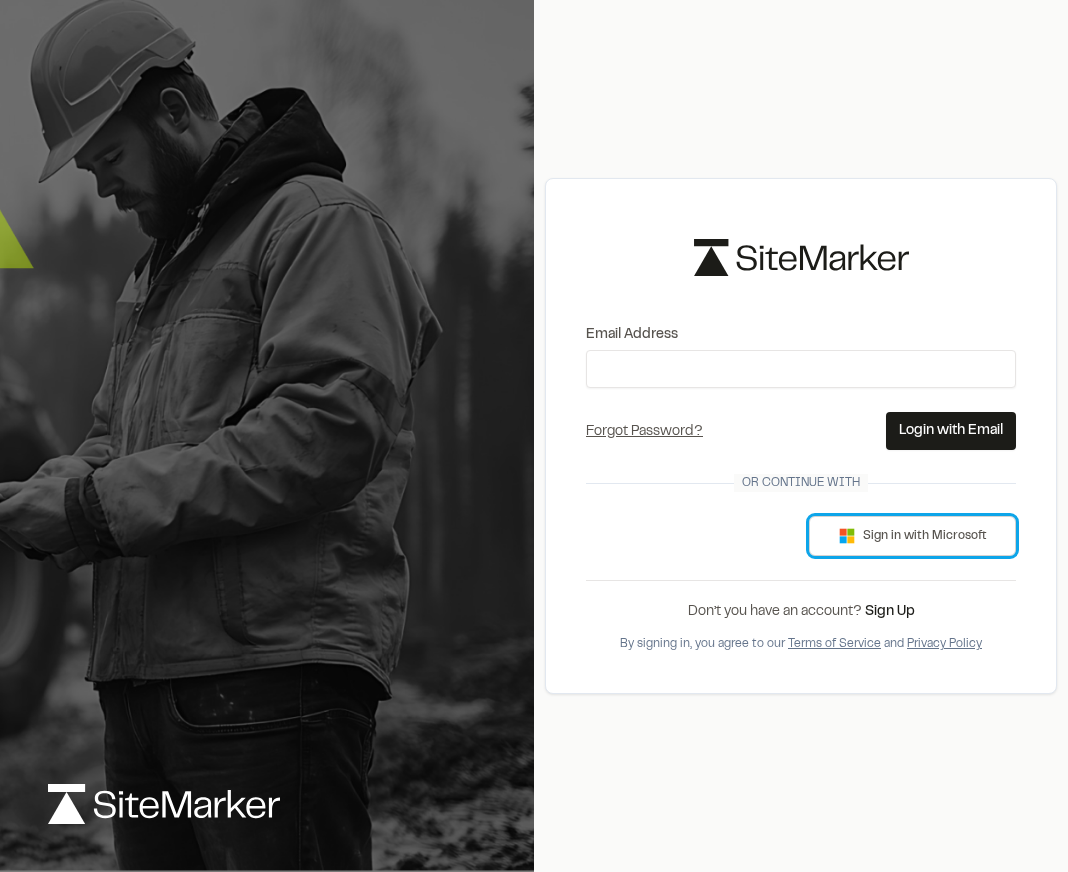 click on "Sign in with Microsoft" at bounding box center [912, 536] 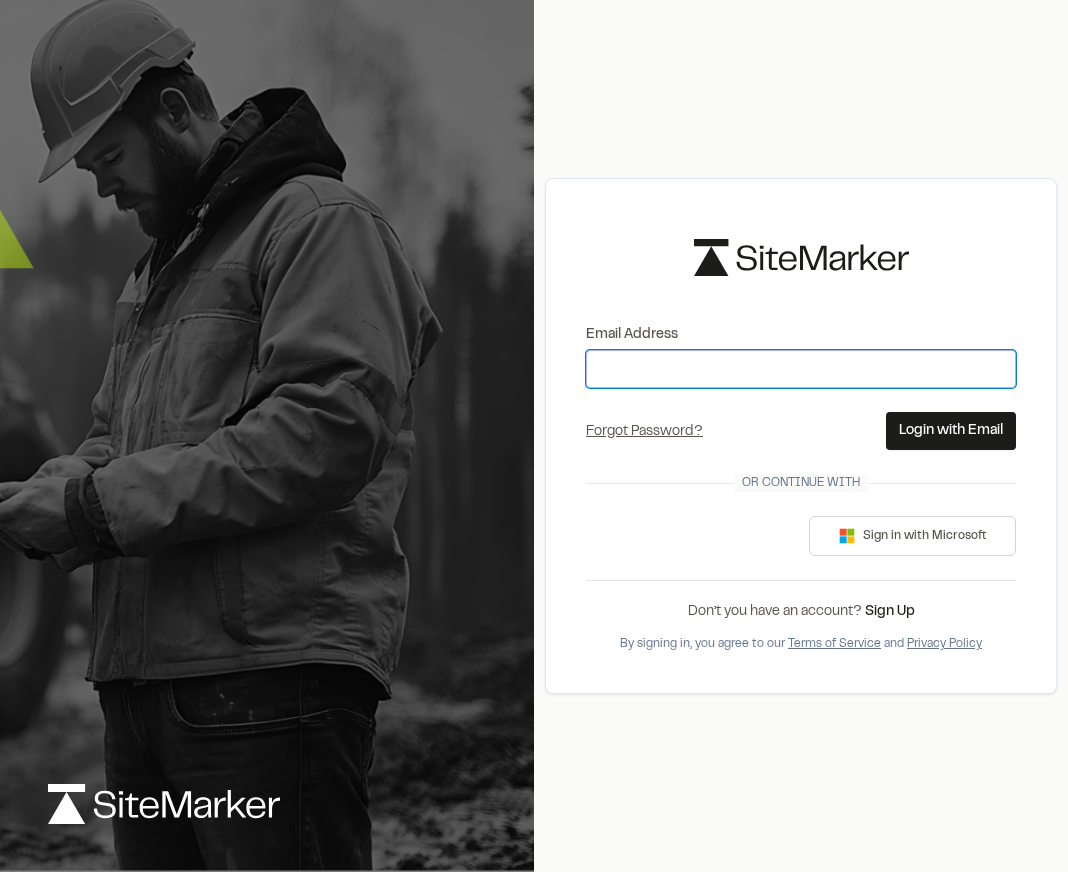 click on "Email Address" at bounding box center [801, 369] 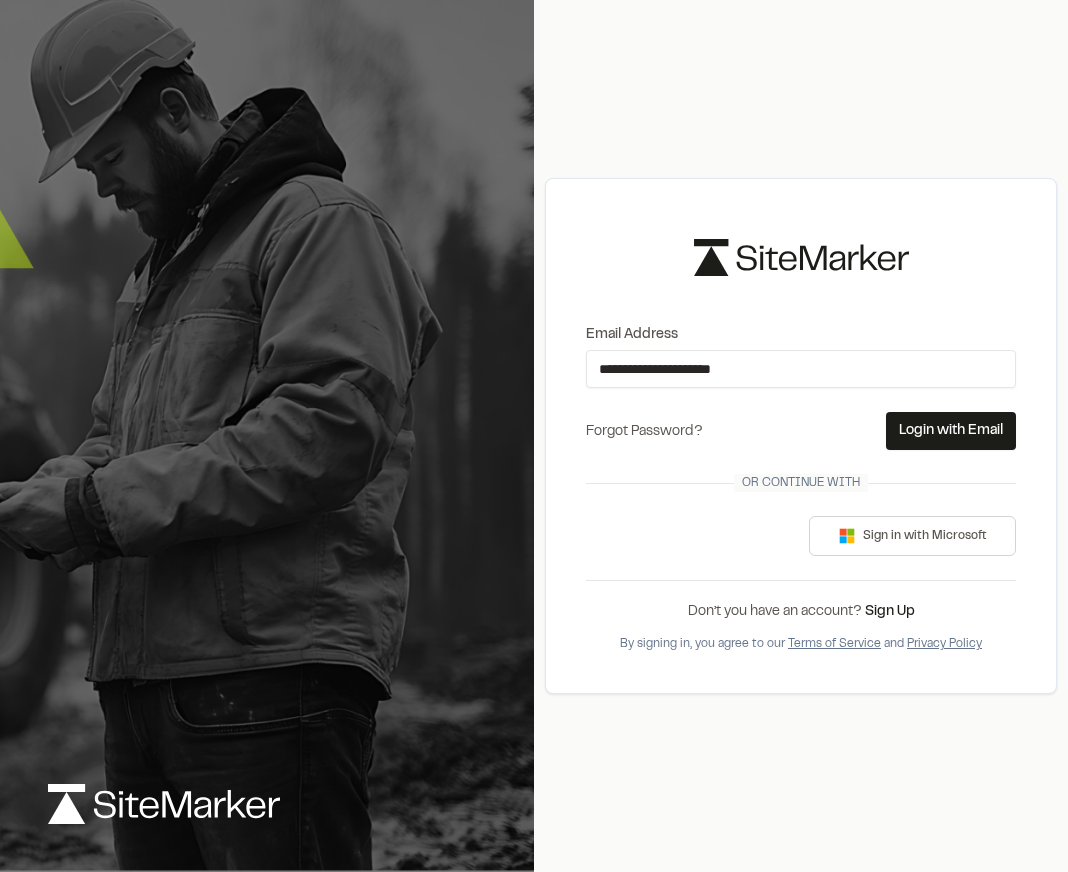click on "Forgot Password?" at bounding box center (644, 432) 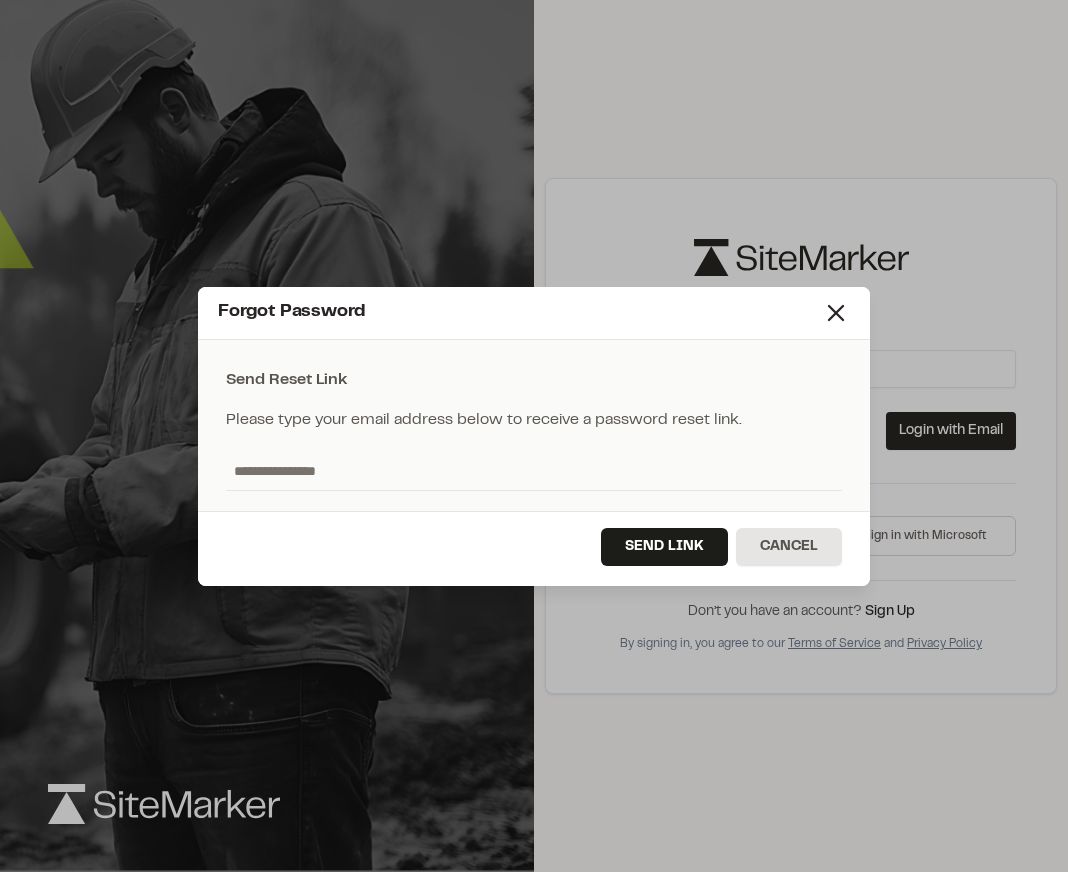 click at bounding box center [534, 471] 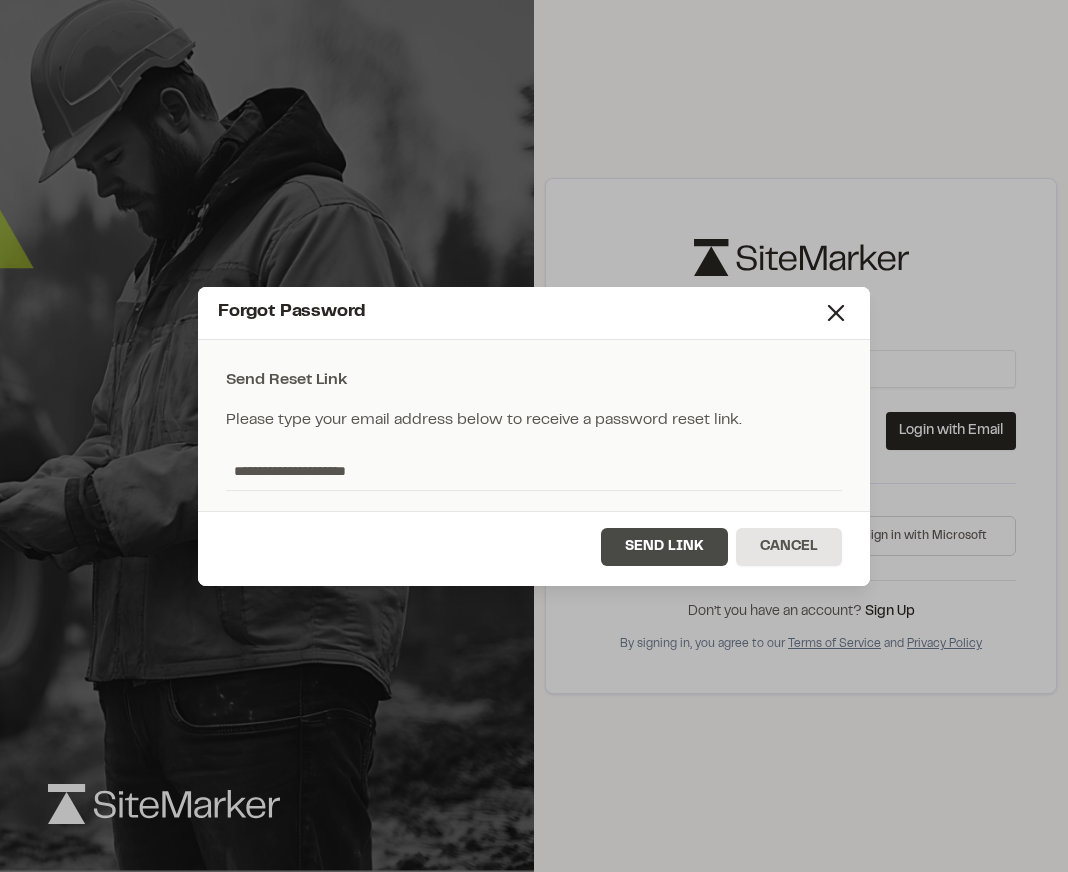 click on "Send Link" at bounding box center [664, 547] 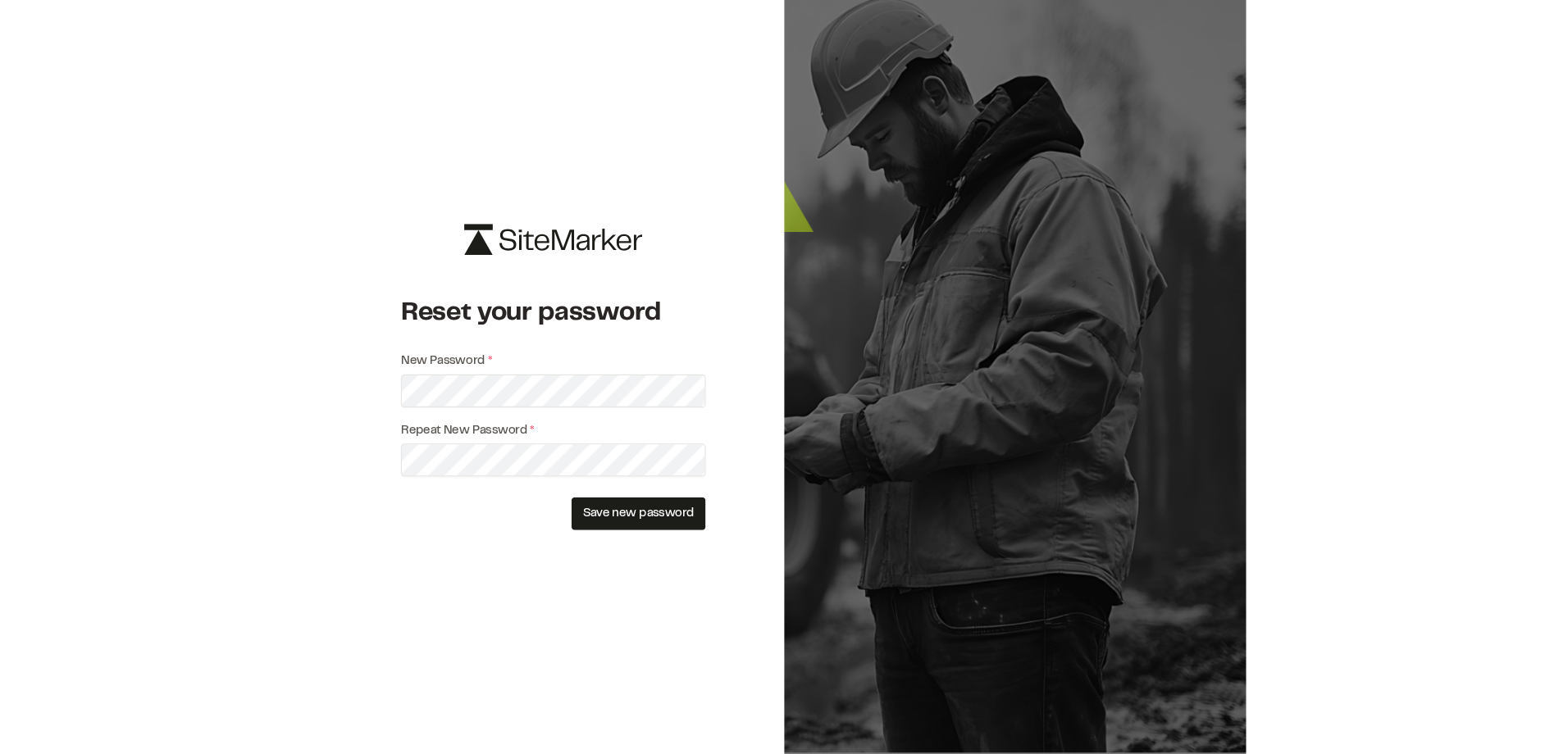 scroll, scrollTop: 0, scrollLeft: 0, axis: both 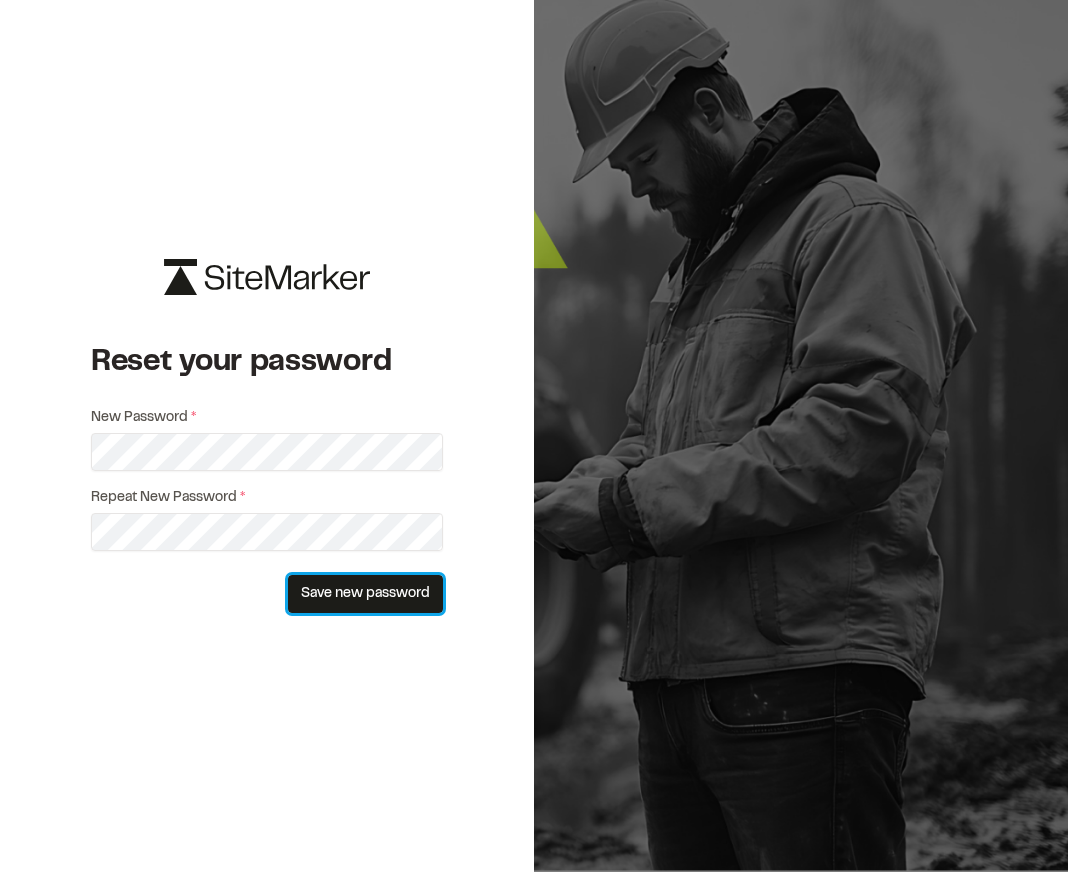 click on "Save new password" at bounding box center [365, 594] 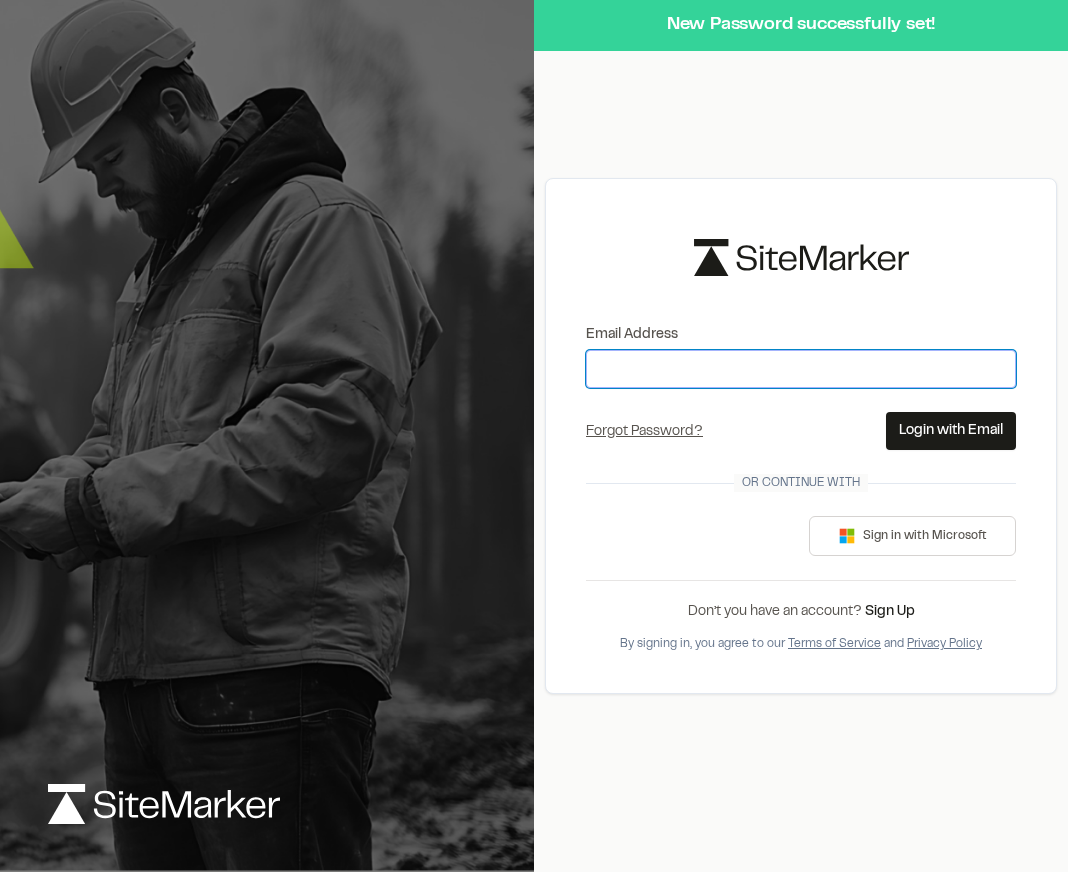 click on "Email Address" at bounding box center [801, 369] 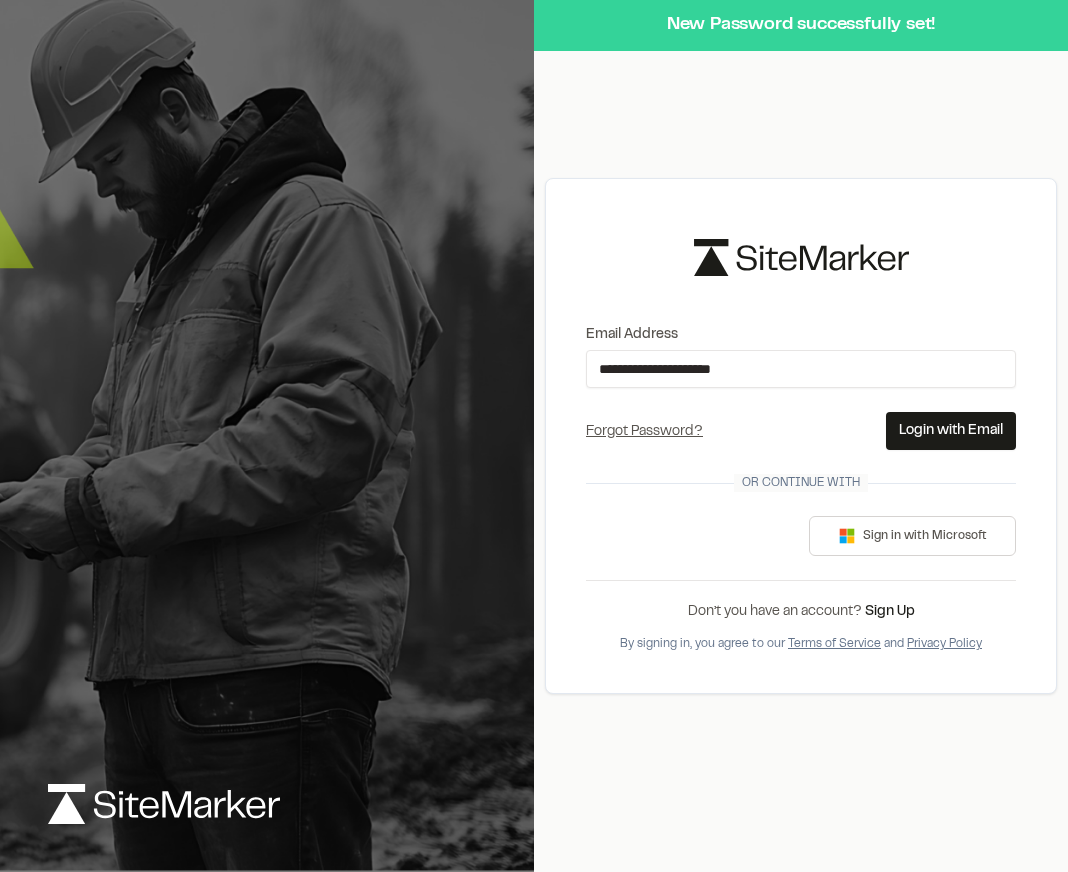 click on "Login with Email" at bounding box center (951, 431) 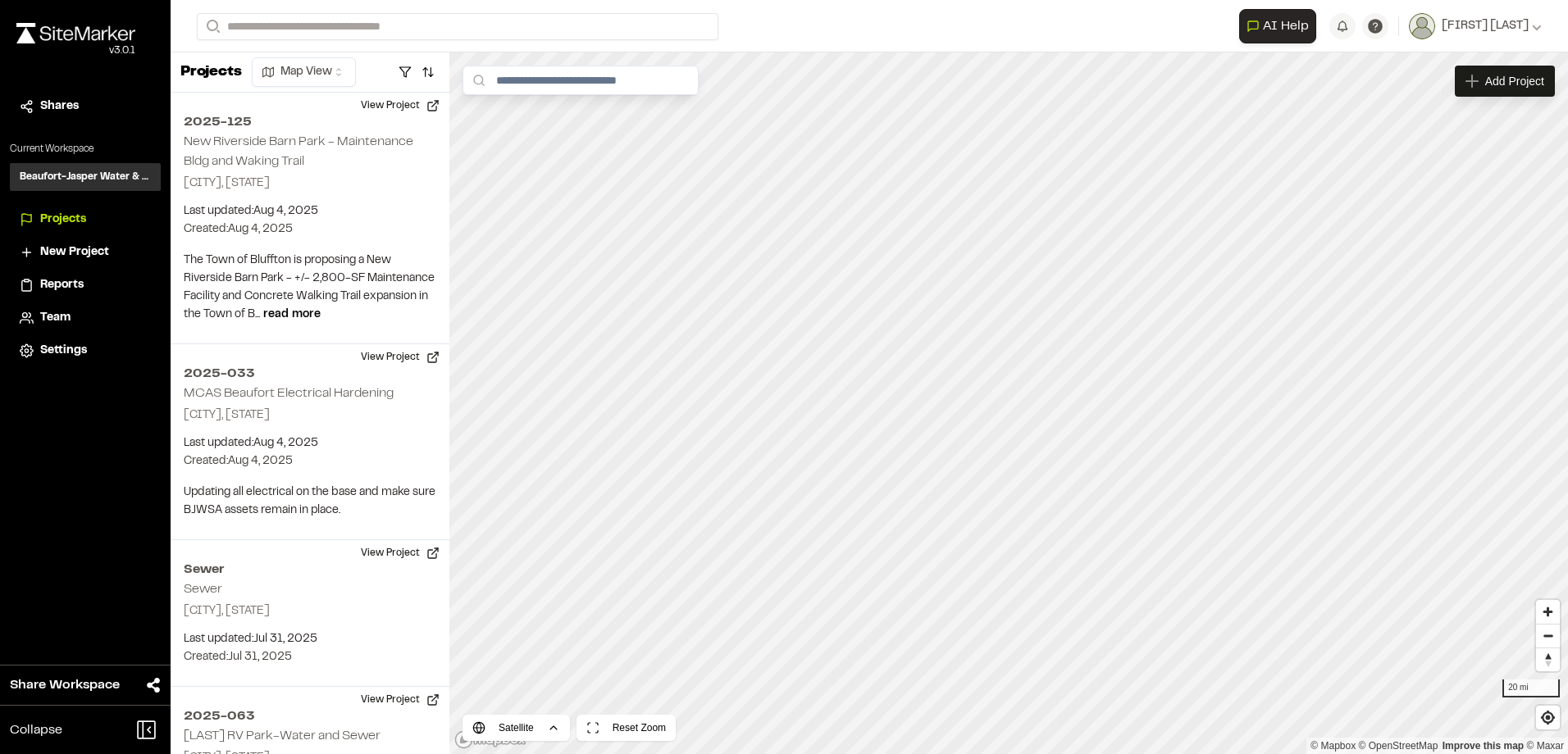 drag, startPoint x: 72, startPoint y: 246, endPoint x: 102, endPoint y: 249, distance: 30.149627 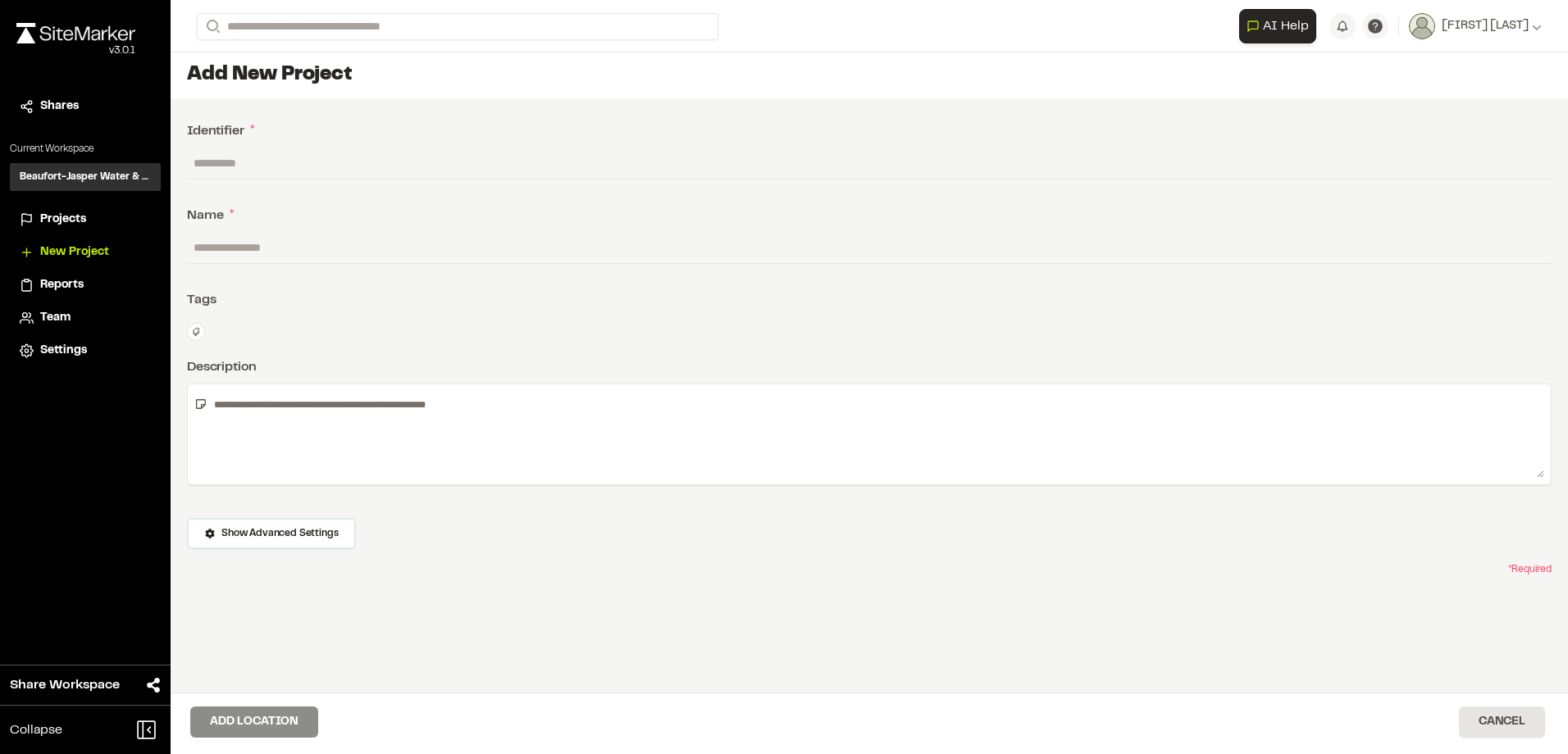 drag, startPoint x: 244, startPoint y: 155, endPoint x: 268, endPoint y: 156, distance: 24.020824 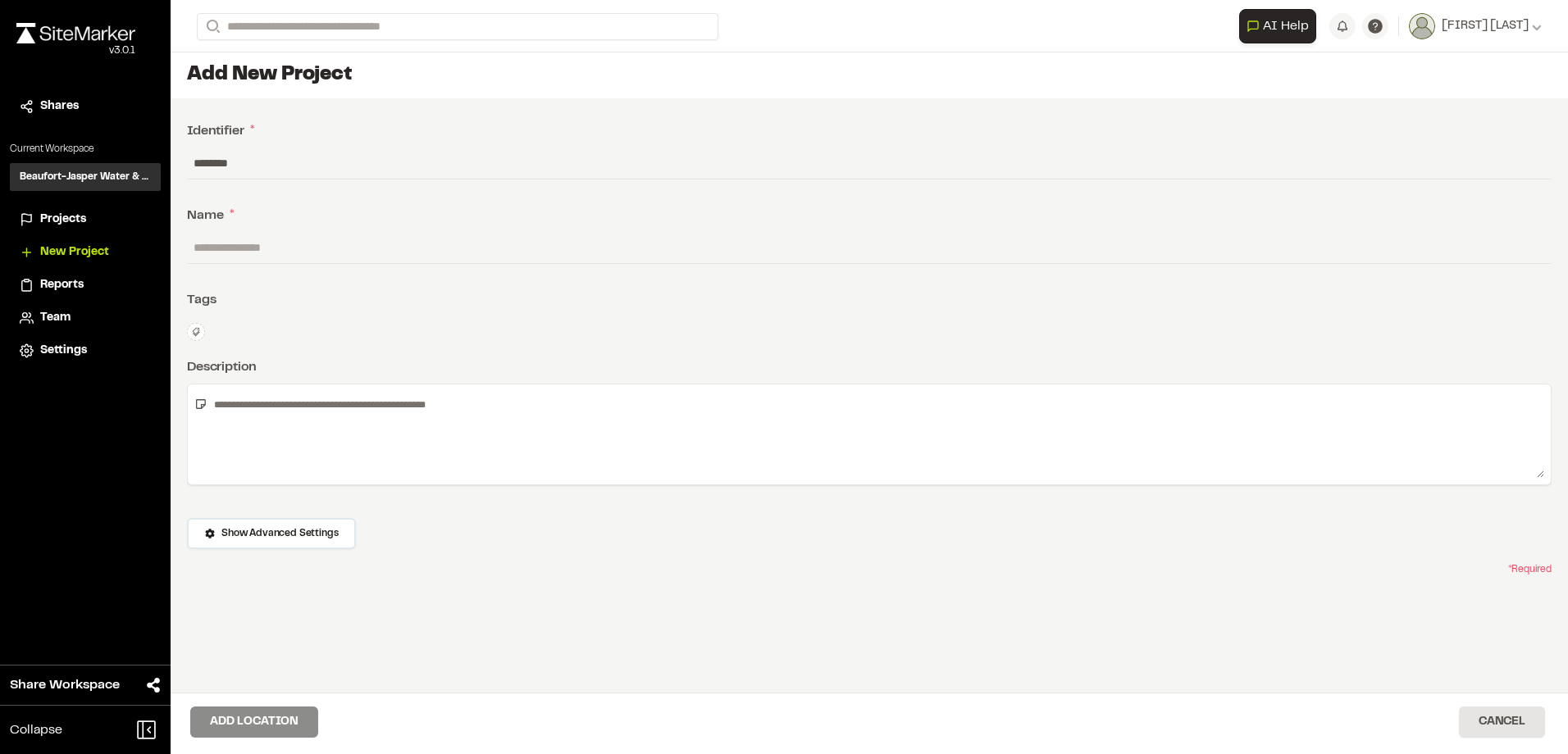 type on "********" 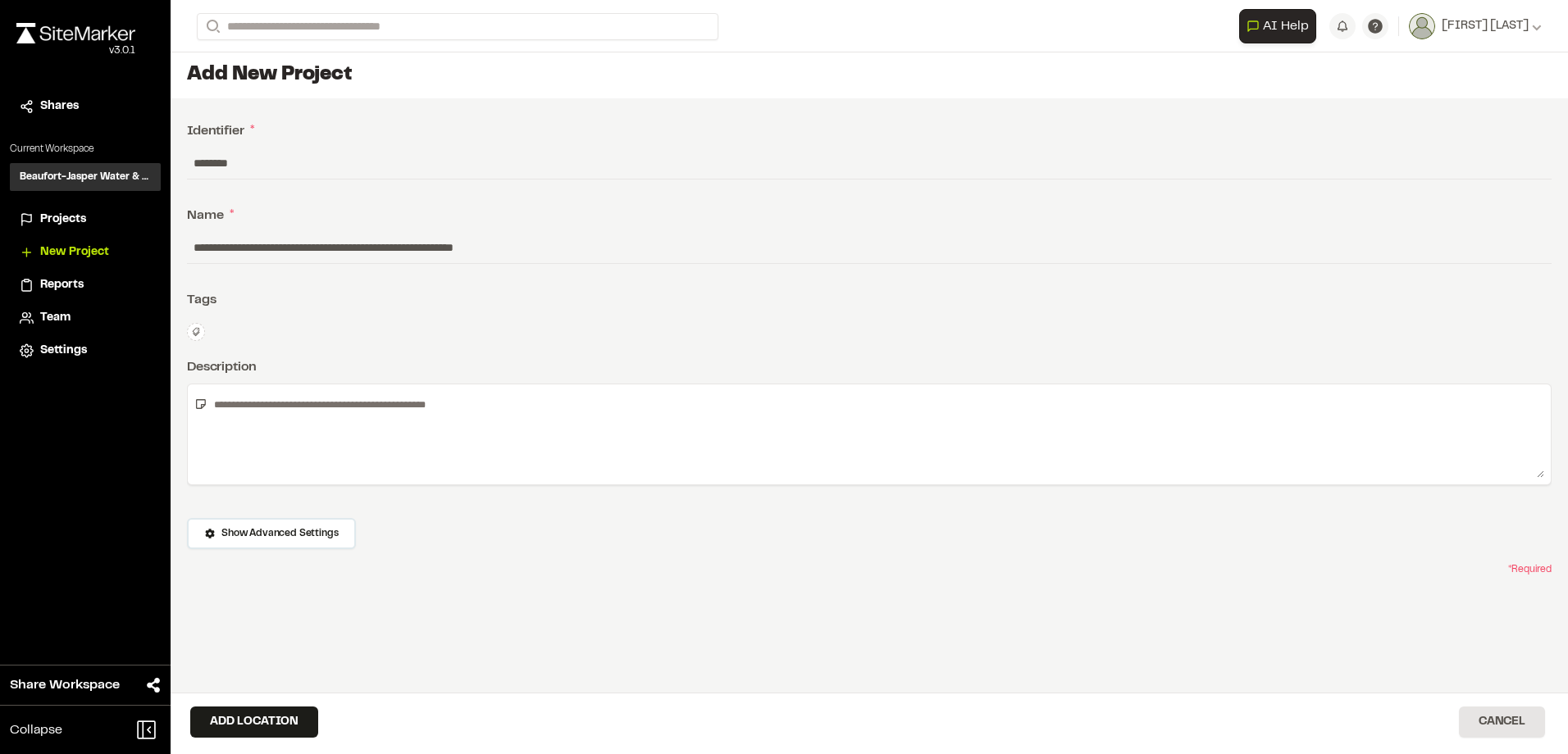 type on "**********" 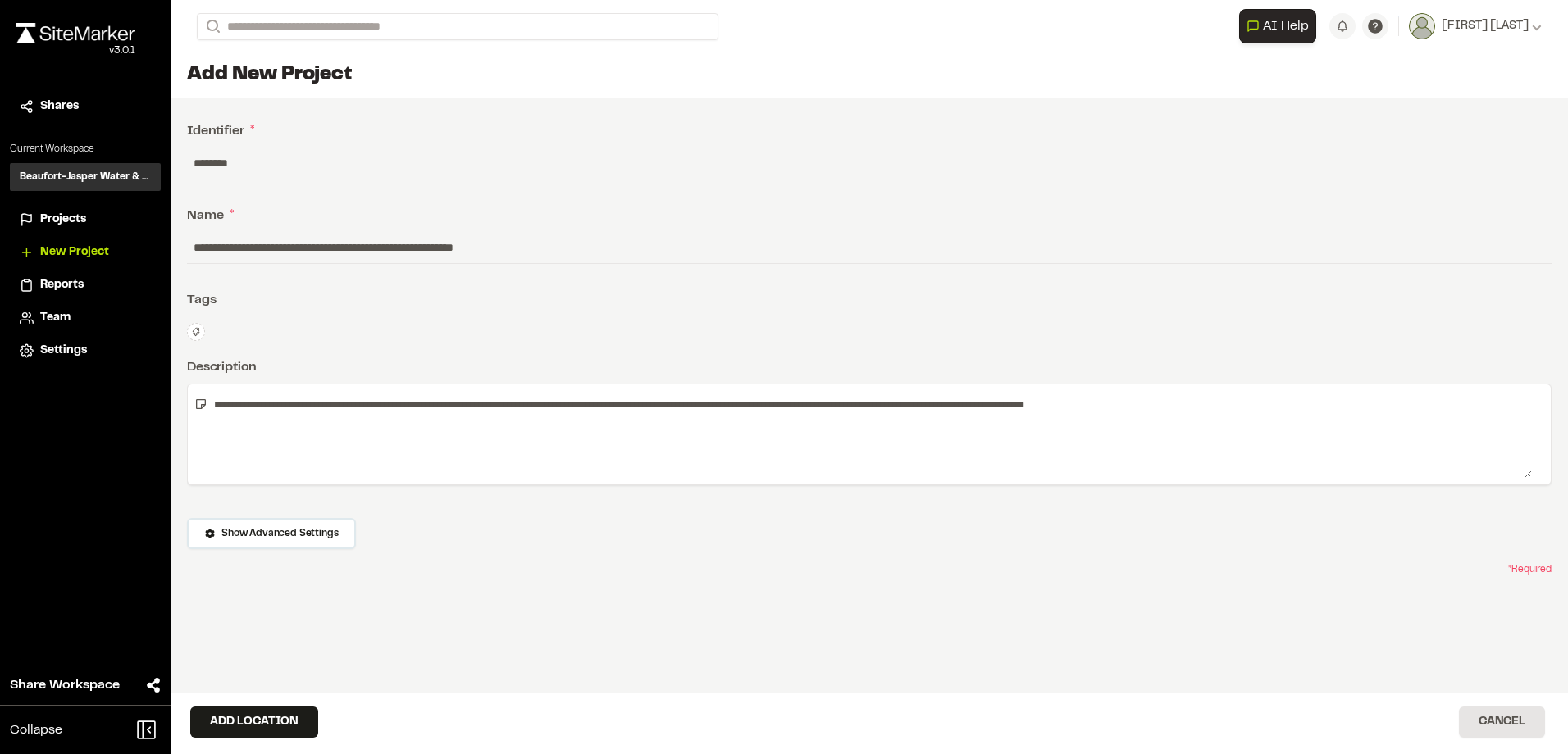 type on "**********" 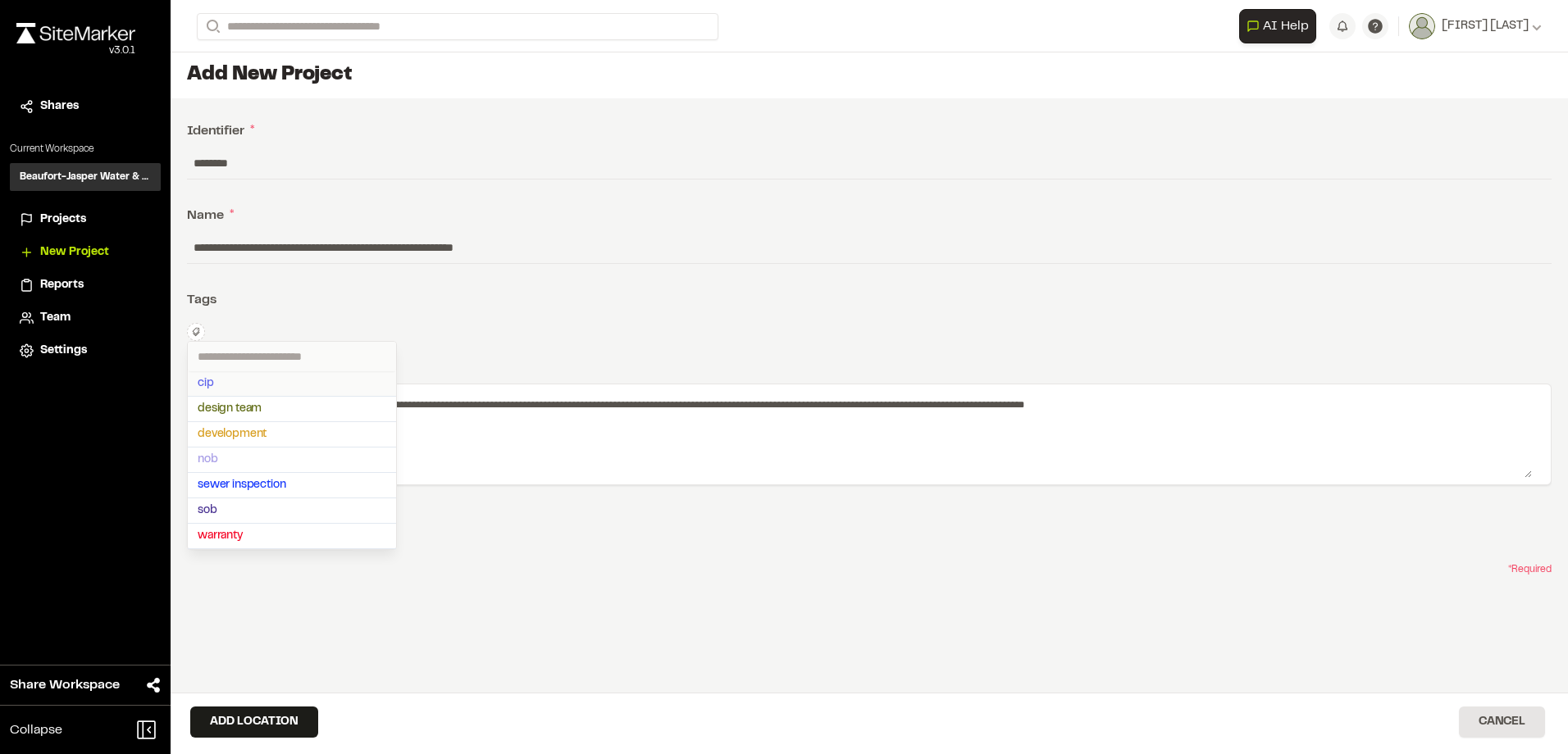 click on "cip" at bounding box center [292, 384] 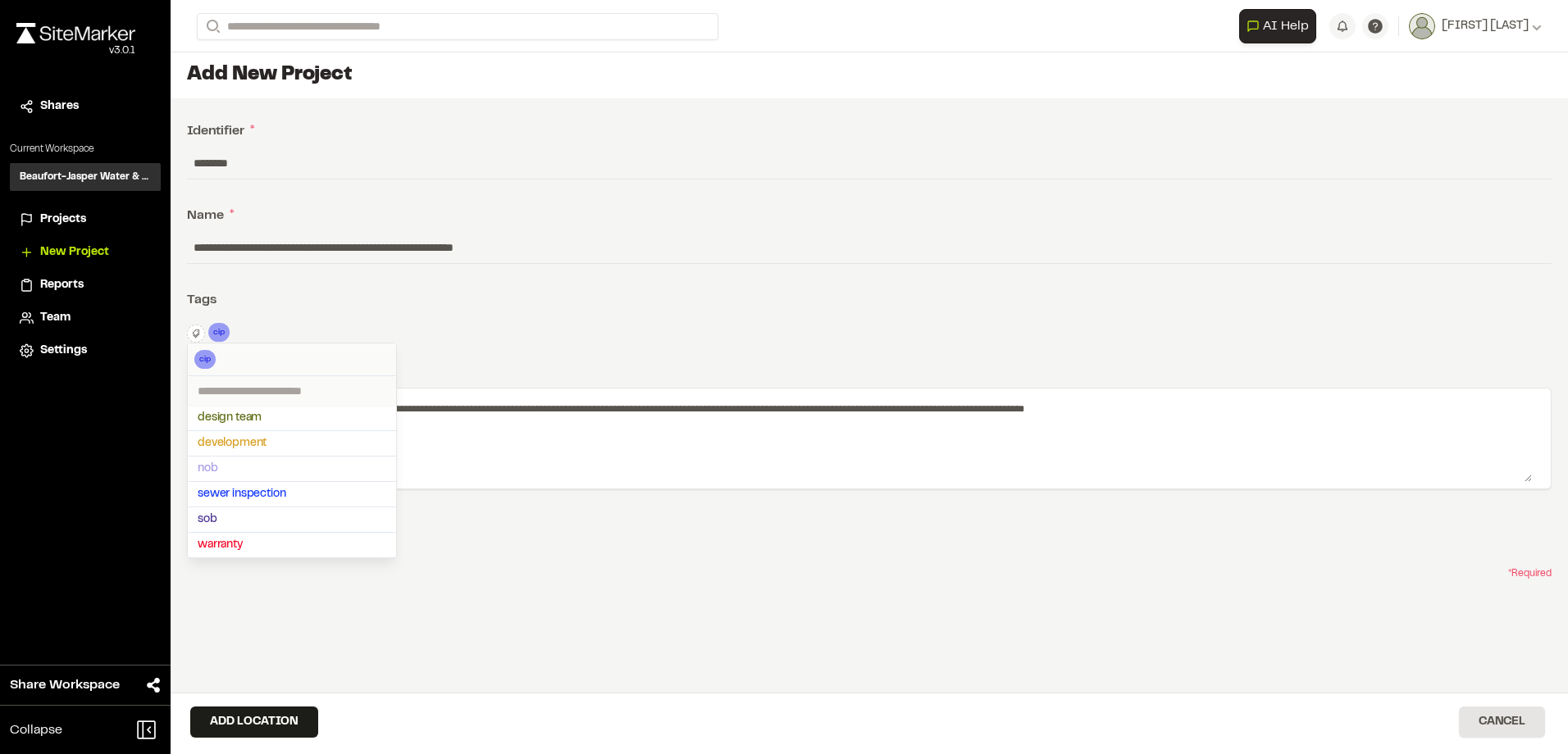 click at bounding box center (784, 377) 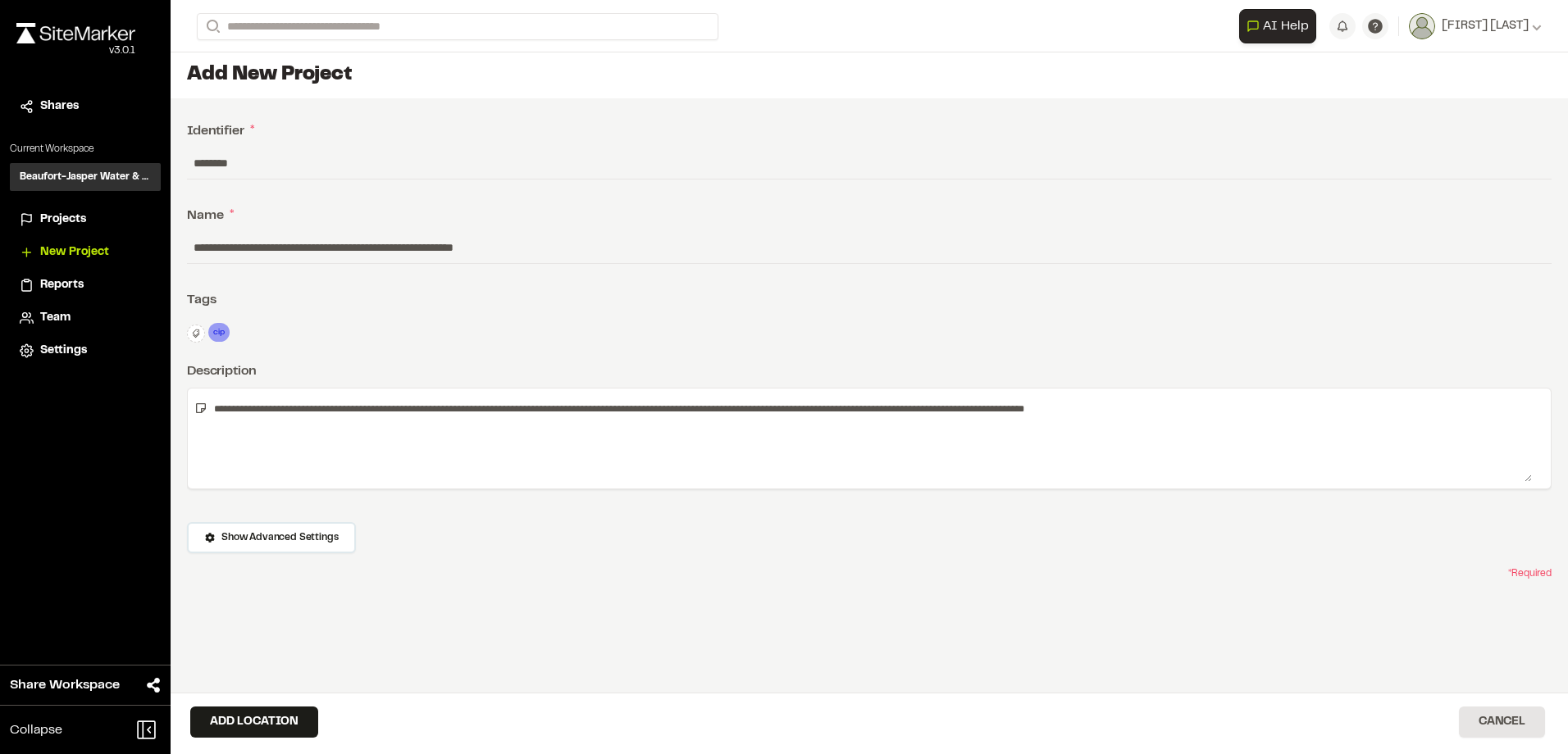 click 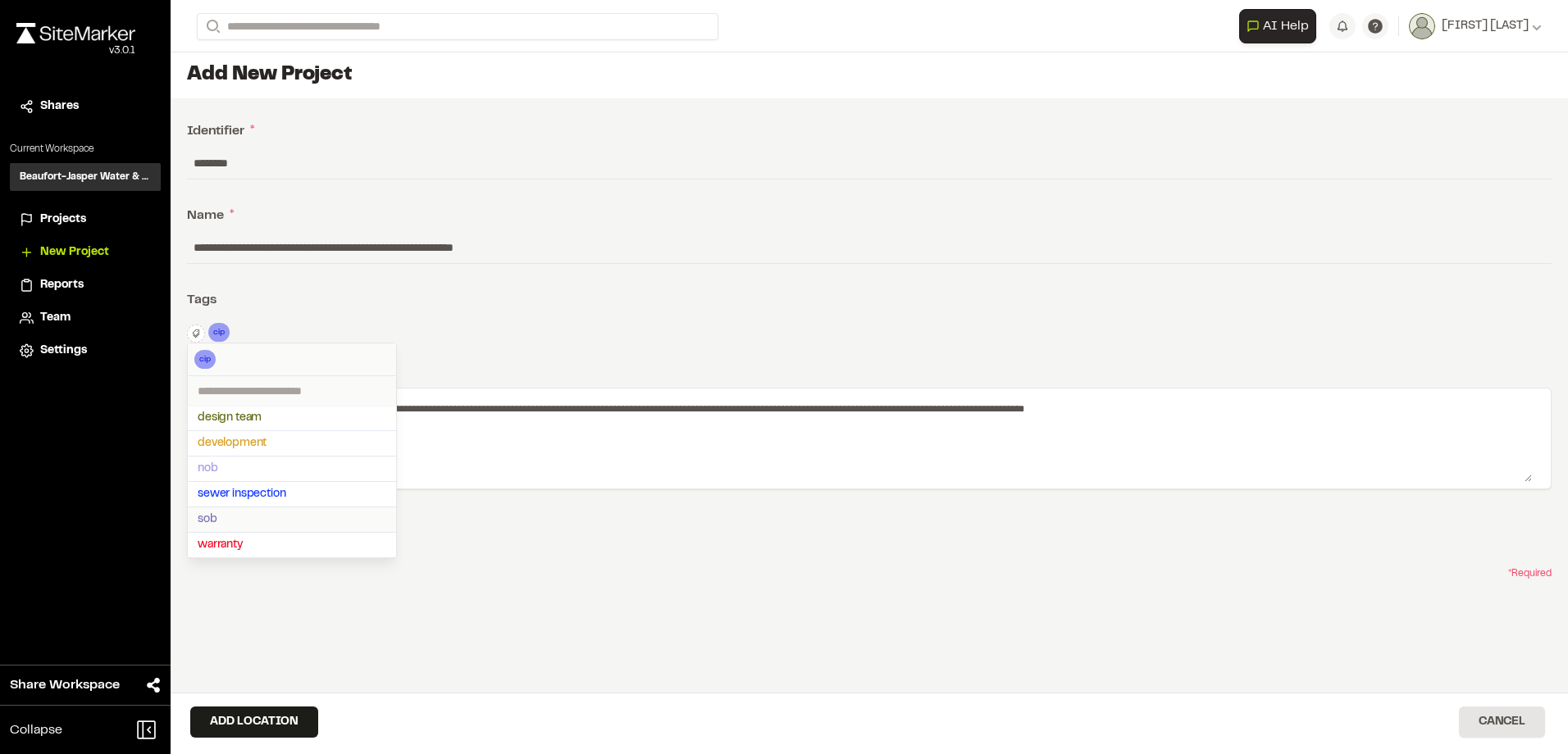 click on "sob" at bounding box center (292, 520) 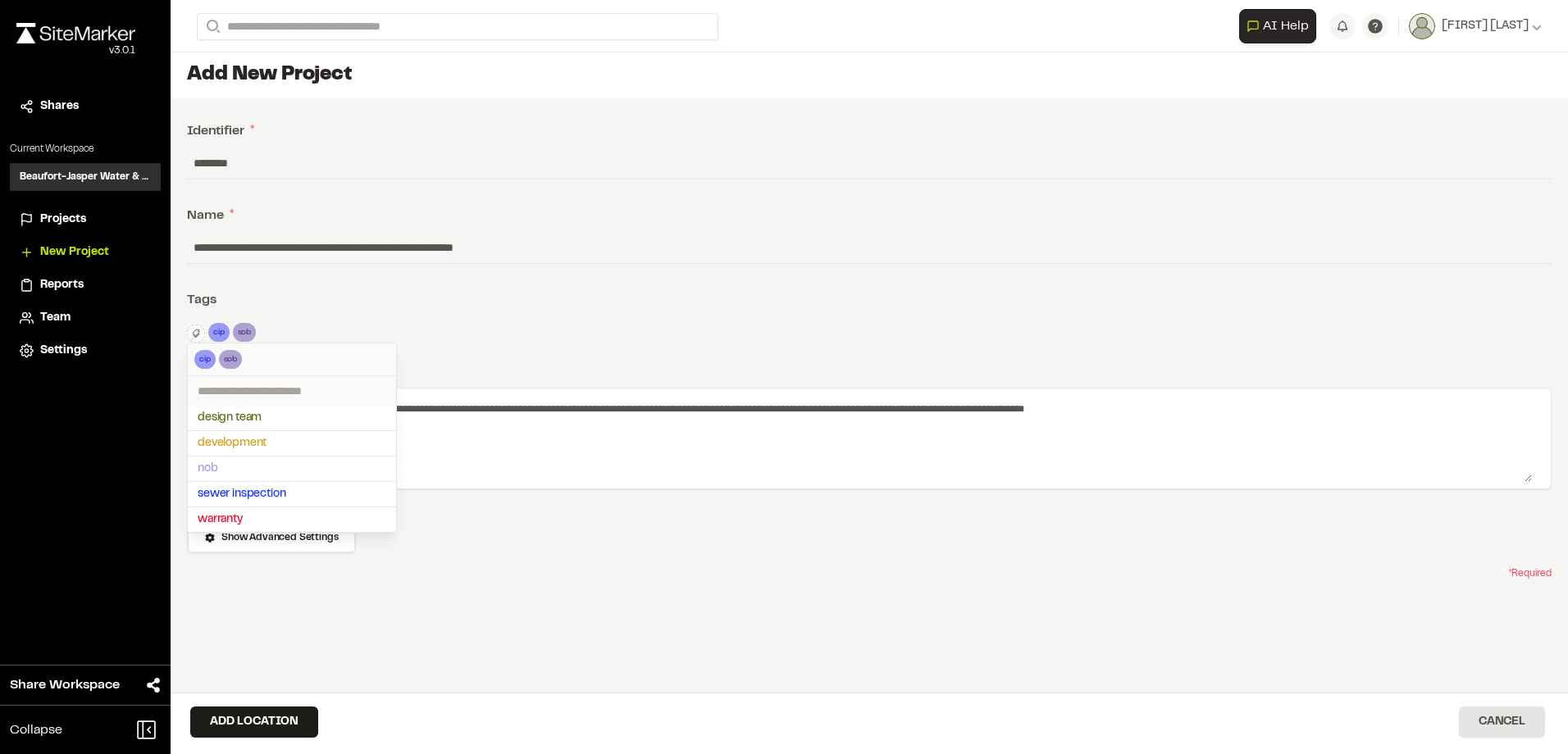 click at bounding box center (784, 377) 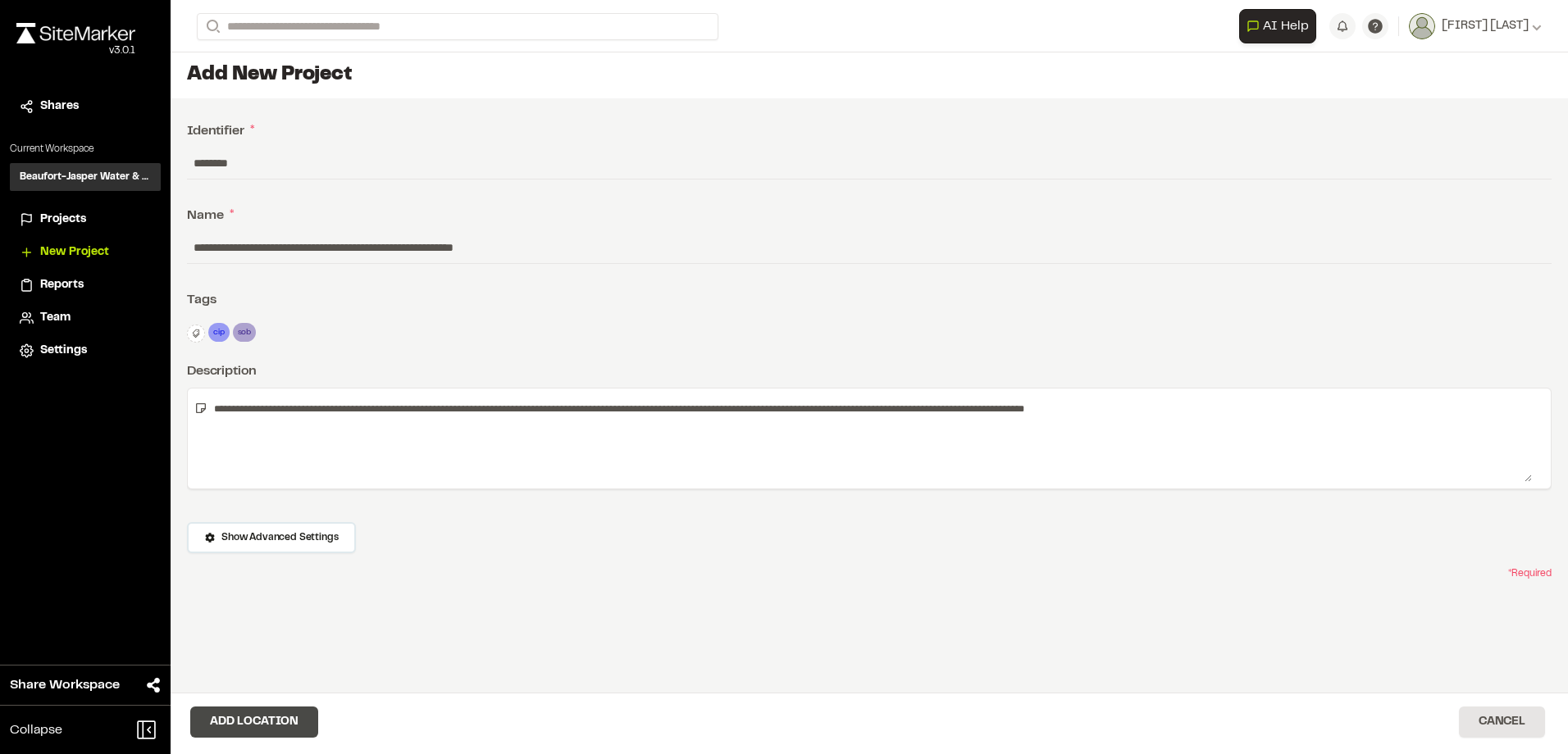 click on "Add Location" at bounding box center [254, 722] 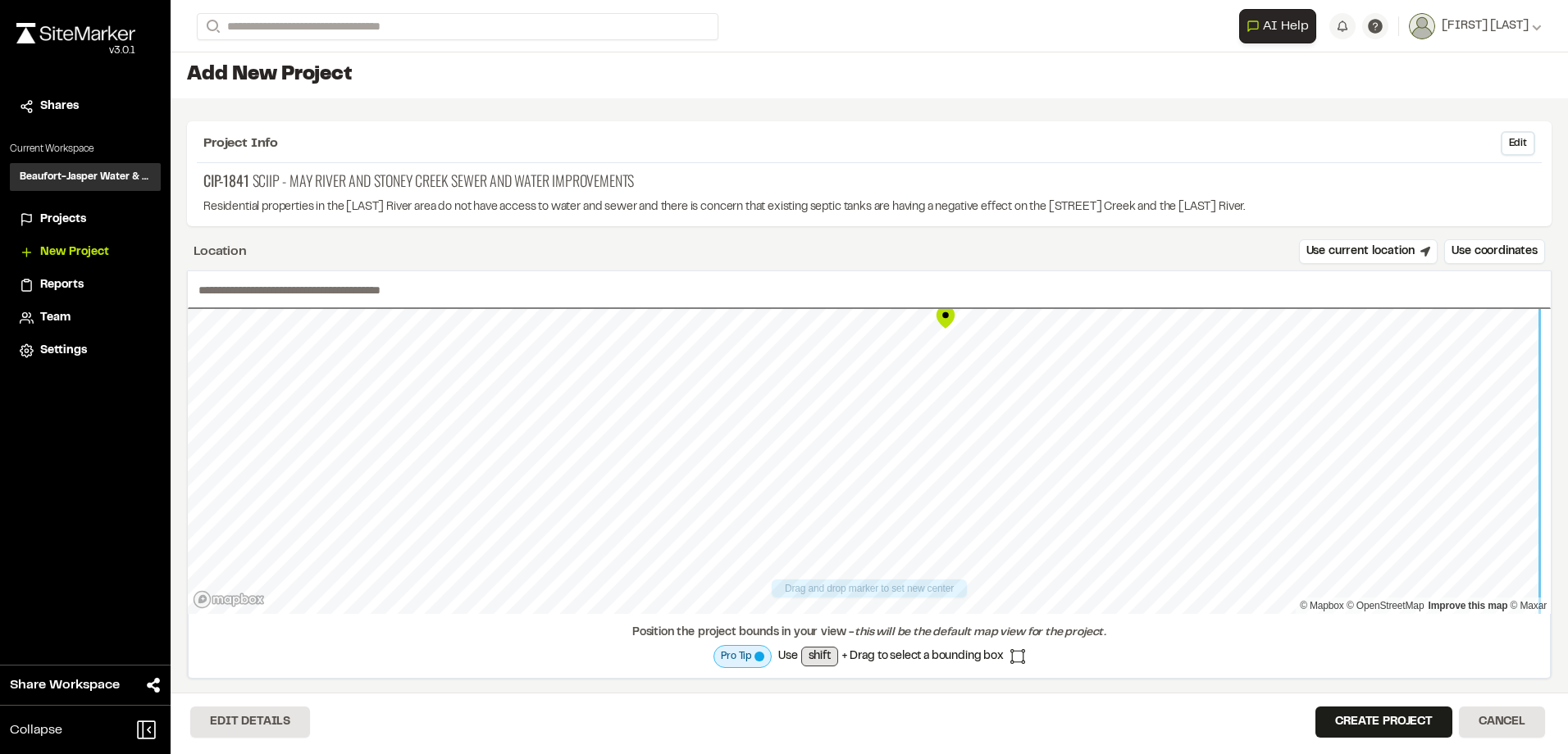 click on "Drag and drop marker to set new center © Mapbox   © OpenStreetMap   Improve this map   © Maxar Position the project bounds in your view -  this will be the default map view for the project. Pro Tip      Use  shift  + Drag to select a bounding box" at bounding box center (869, 475) 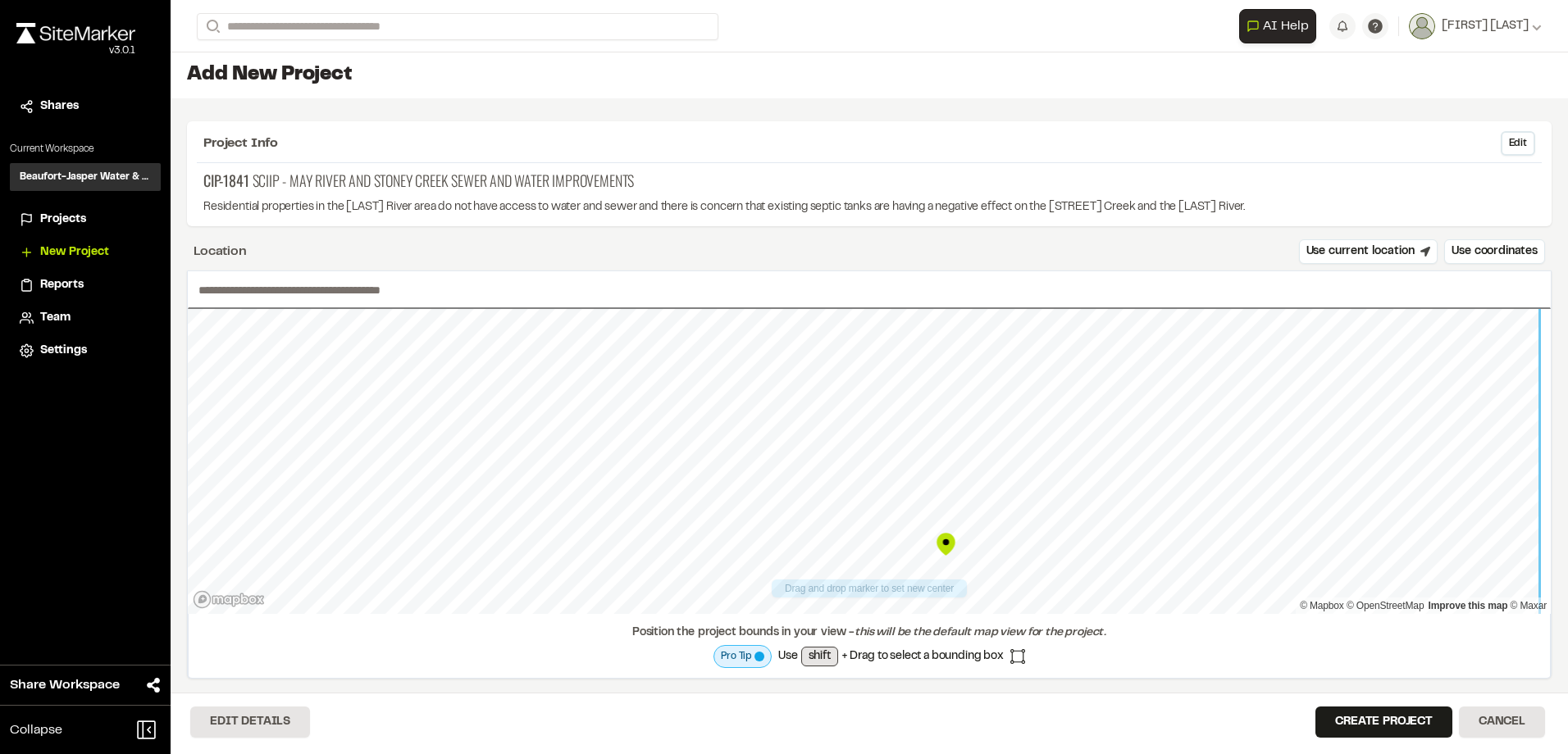 click on "Drag and drop marker to set new center © Mapbox   © OpenStreetMap   Improve this map   © Maxar Position the project bounds in your view -  this will be the default map view for the project. Pro Tip      Use  shift  + Drag to select a bounding box" at bounding box center (869, 475) 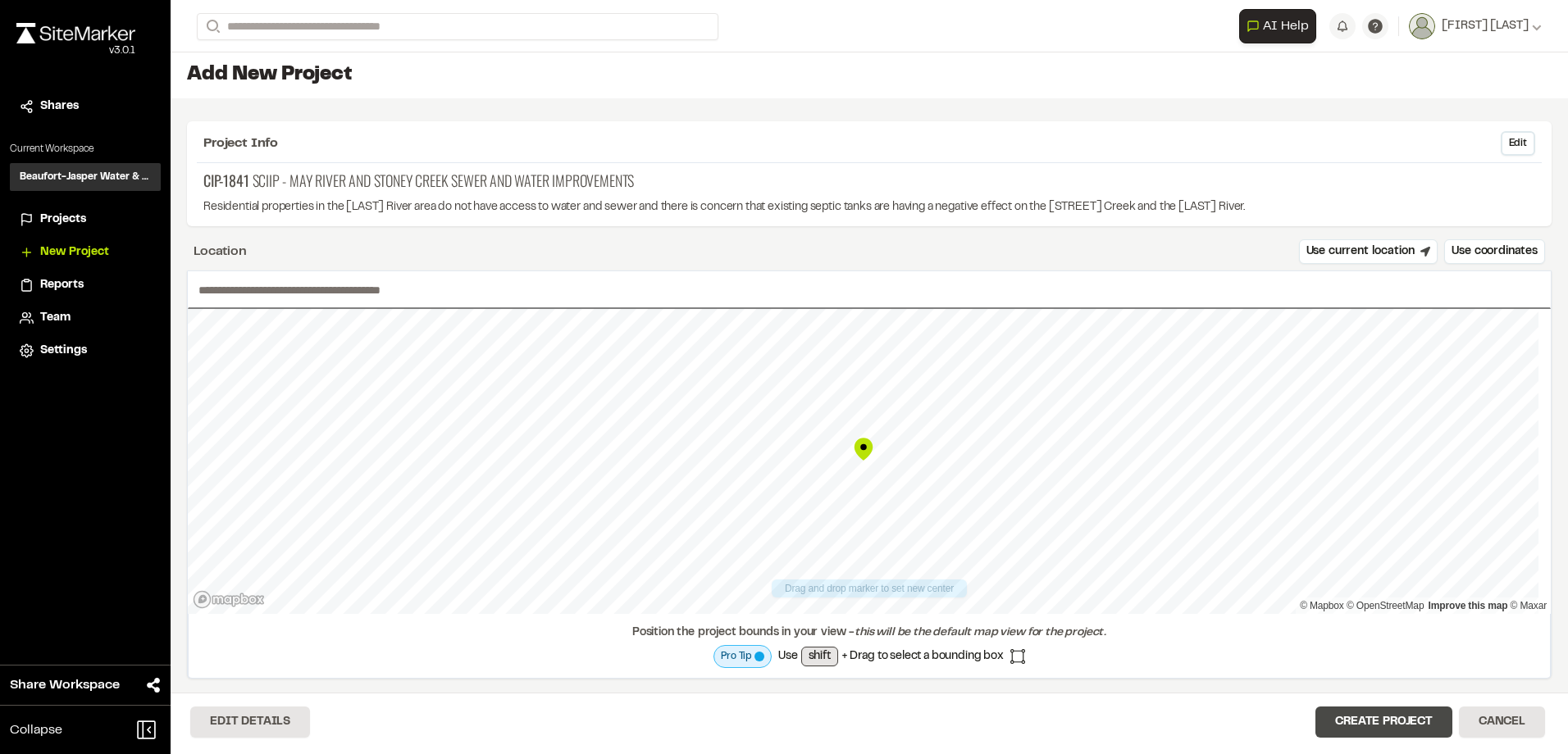 click on "Create Project" at bounding box center (1383, 722) 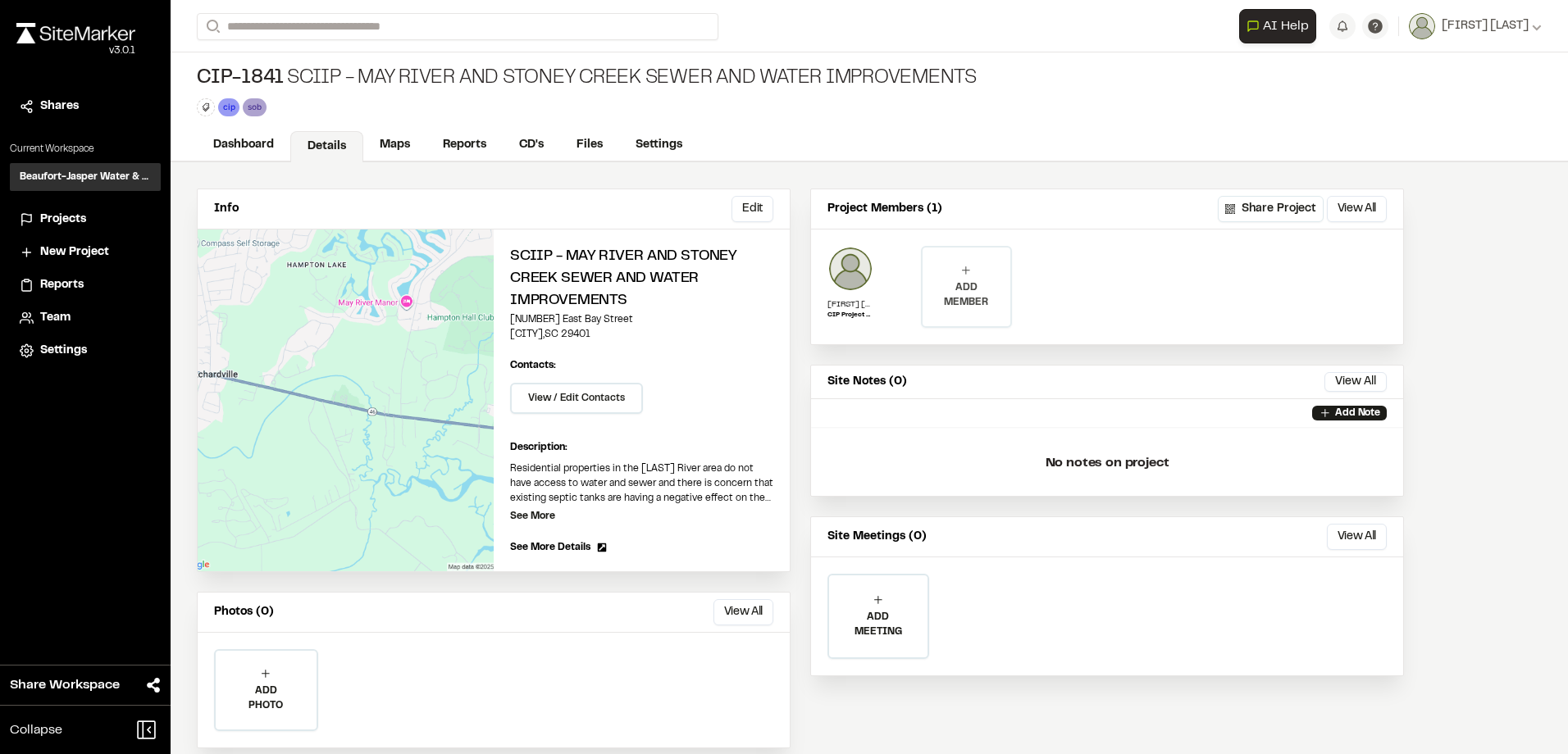 click on "ADD MEMBER" at bounding box center [966, 295] 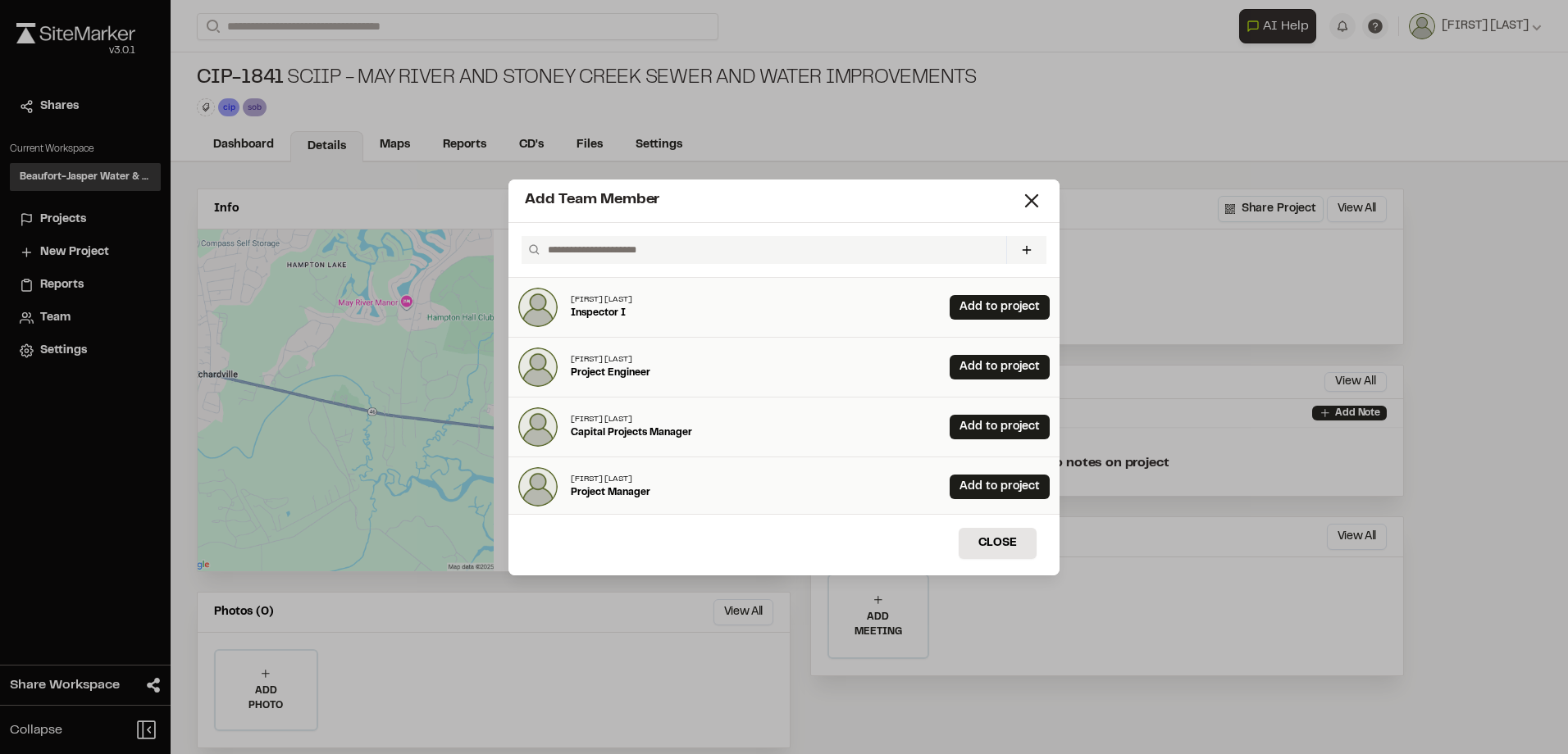 click at bounding box center [770, 250] 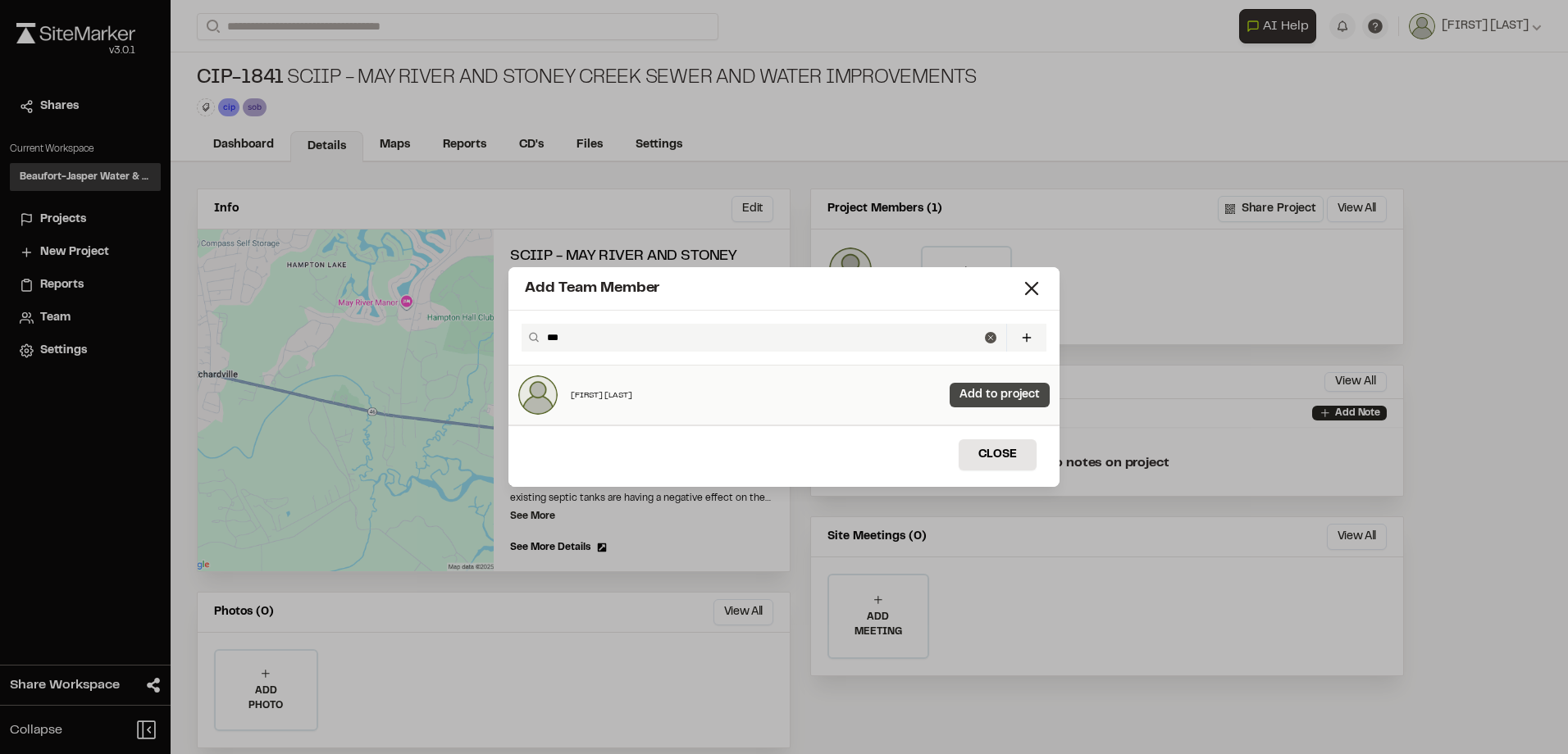 click on "Add to project" at bounding box center (1000, 395) 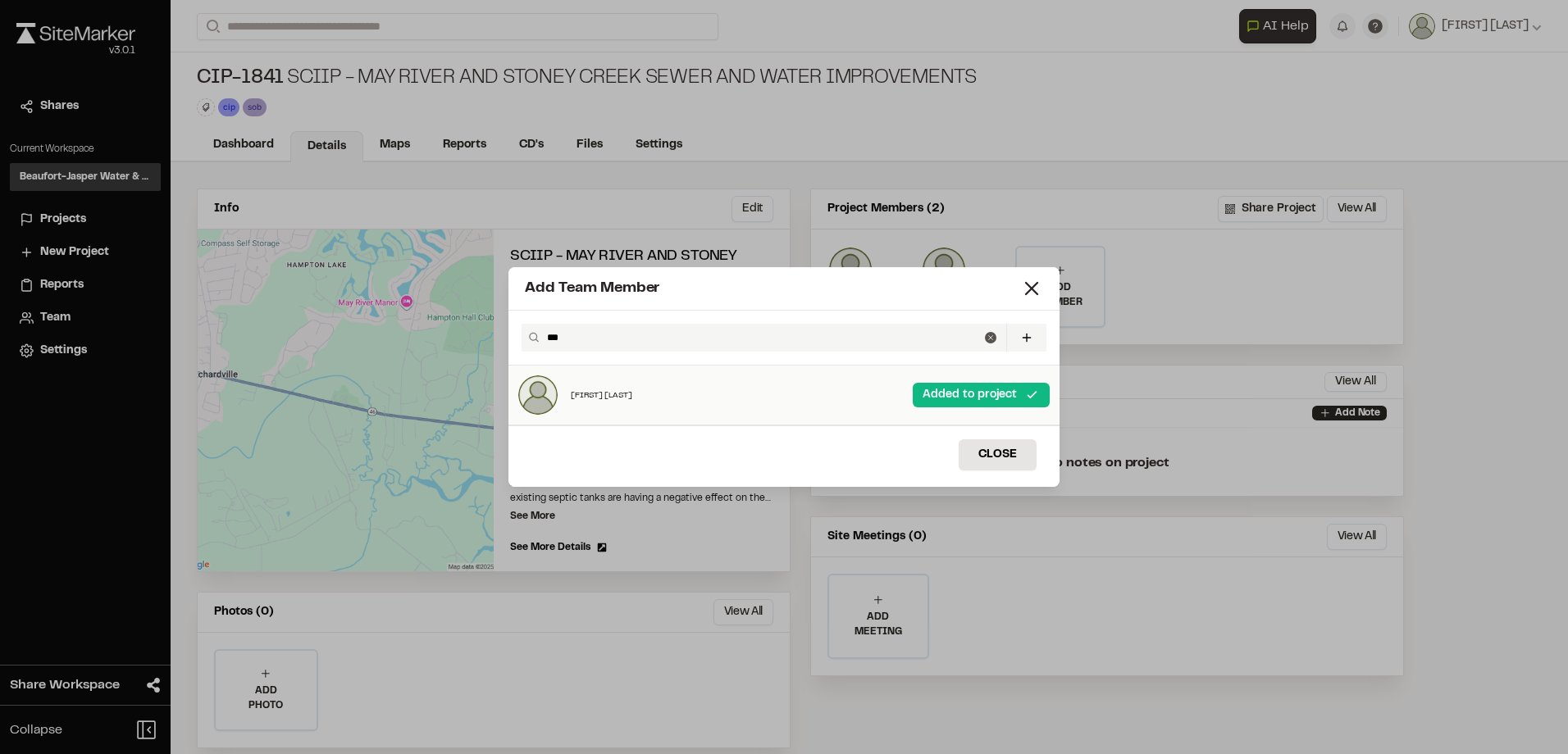 drag, startPoint x: 654, startPoint y: 340, endPoint x: 487, endPoint y: 336, distance: 167.0479 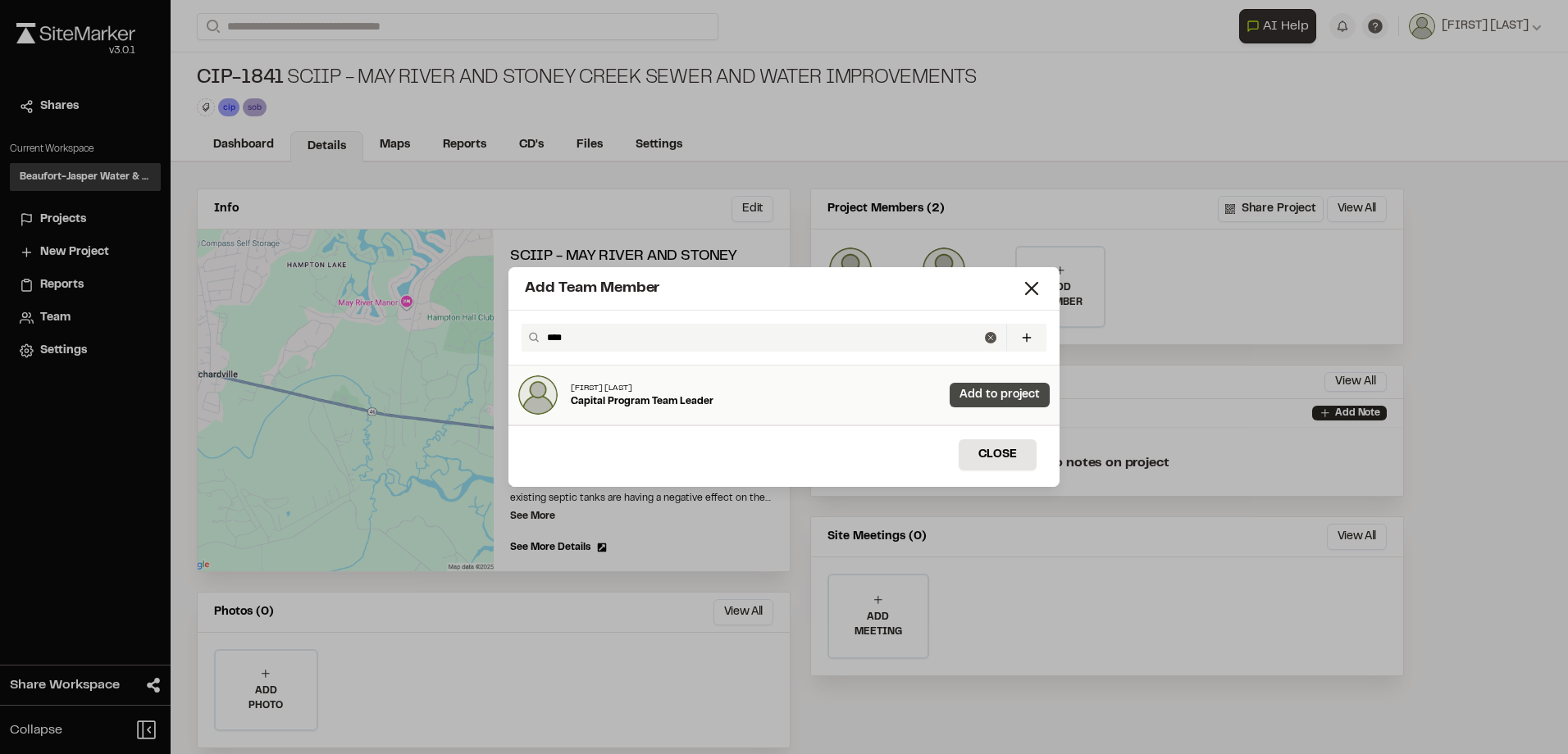 type on "****" 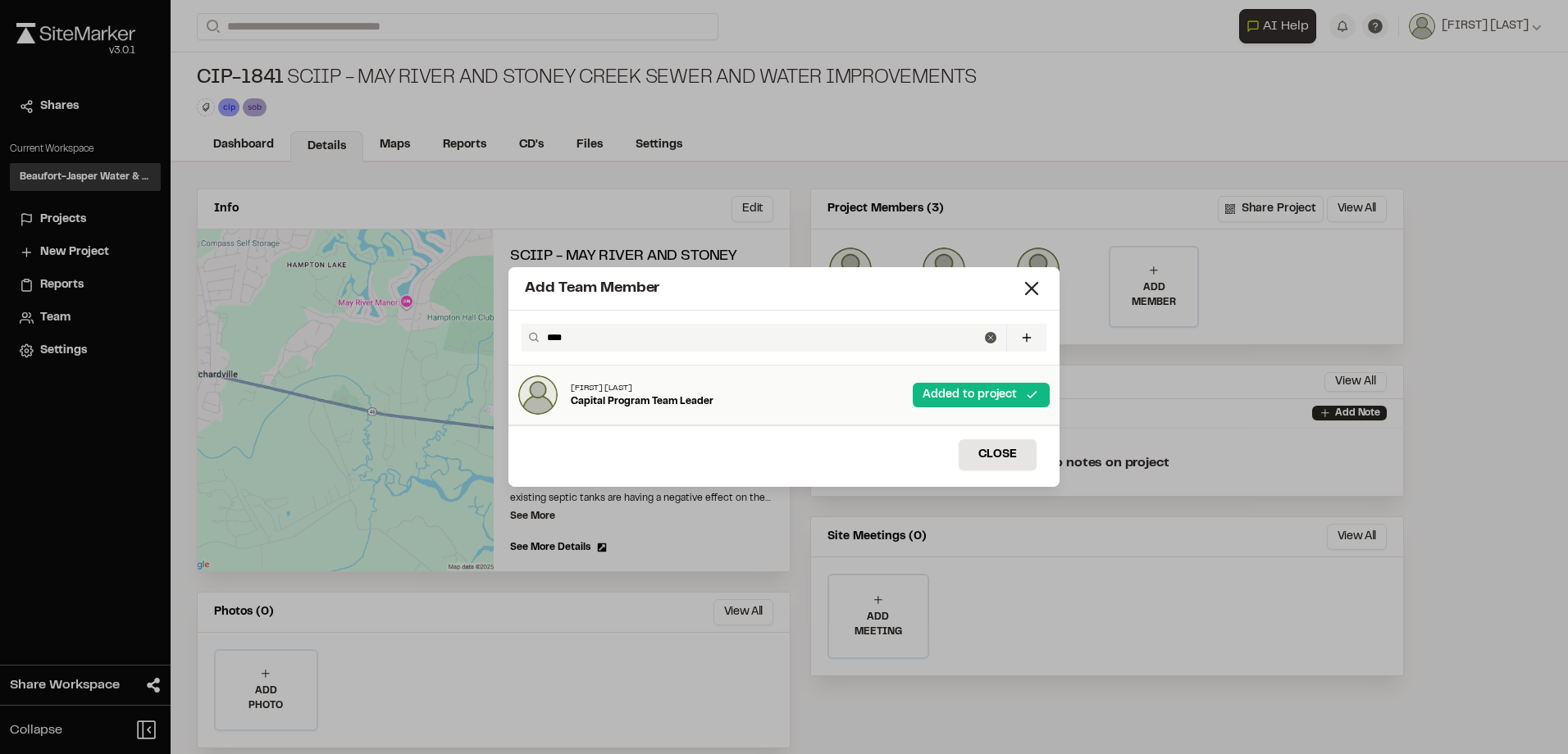 click on "****" at bounding box center [763, 338] 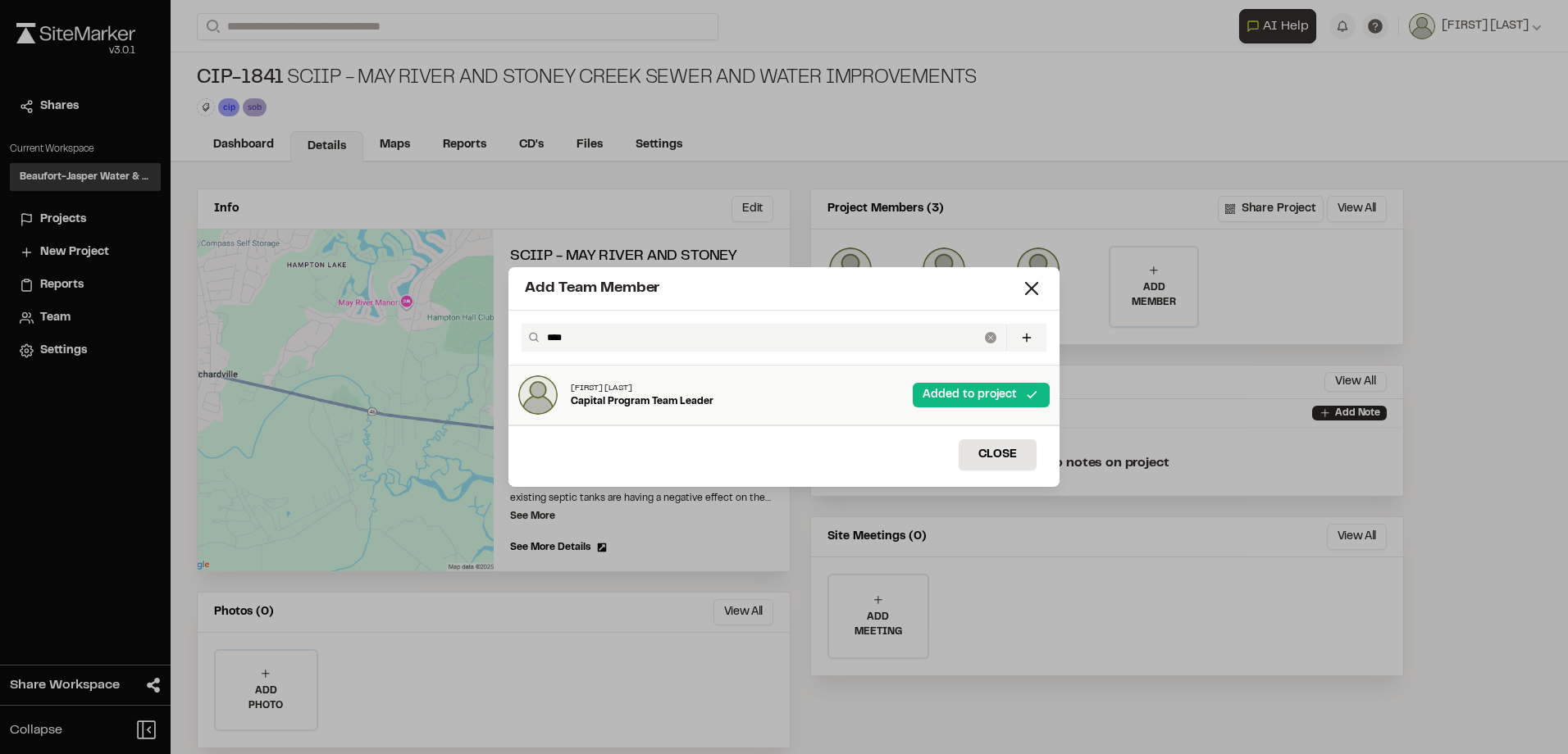 click 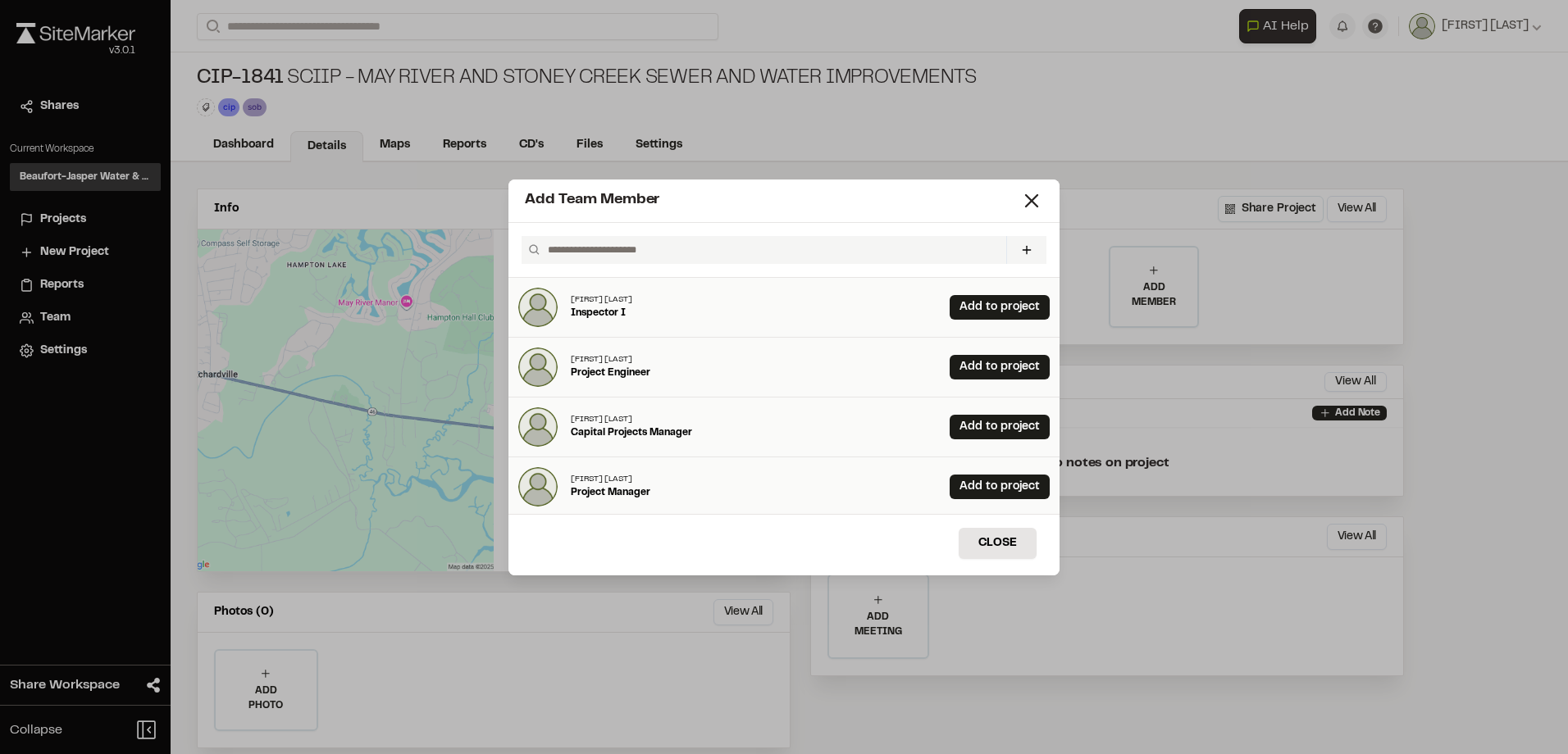 click at bounding box center (770, 250) 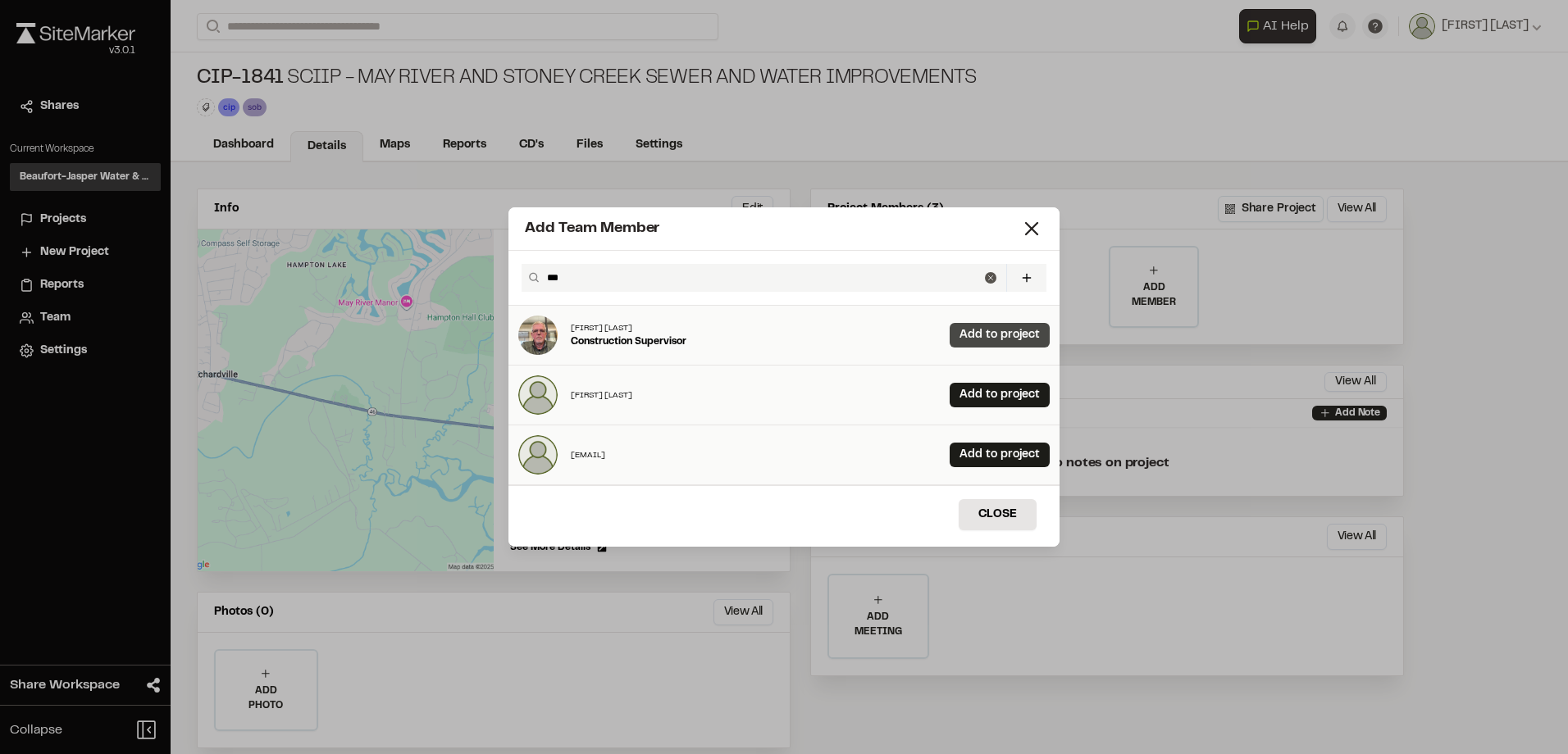 click on "Add to project" at bounding box center [1000, 335] 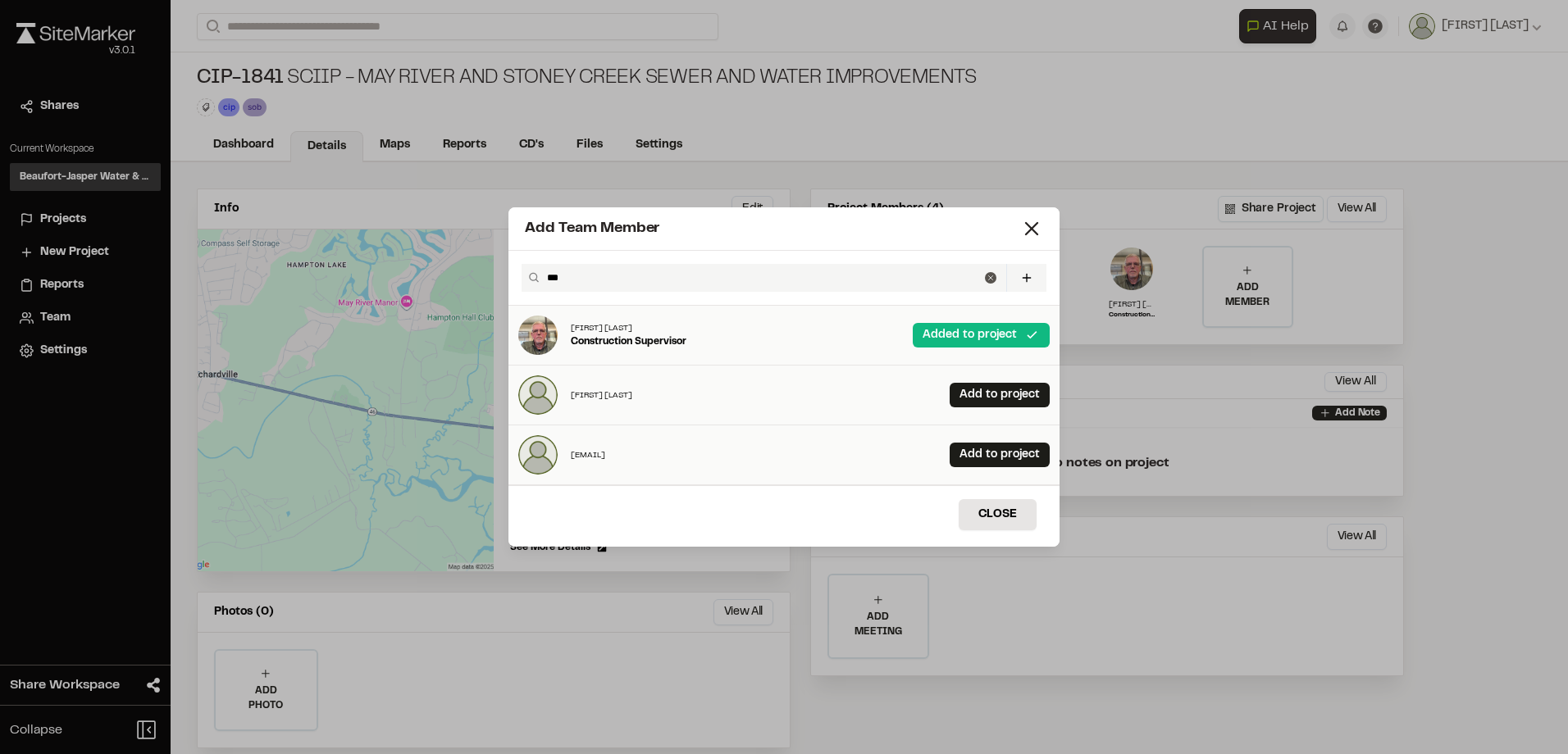 click on "***" at bounding box center (763, 278) 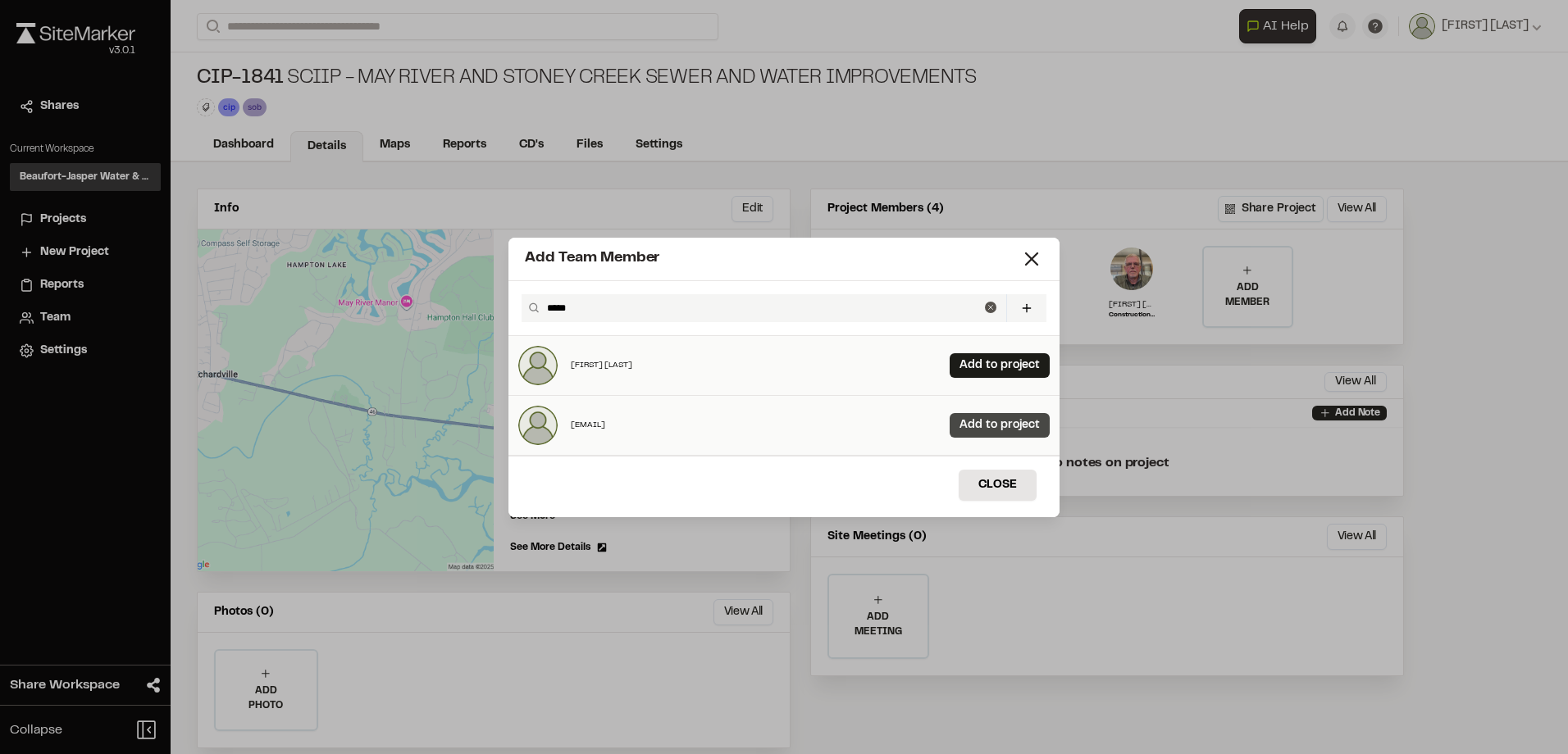 click on "Add to project" at bounding box center (1000, 425) 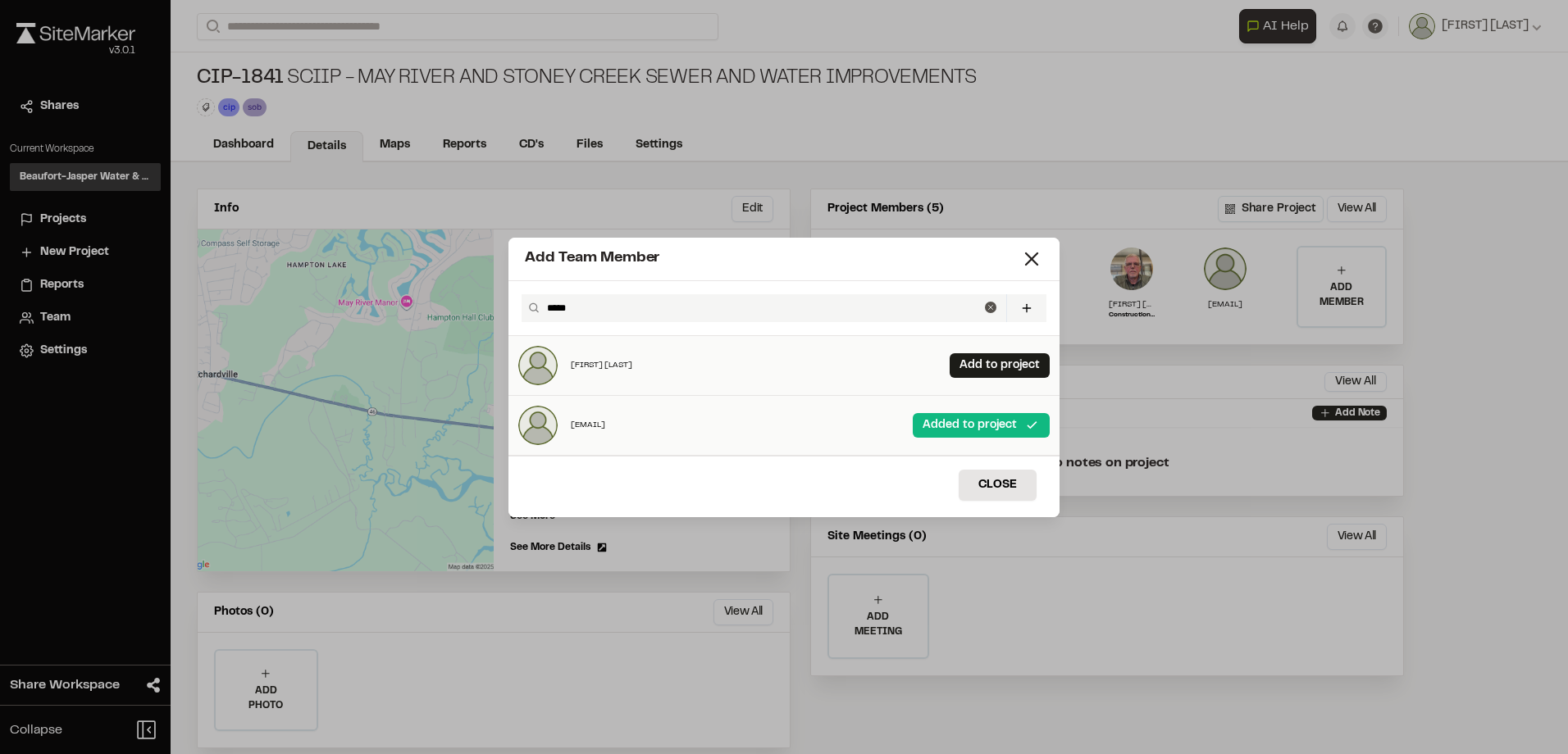 click on "*****" at bounding box center (763, 308) 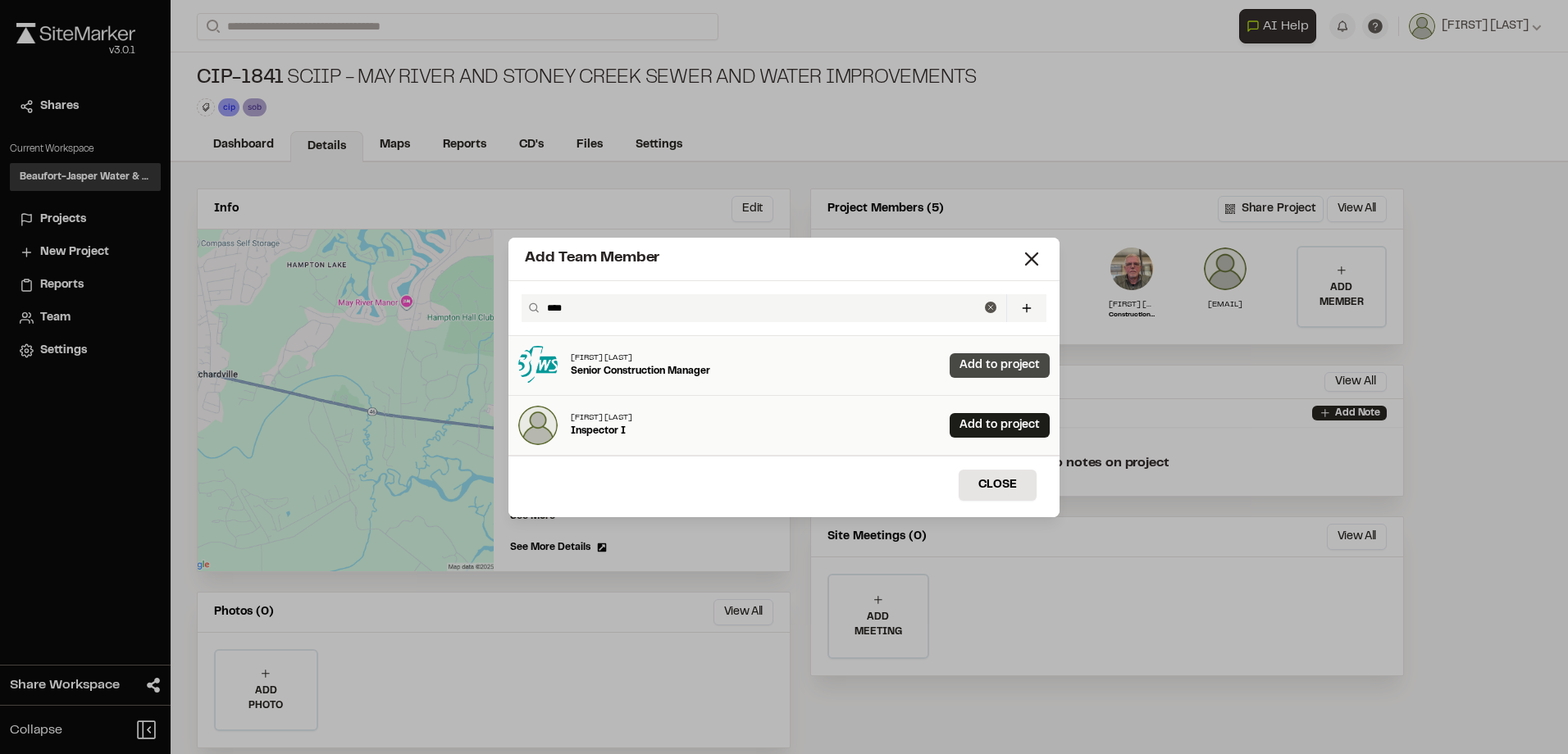 type on "****" 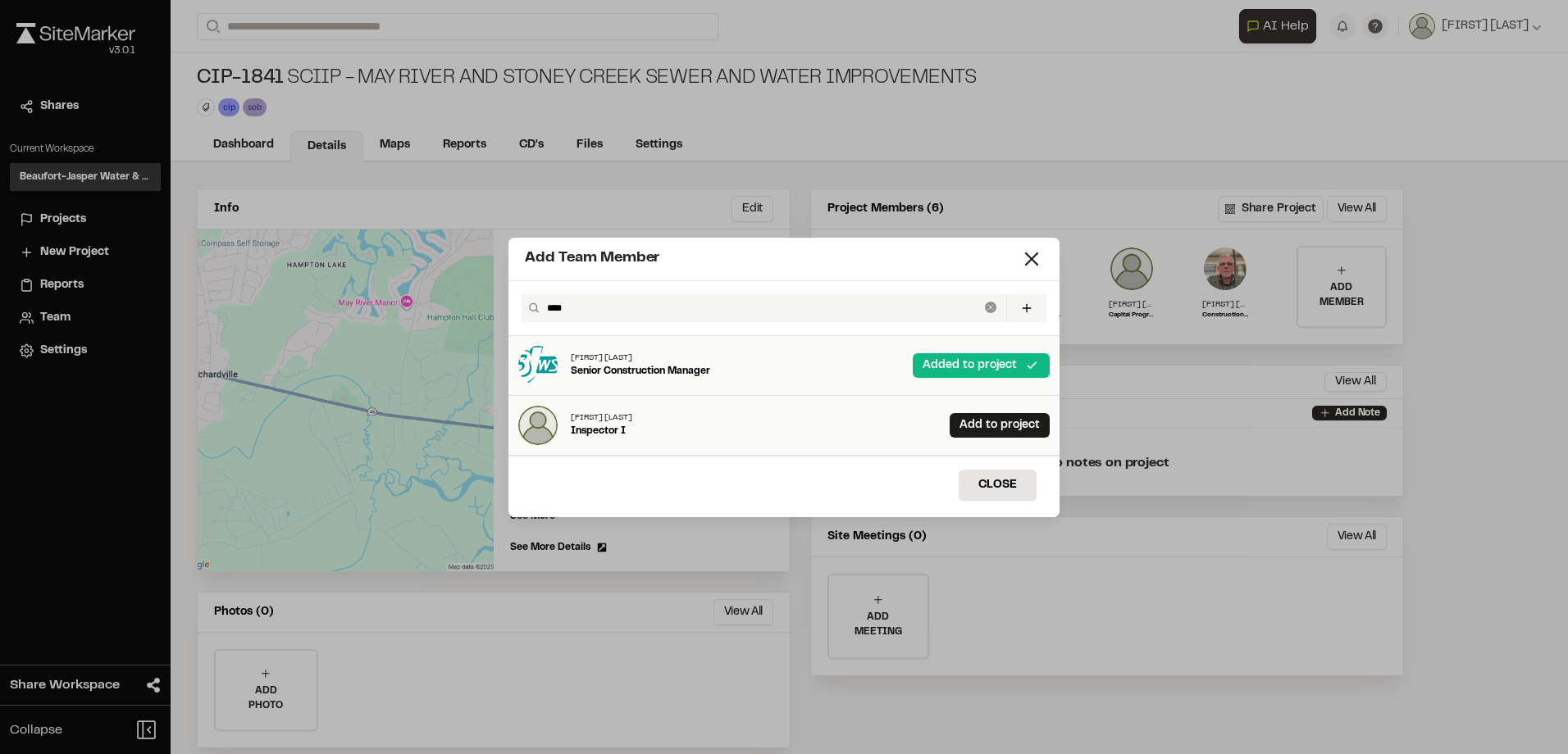 click 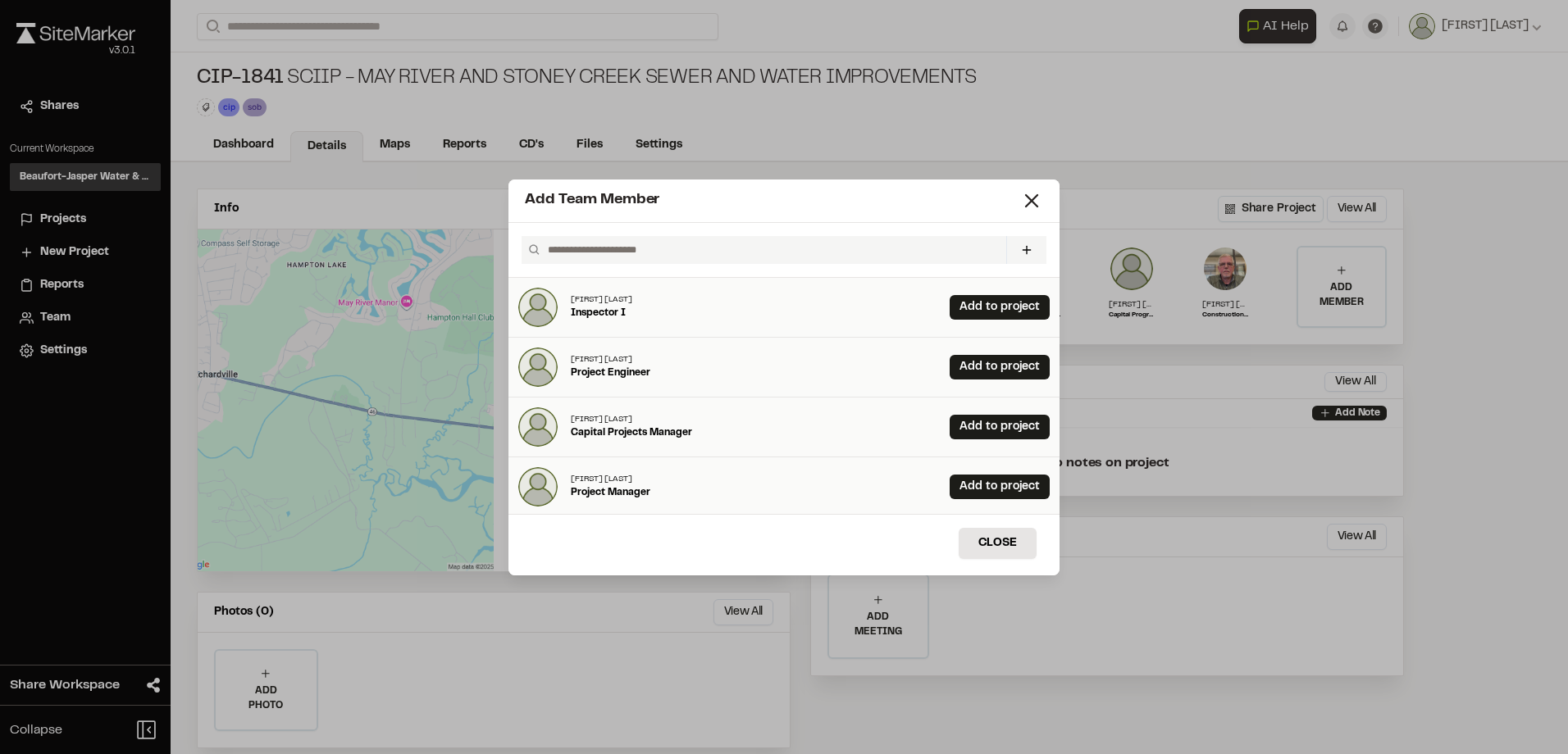 click at bounding box center (770, 250) 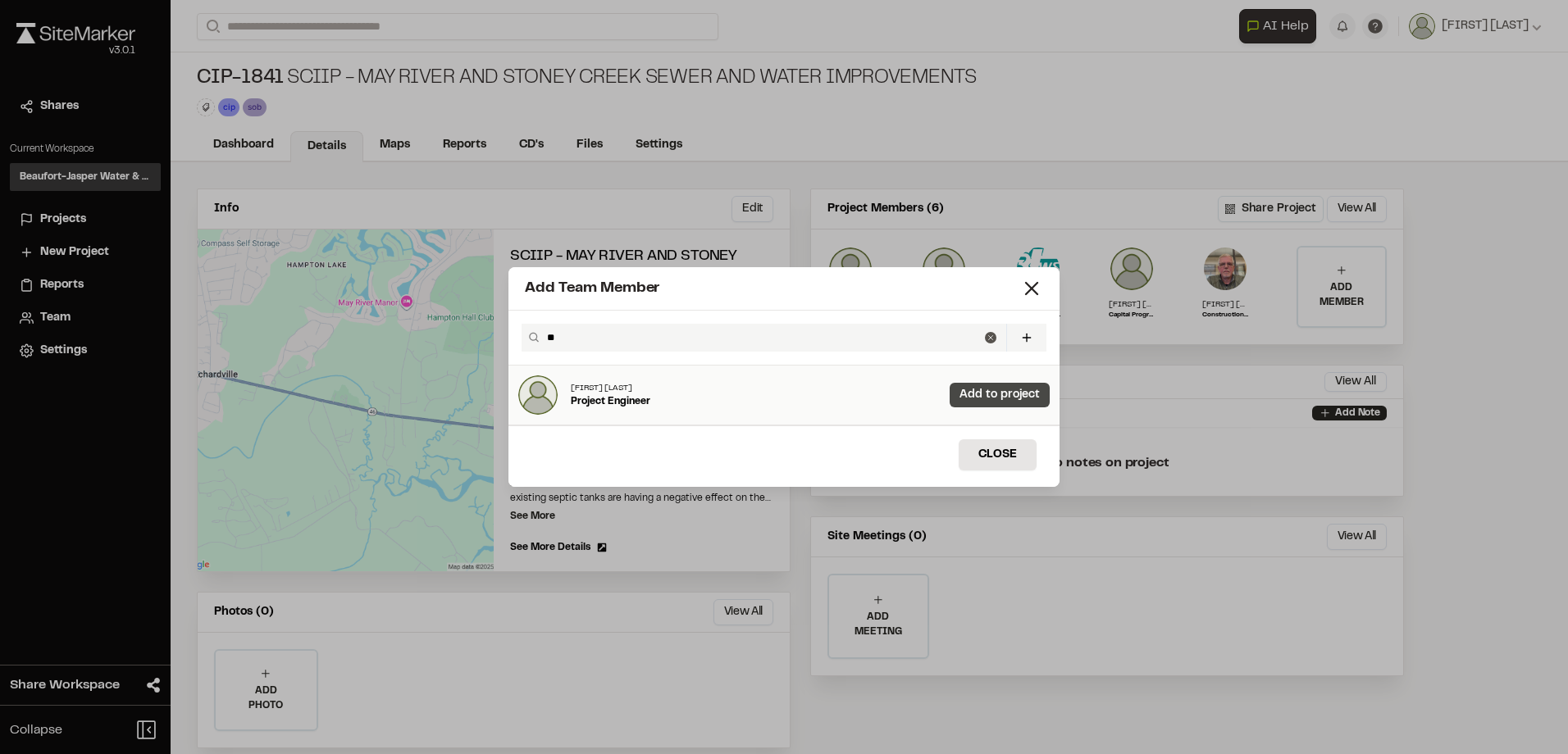 type on "**" 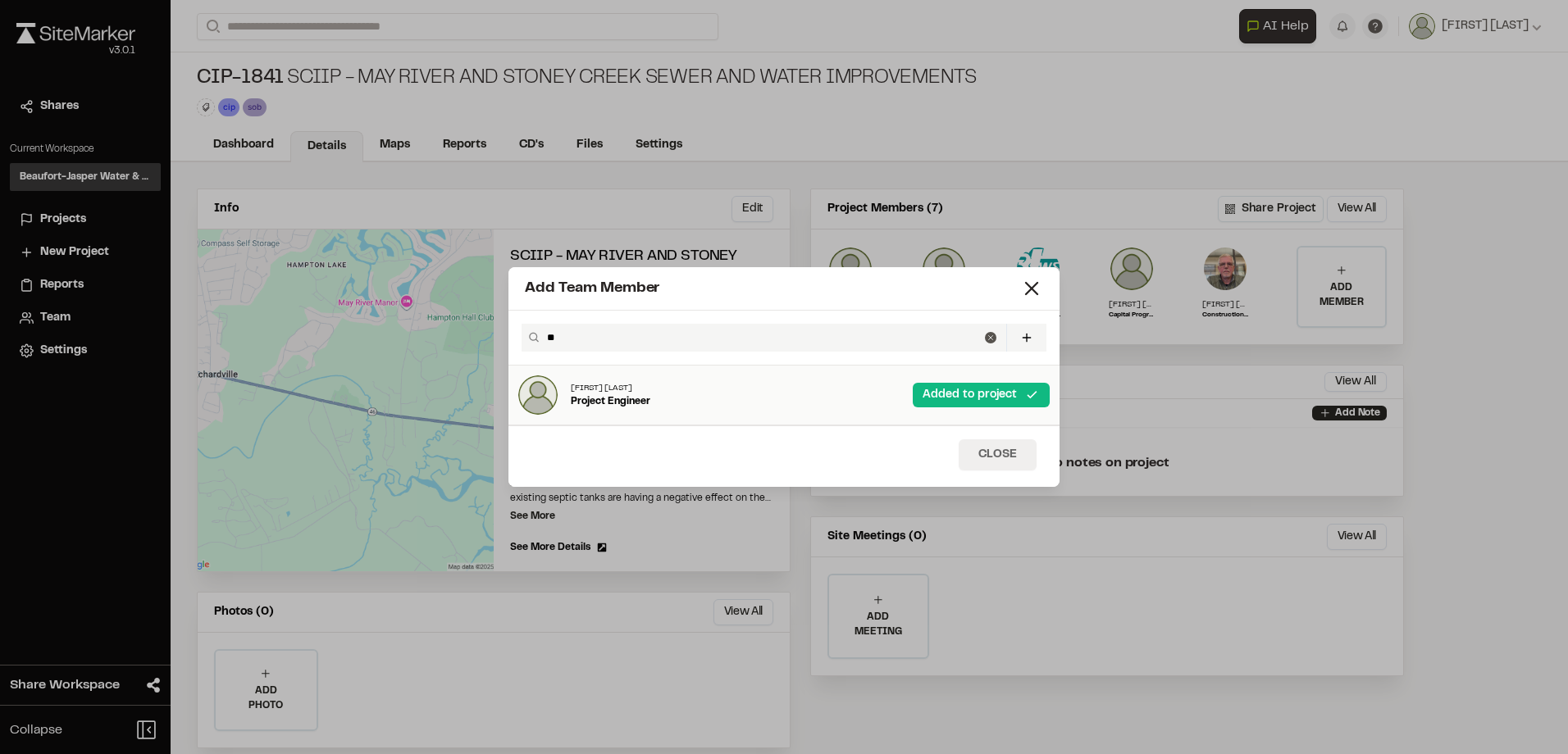 click on "Close" at bounding box center [997, 455] 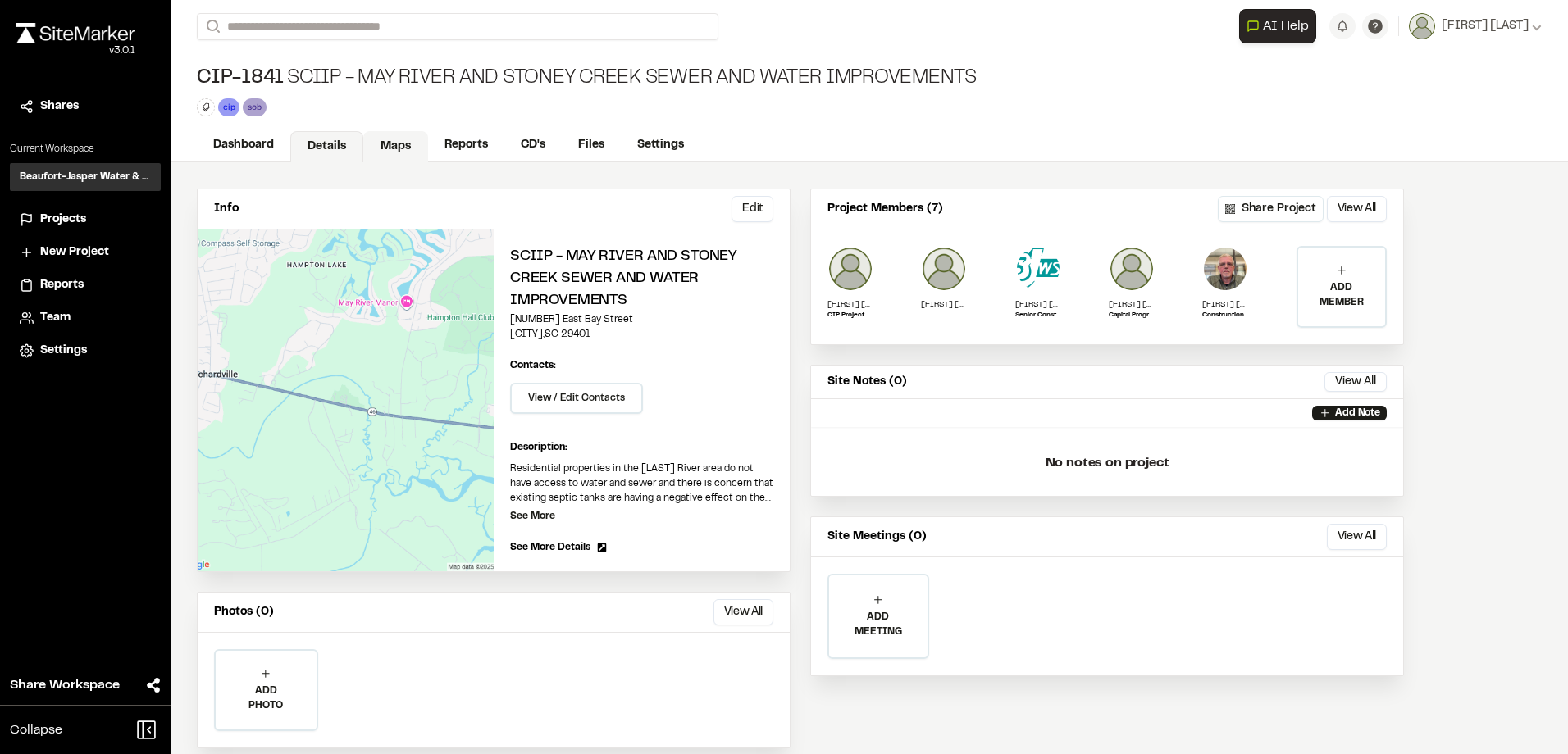 click on "Maps" at bounding box center (395, 147) 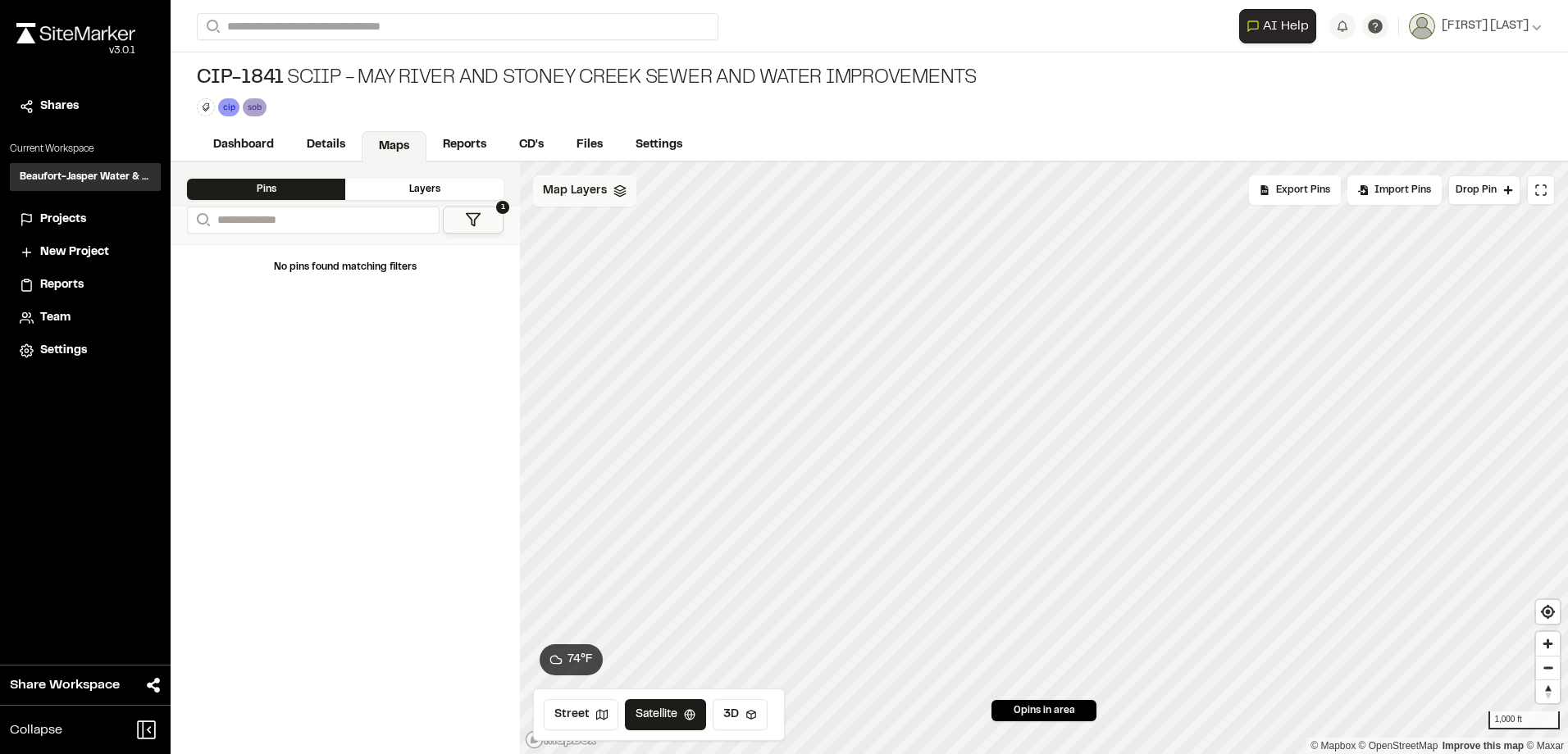 click 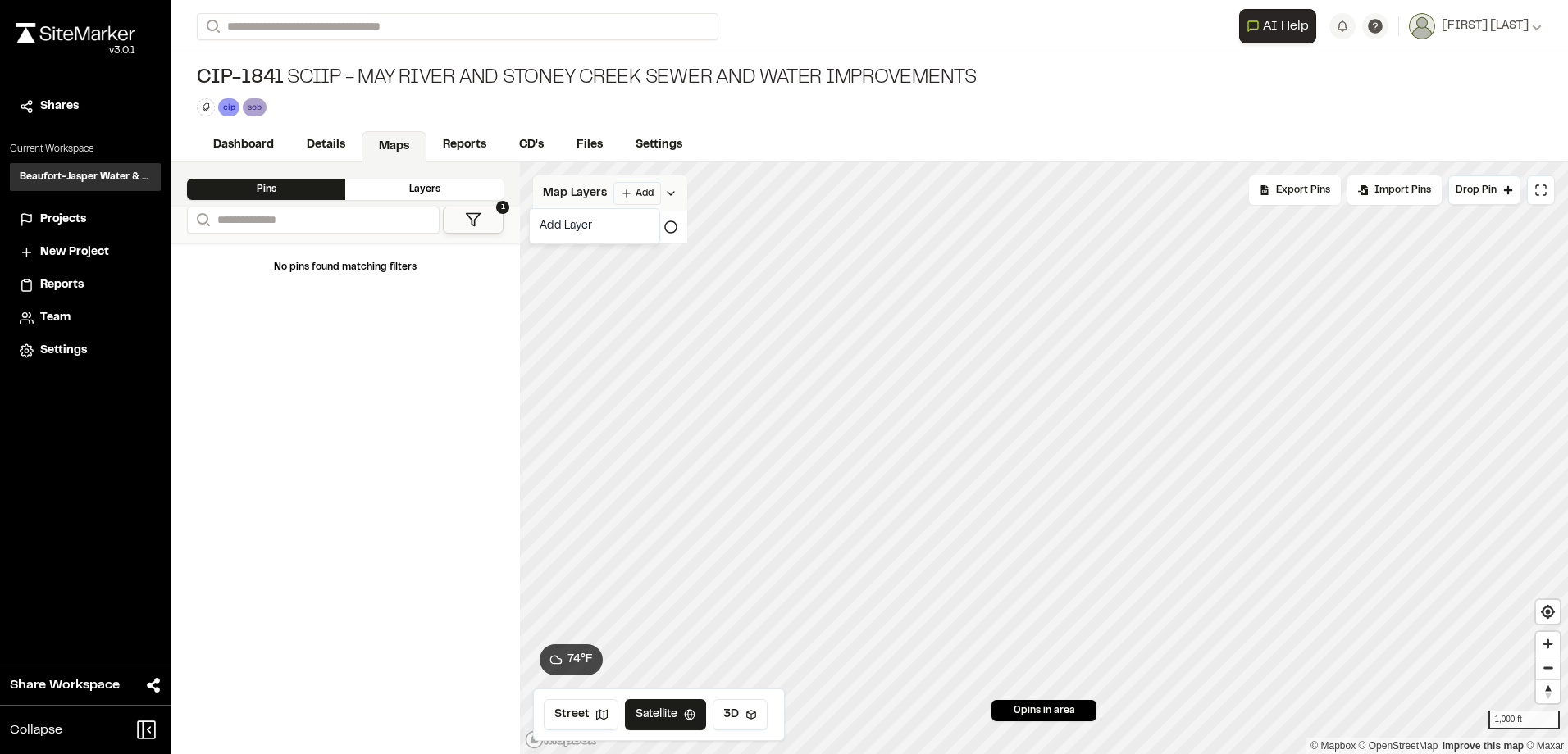 click on "**********" at bounding box center [784, 377] 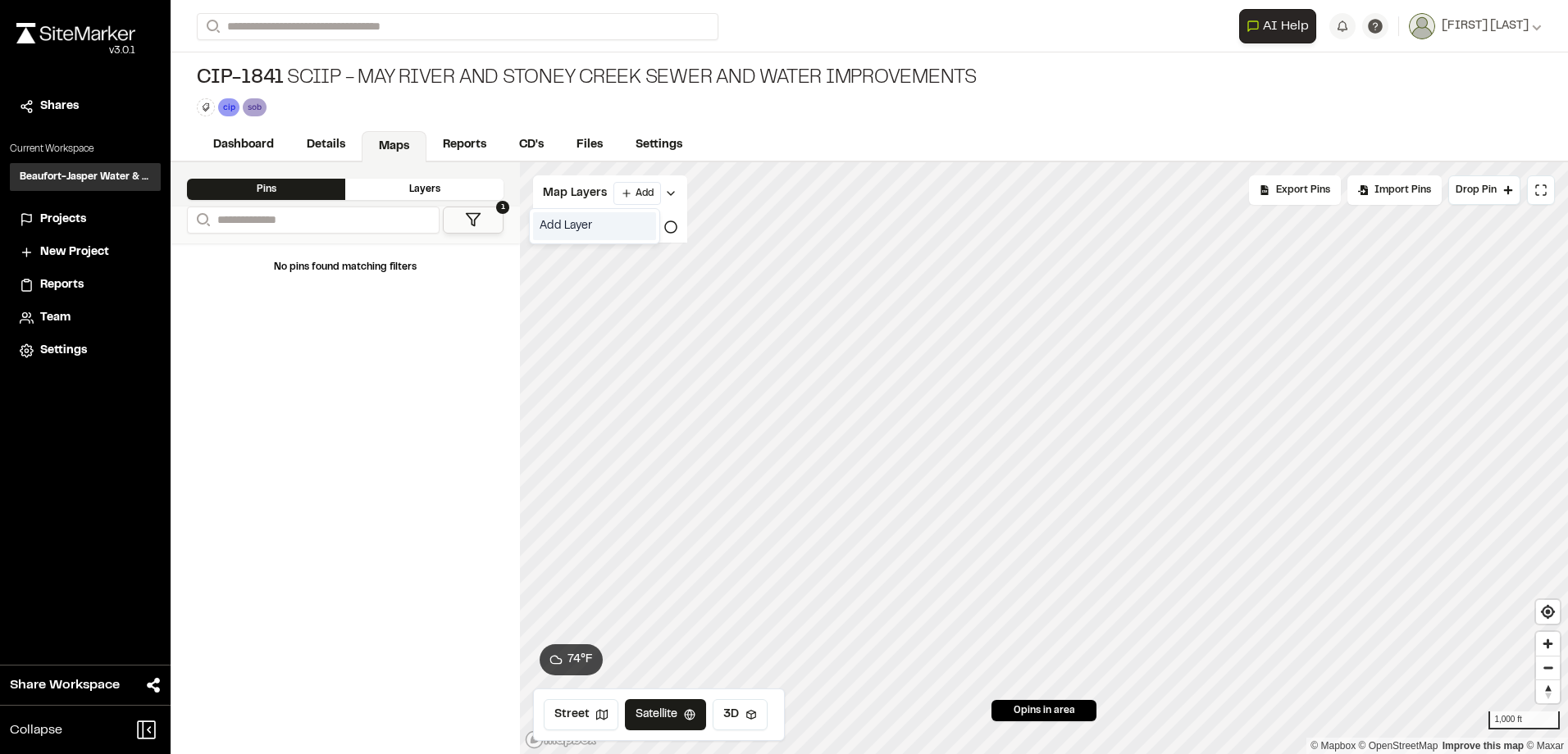 click on "Add Layer" at bounding box center [595, 226] 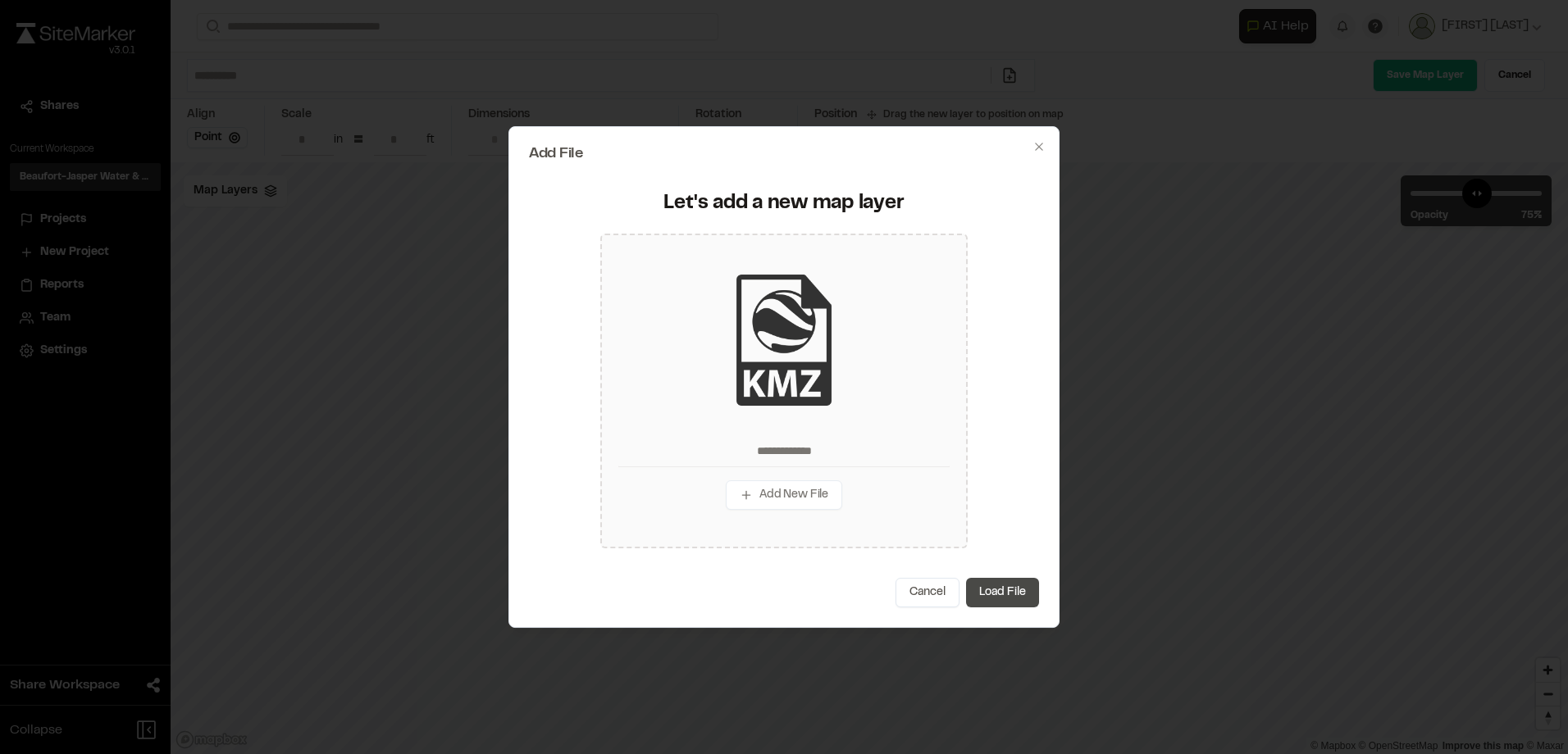 click on "Load File" at bounding box center (1002, 593) 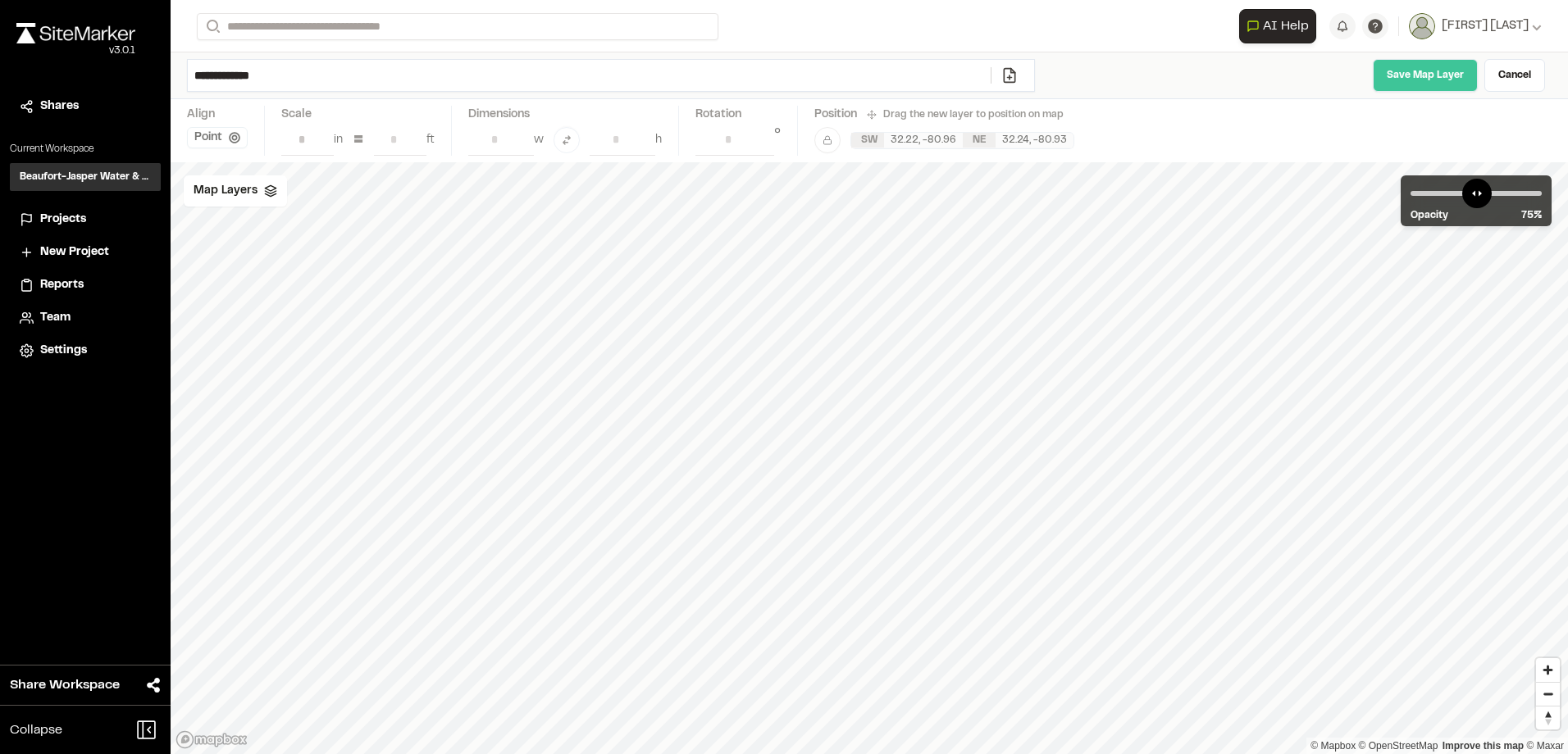 click on "Save Map Layer" at bounding box center (1425, 75) 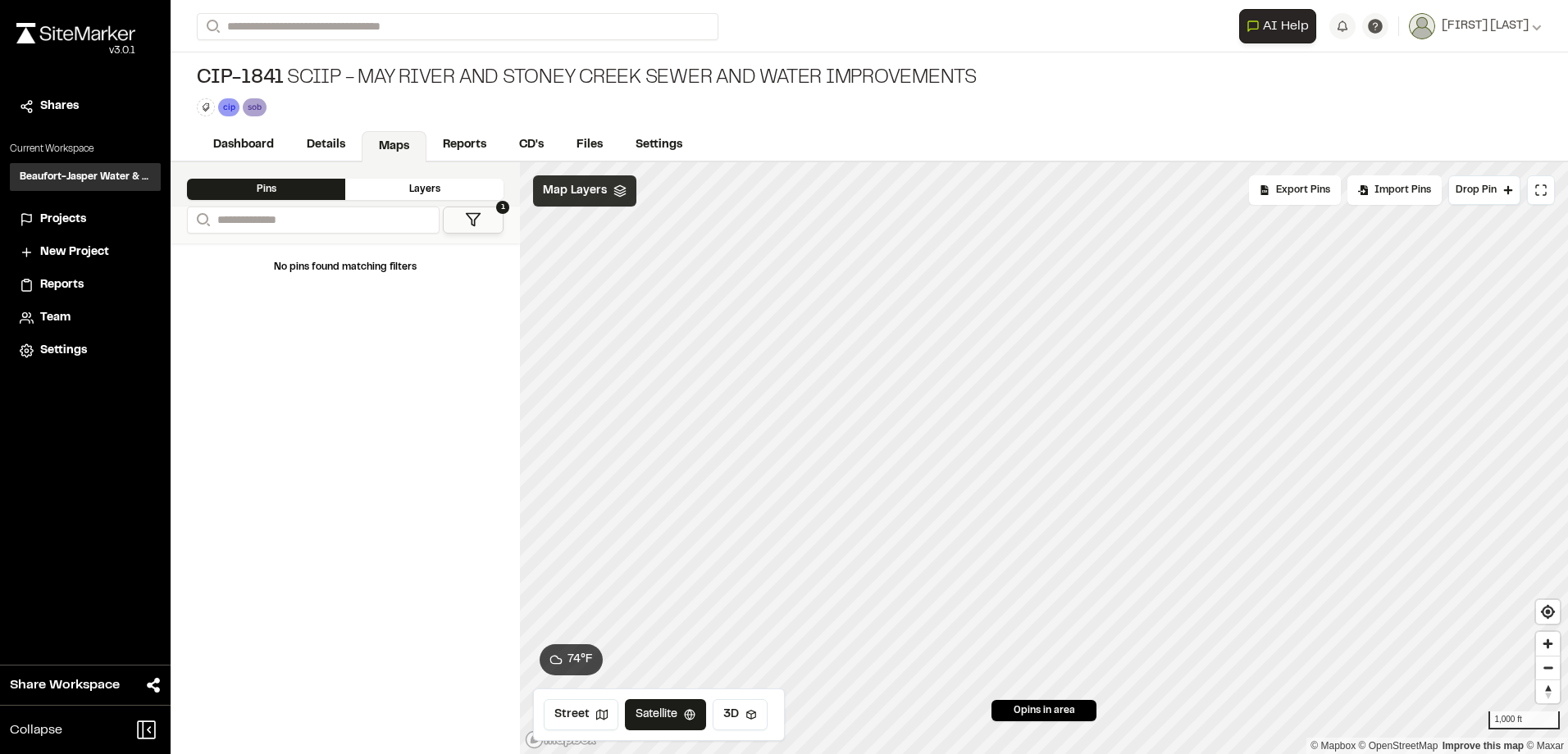 click on "Map Layers" at bounding box center [575, 191] 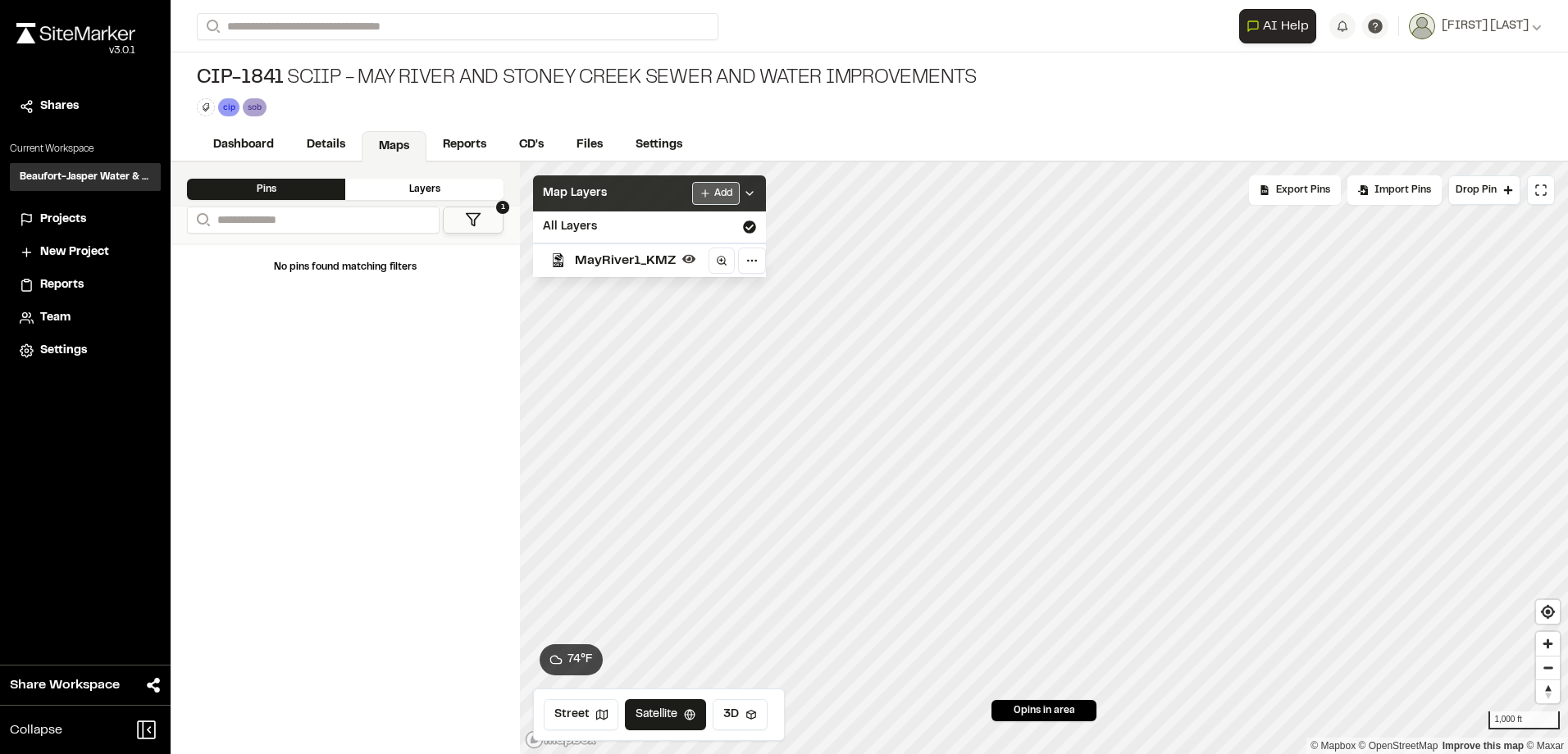 click on "**********" at bounding box center [784, 377] 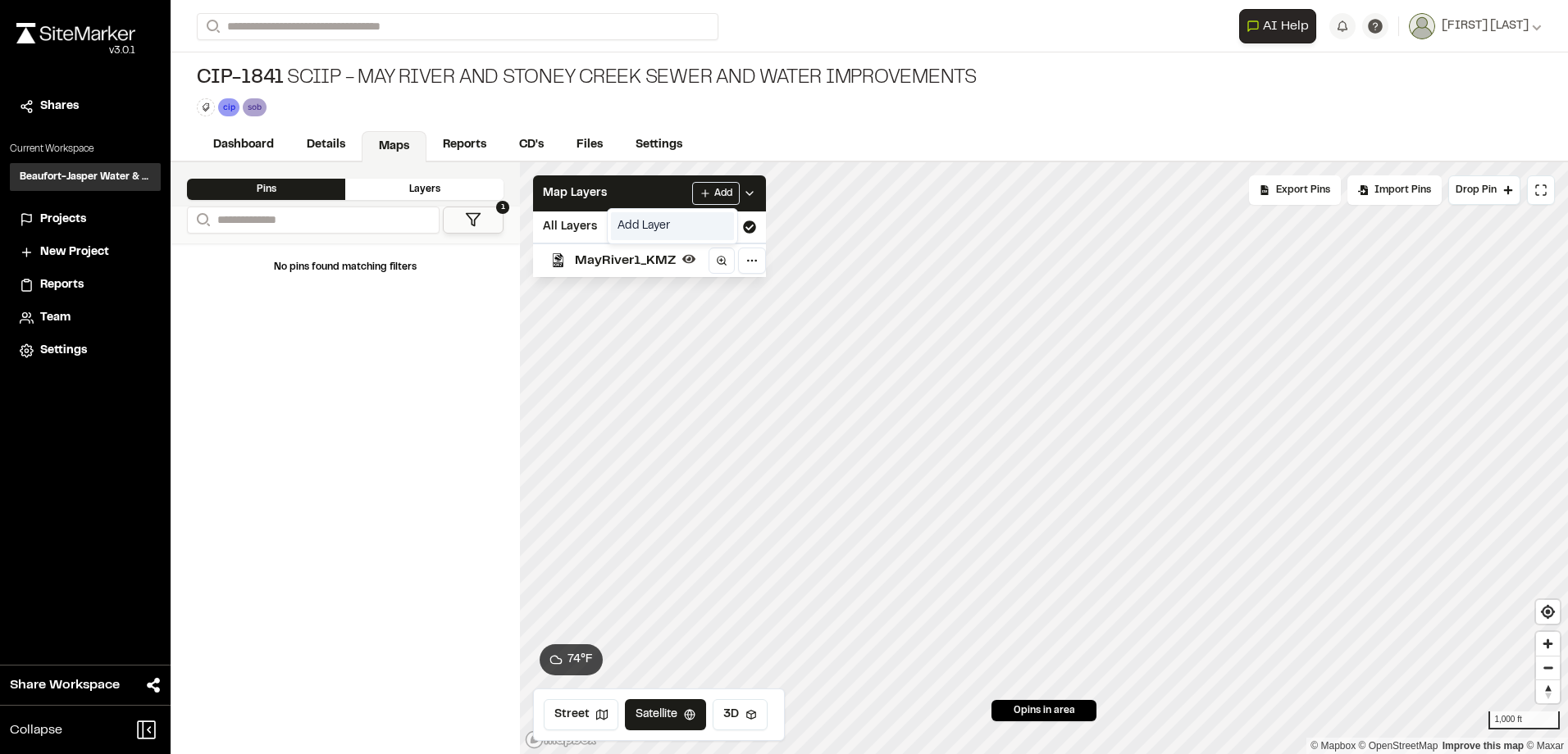 click on "Add Layer" at bounding box center [672, 226] 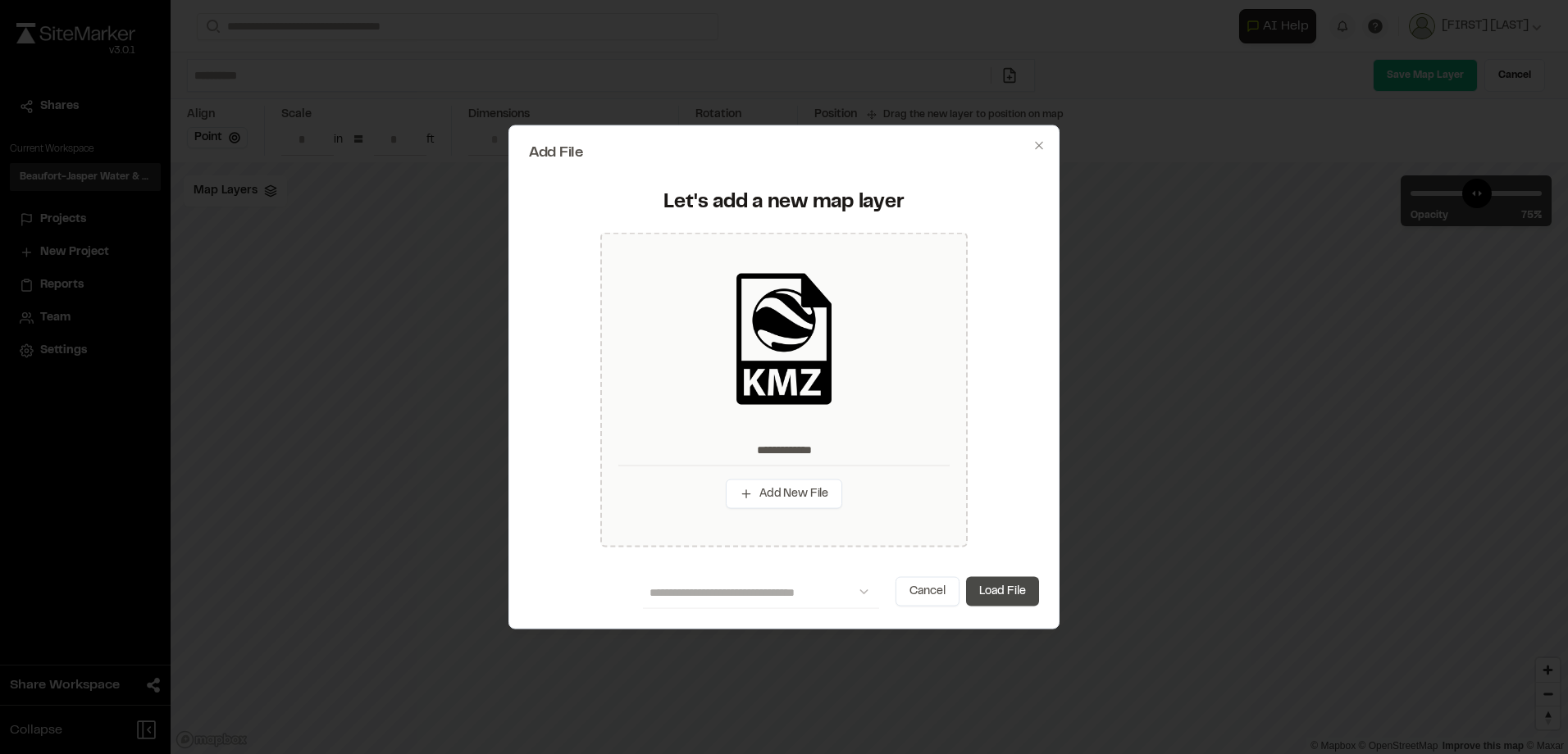 click on "Load File" at bounding box center [1002, 591] 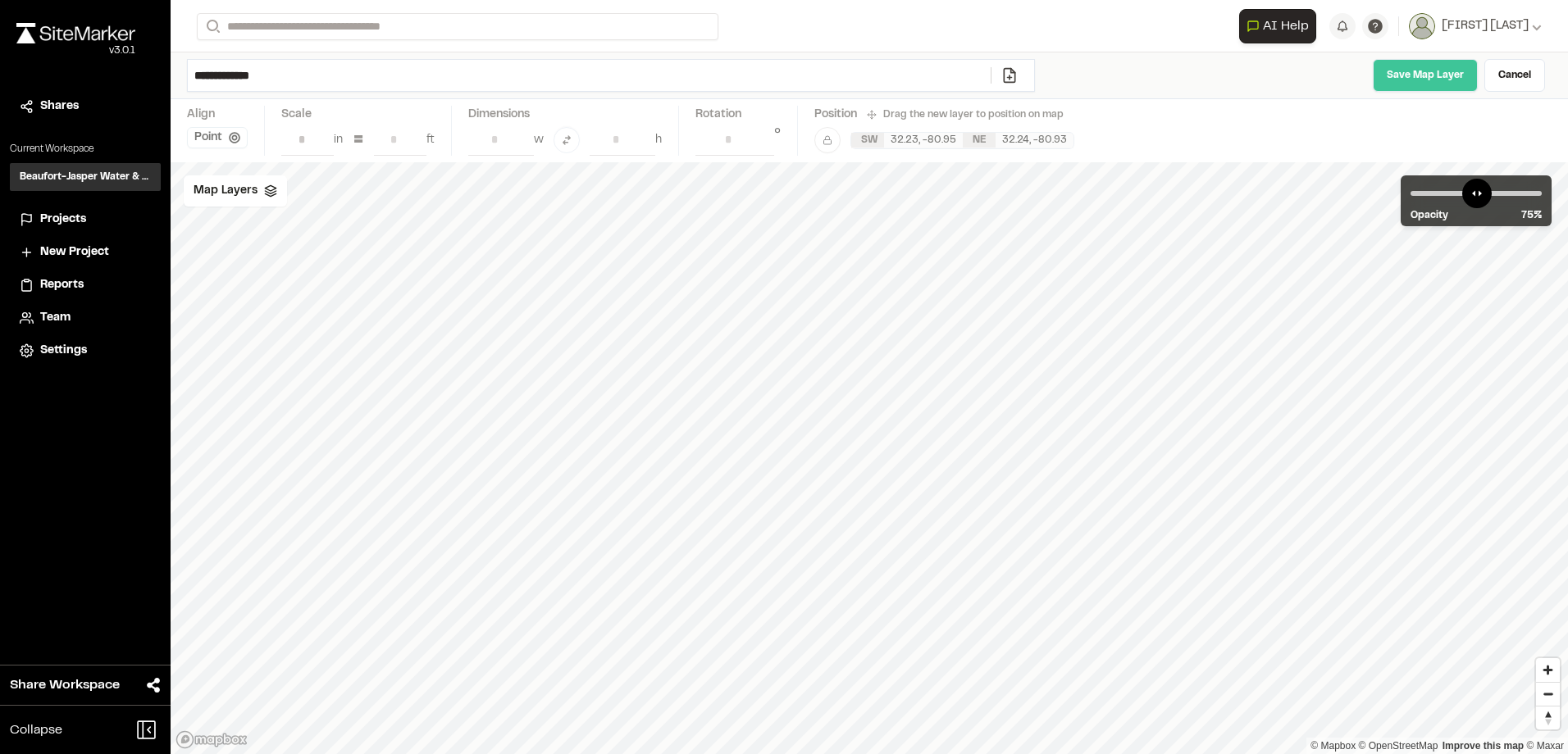 click on "Save Map Layer" at bounding box center (1425, 75) 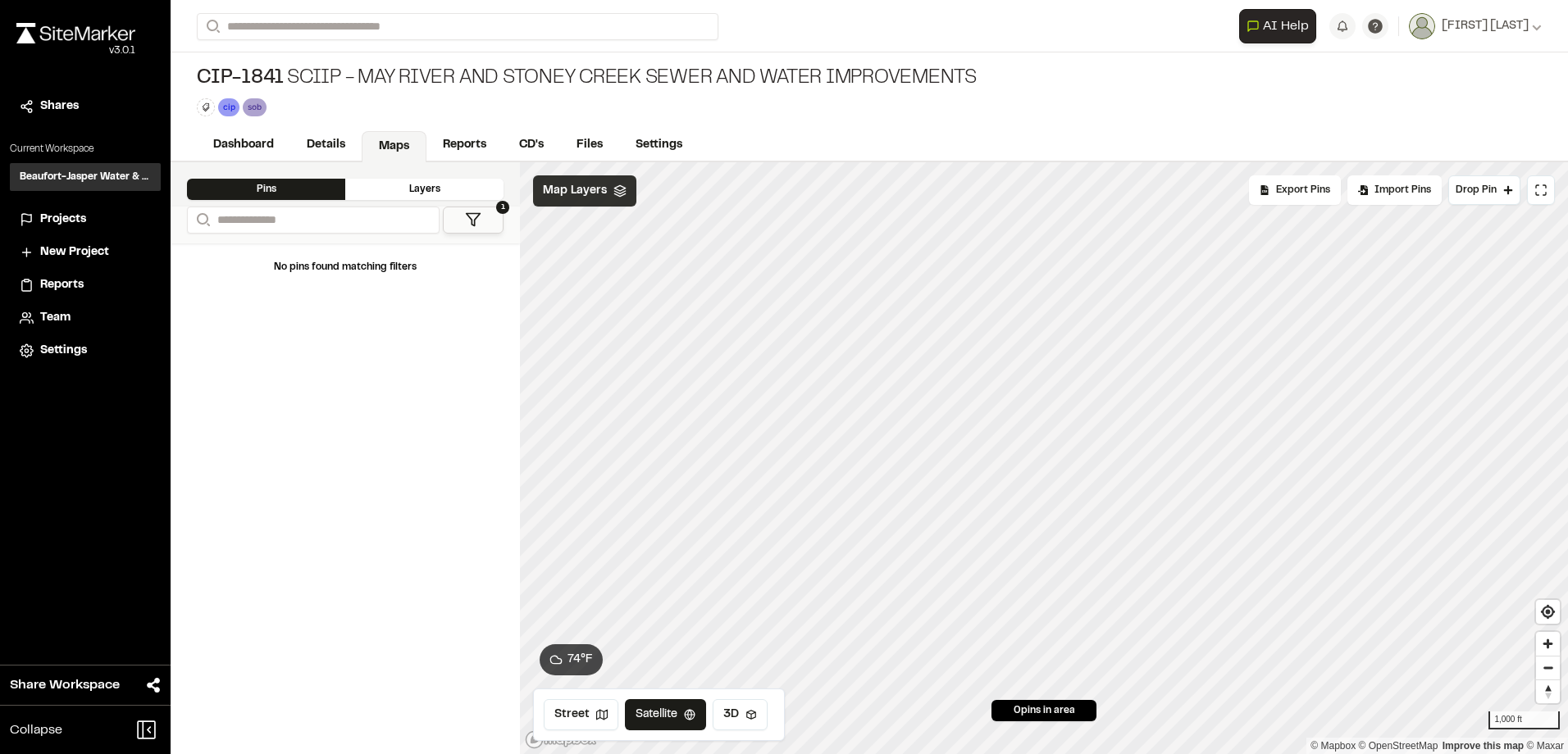 click on "Map Layers" at bounding box center [585, 191] 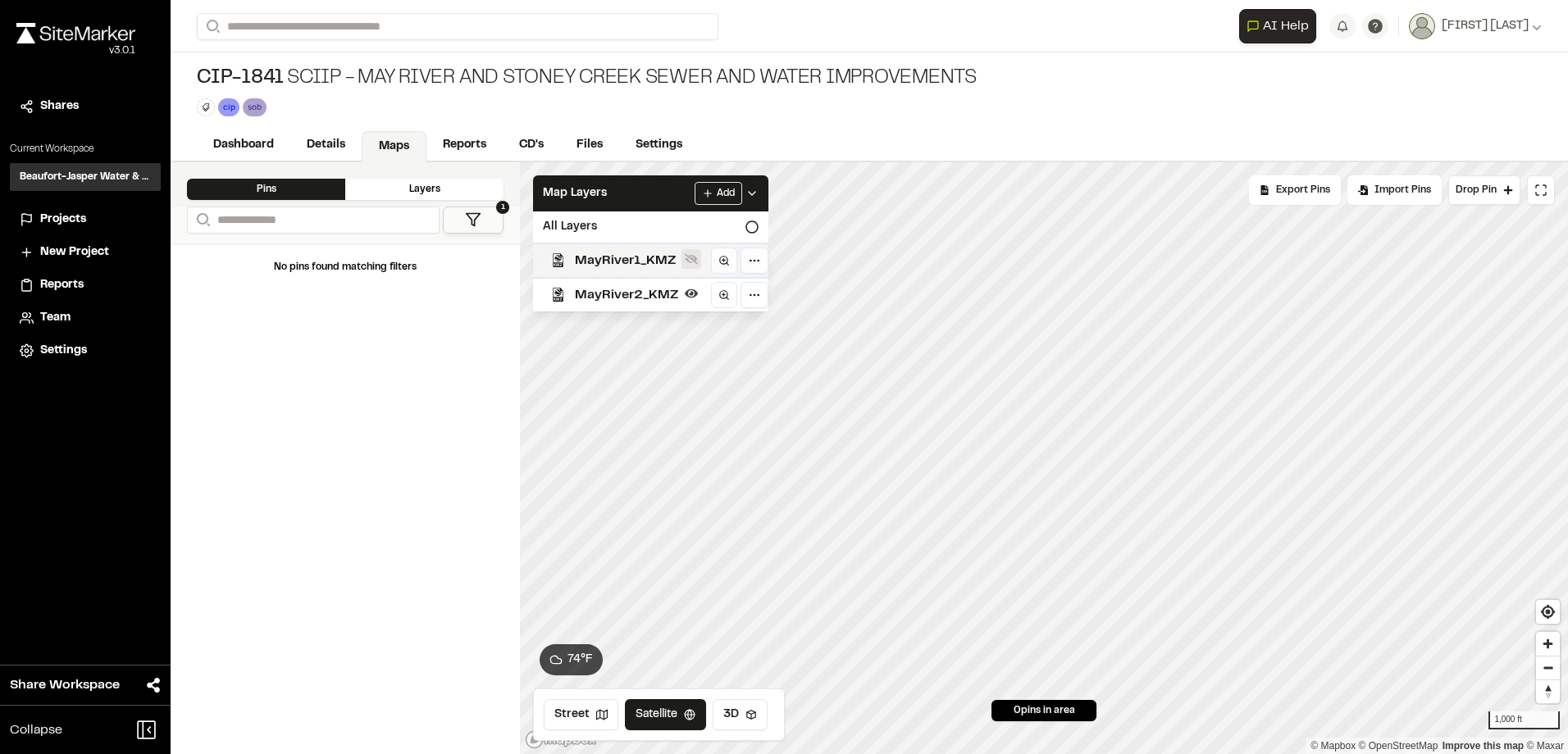 click 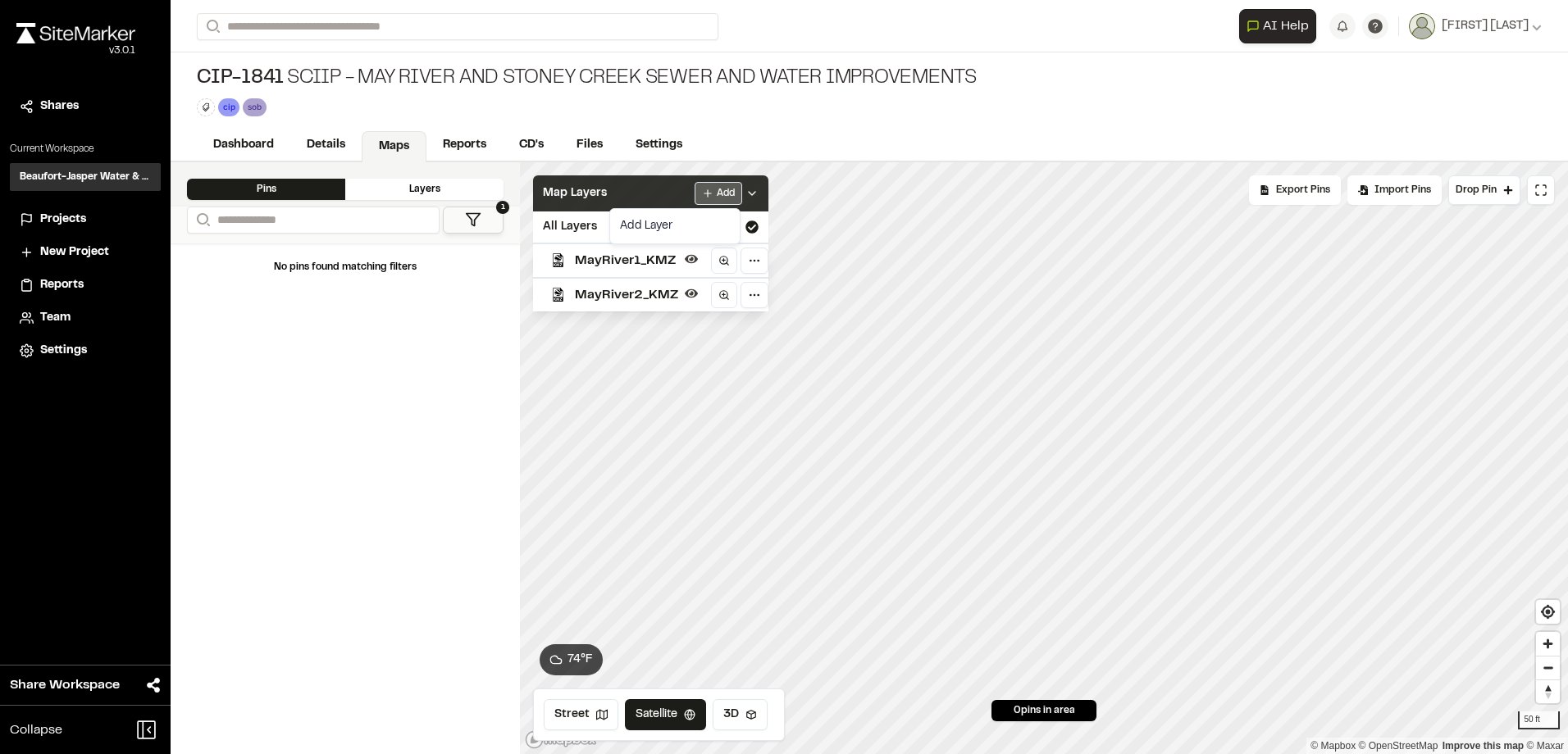 click on "**********" at bounding box center [784, 377] 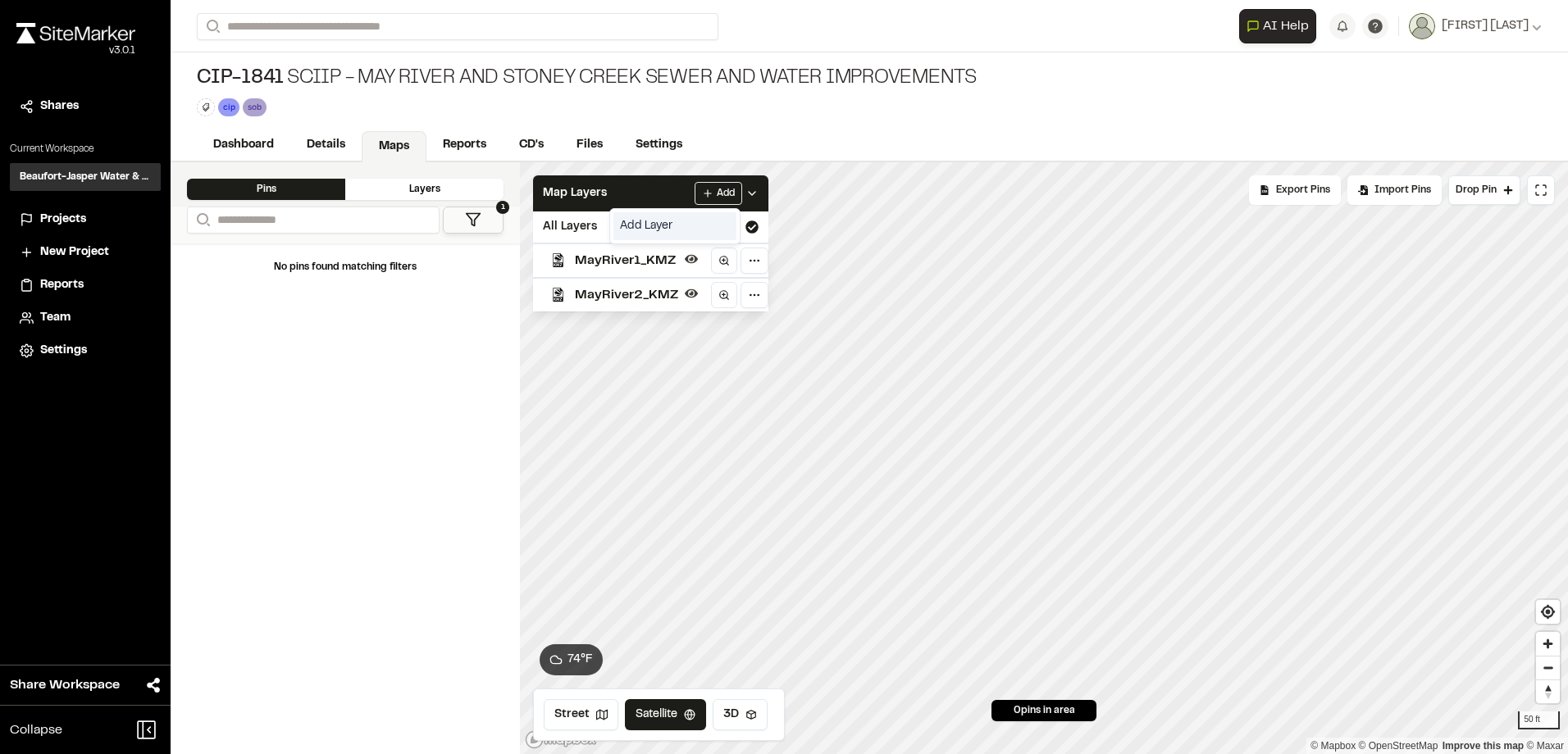 click on "Add Layer" at bounding box center (675, 226) 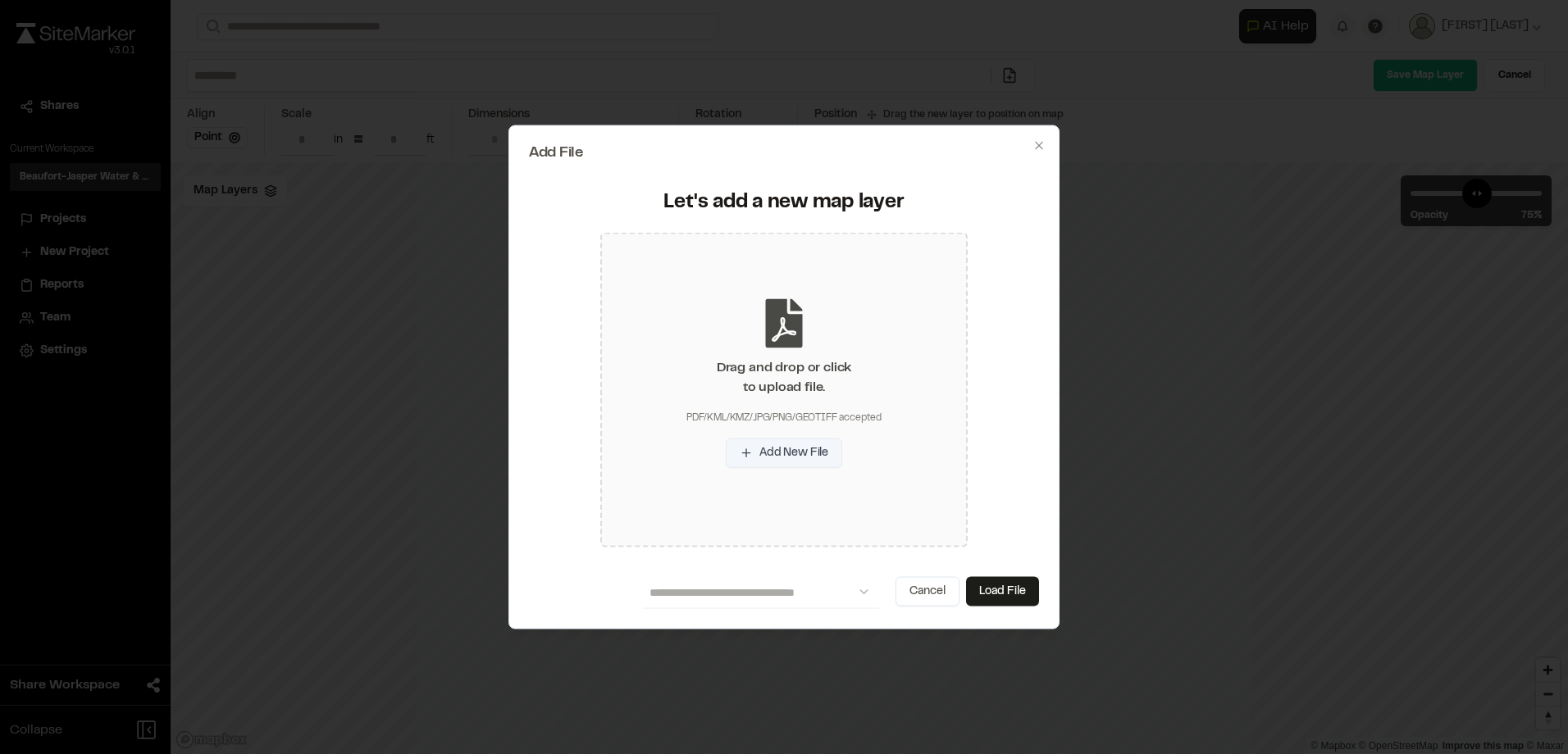 click on "Add New File" at bounding box center [784, 452] 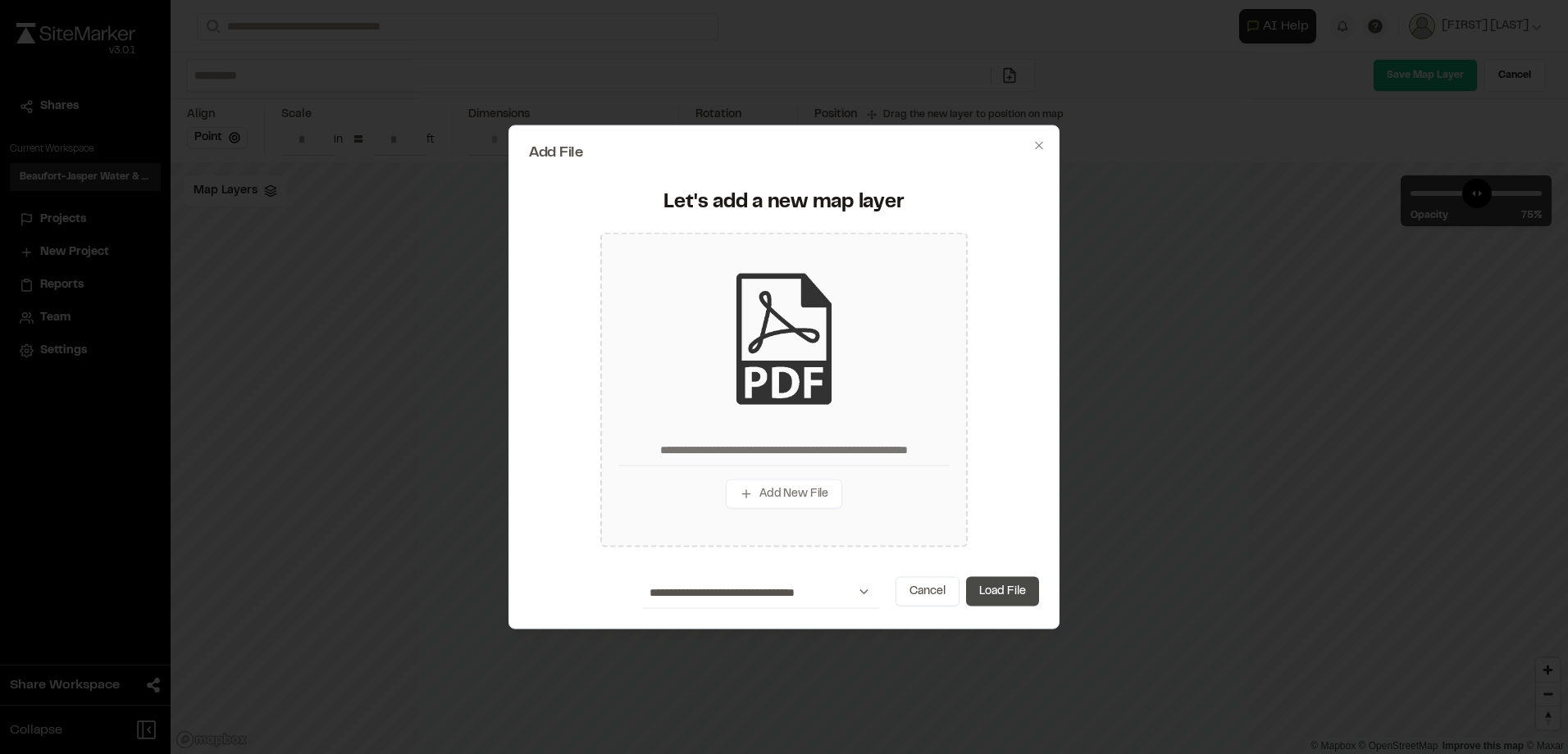 click on "Load File" at bounding box center (1002, 591) 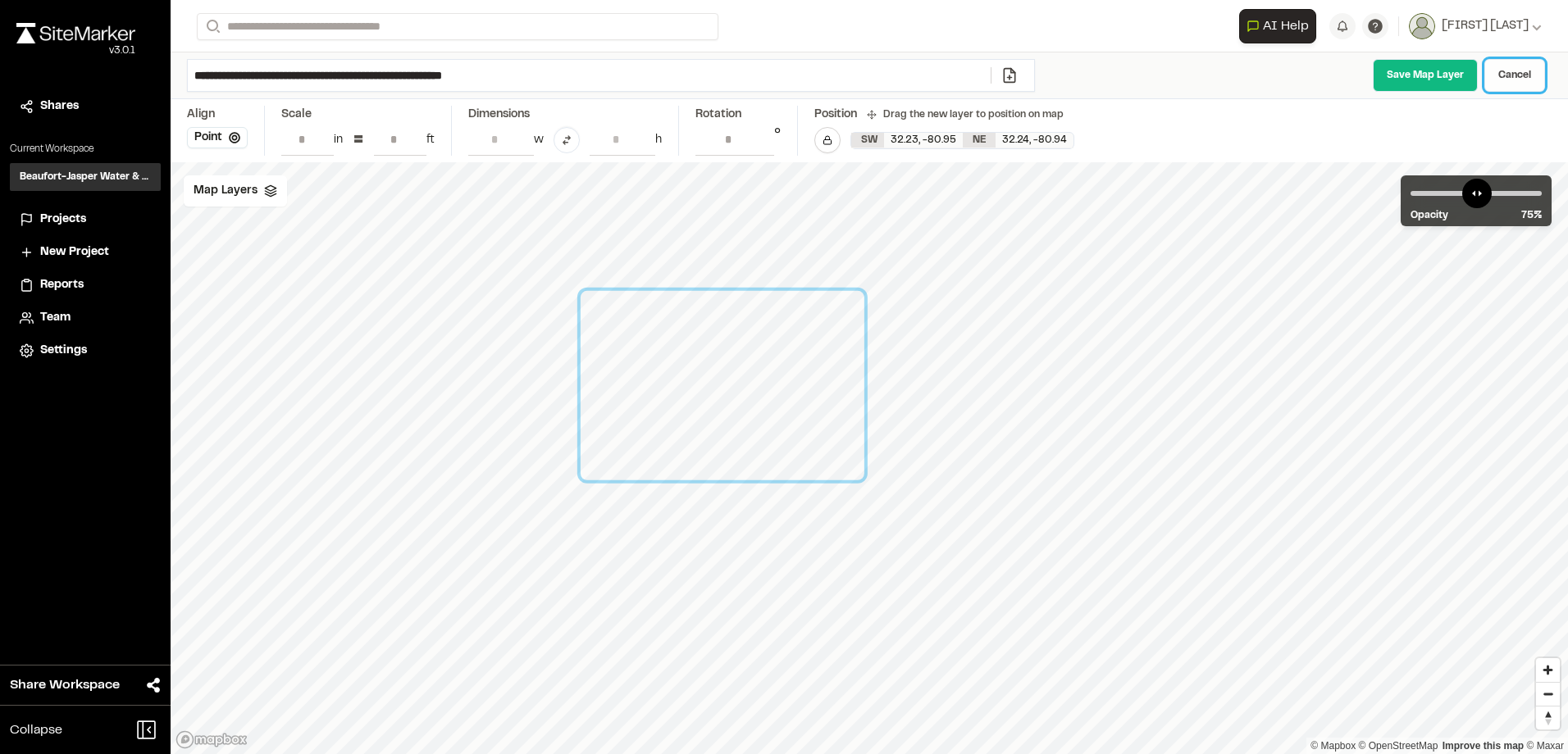 click on "Cancel" at bounding box center [1515, 75] 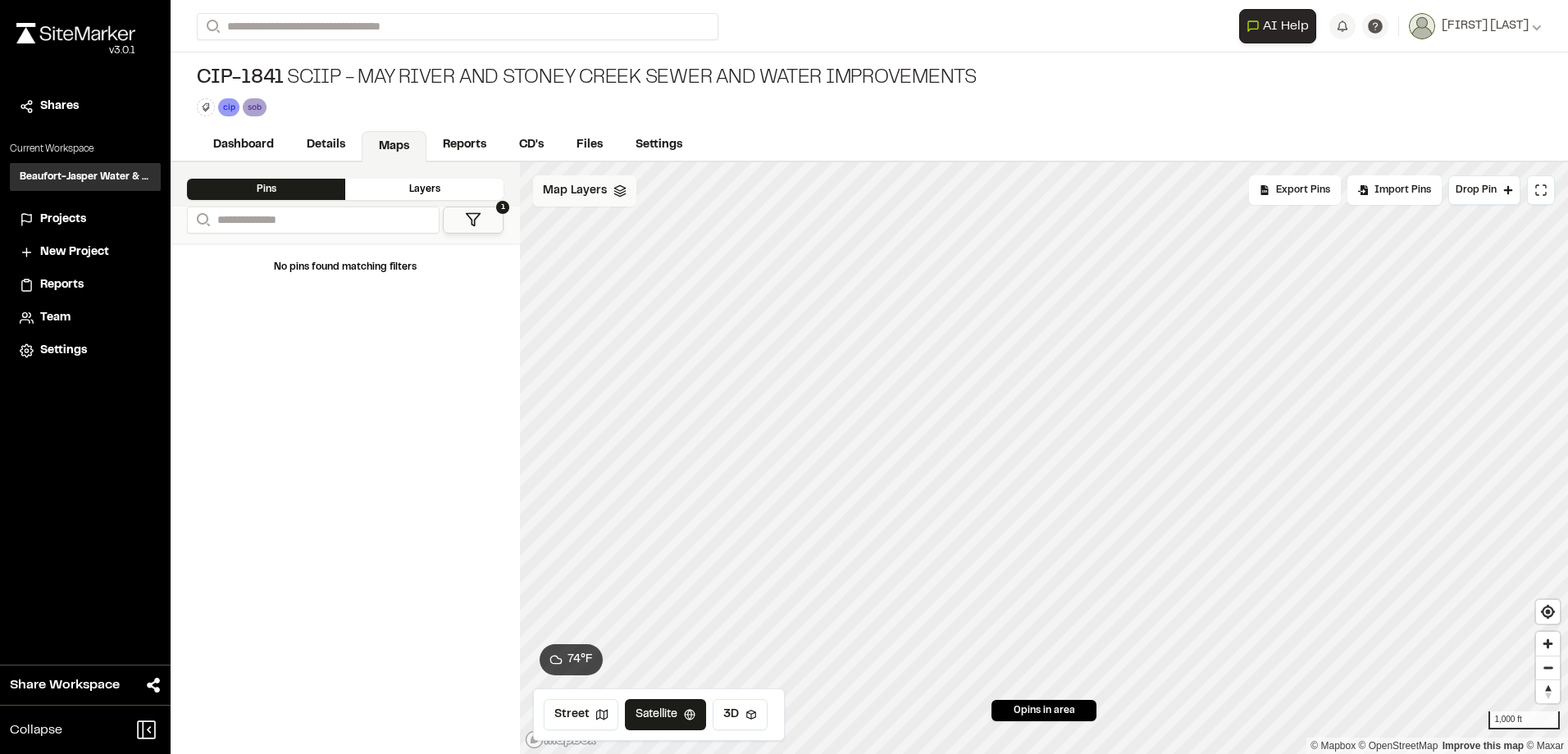 click on "Map Layers" at bounding box center [585, 191] 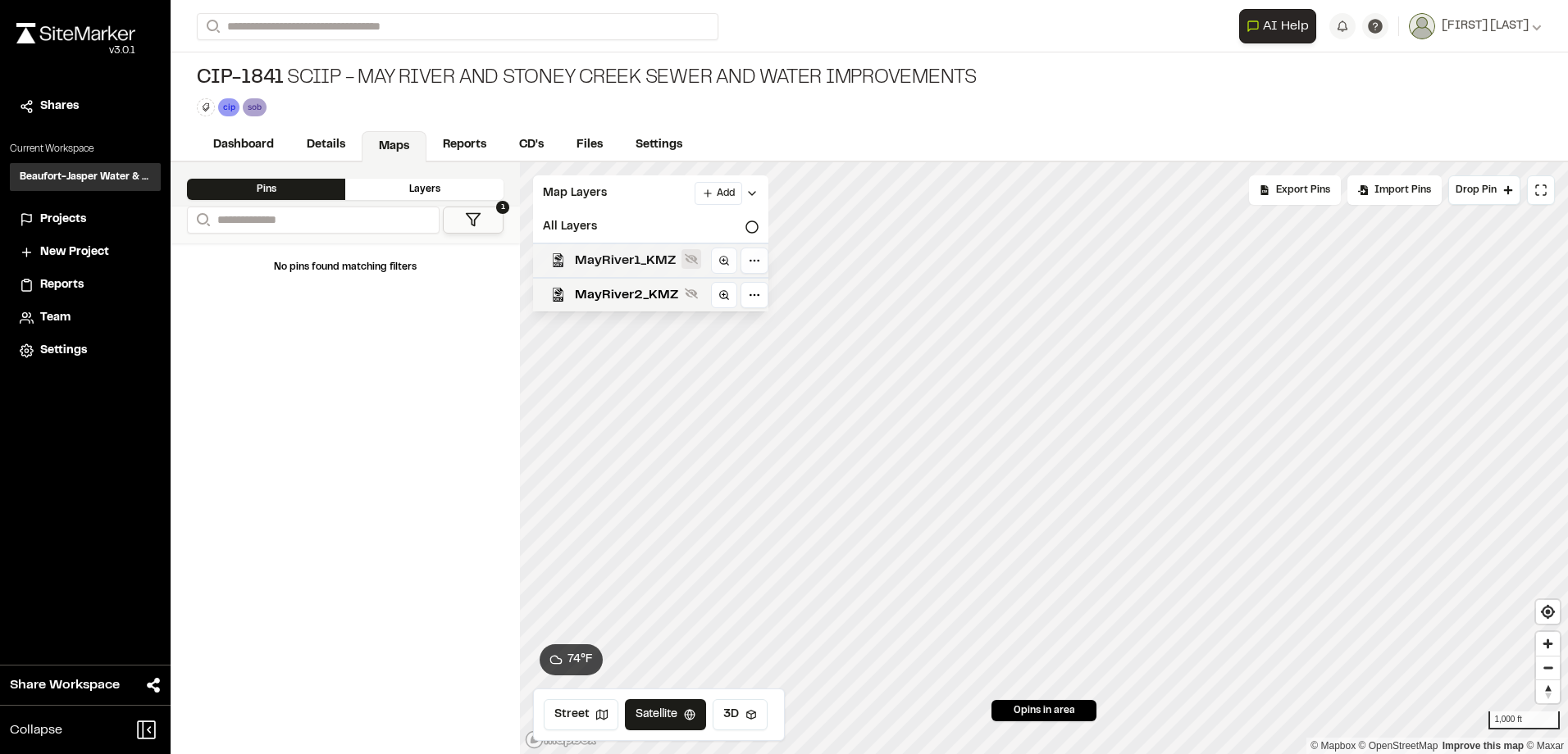 click 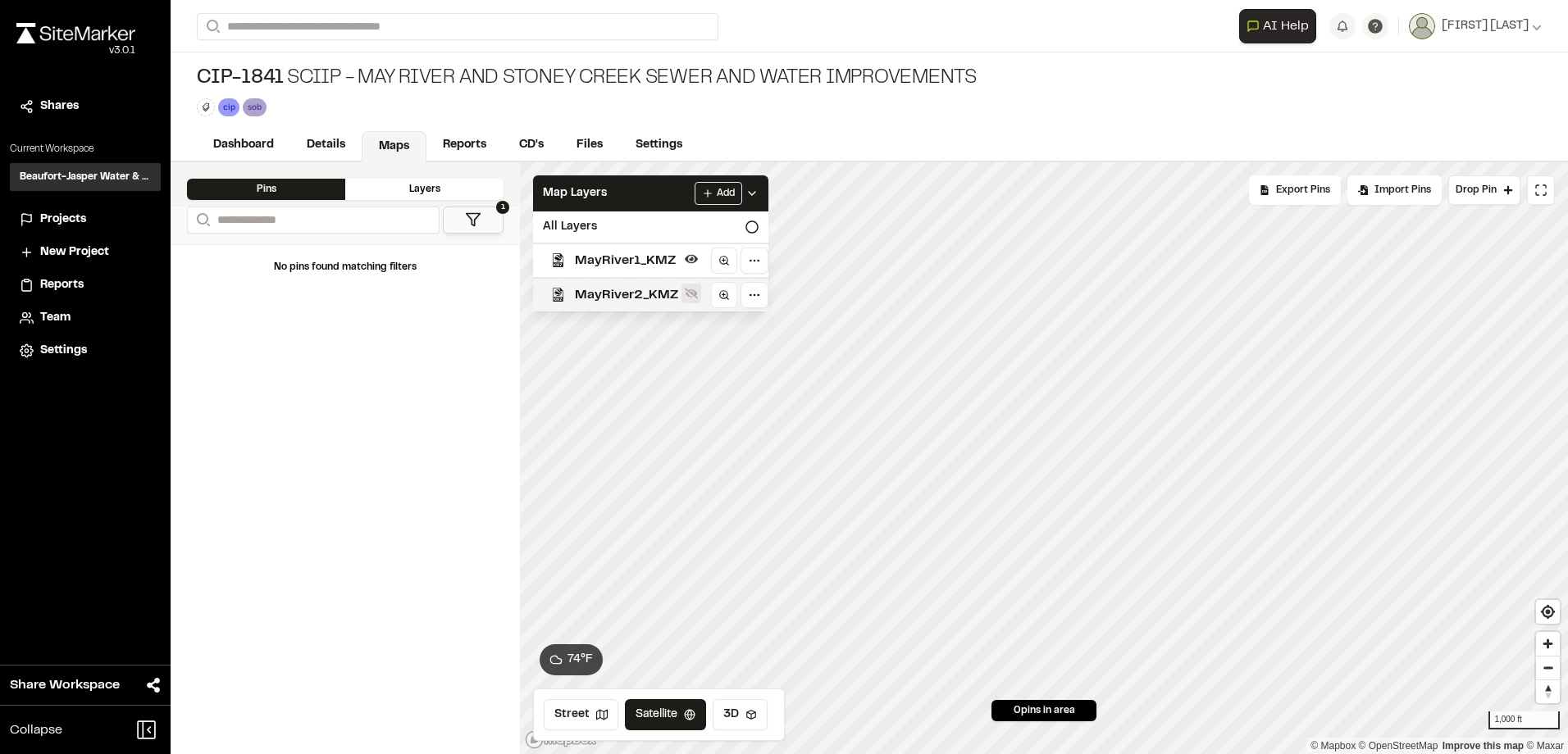 click 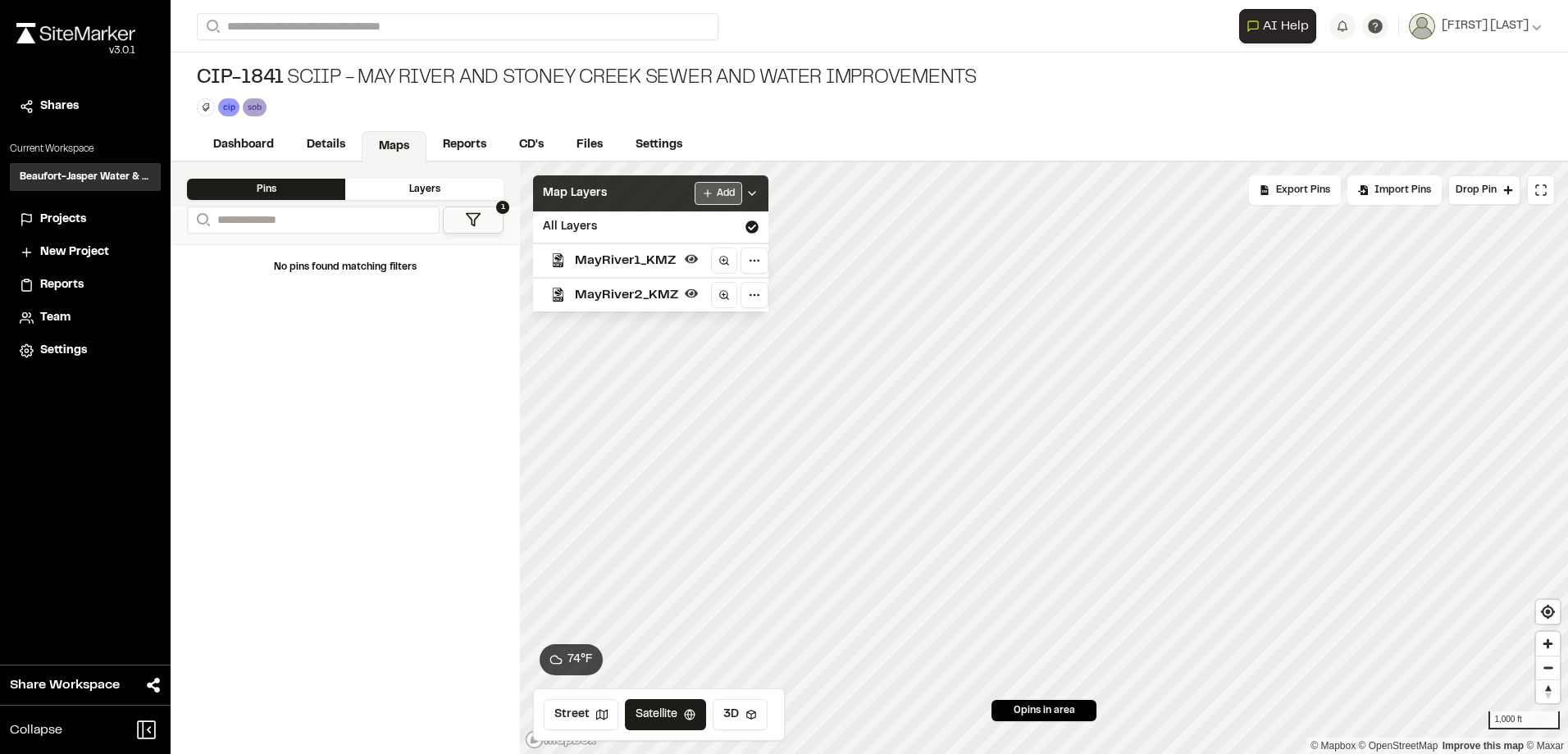 click on "**********" at bounding box center (784, 377) 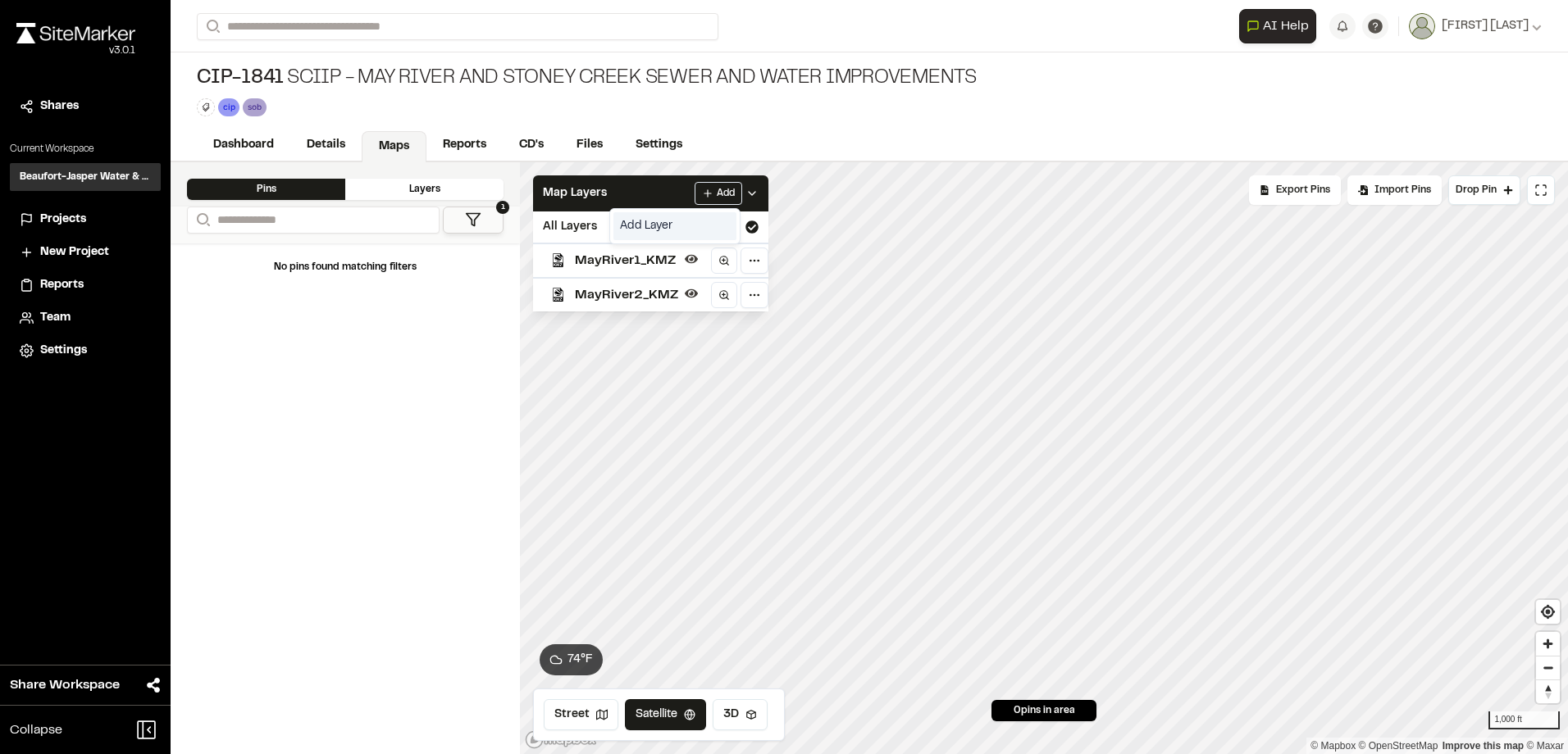 click on "Add Layer" at bounding box center [675, 226] 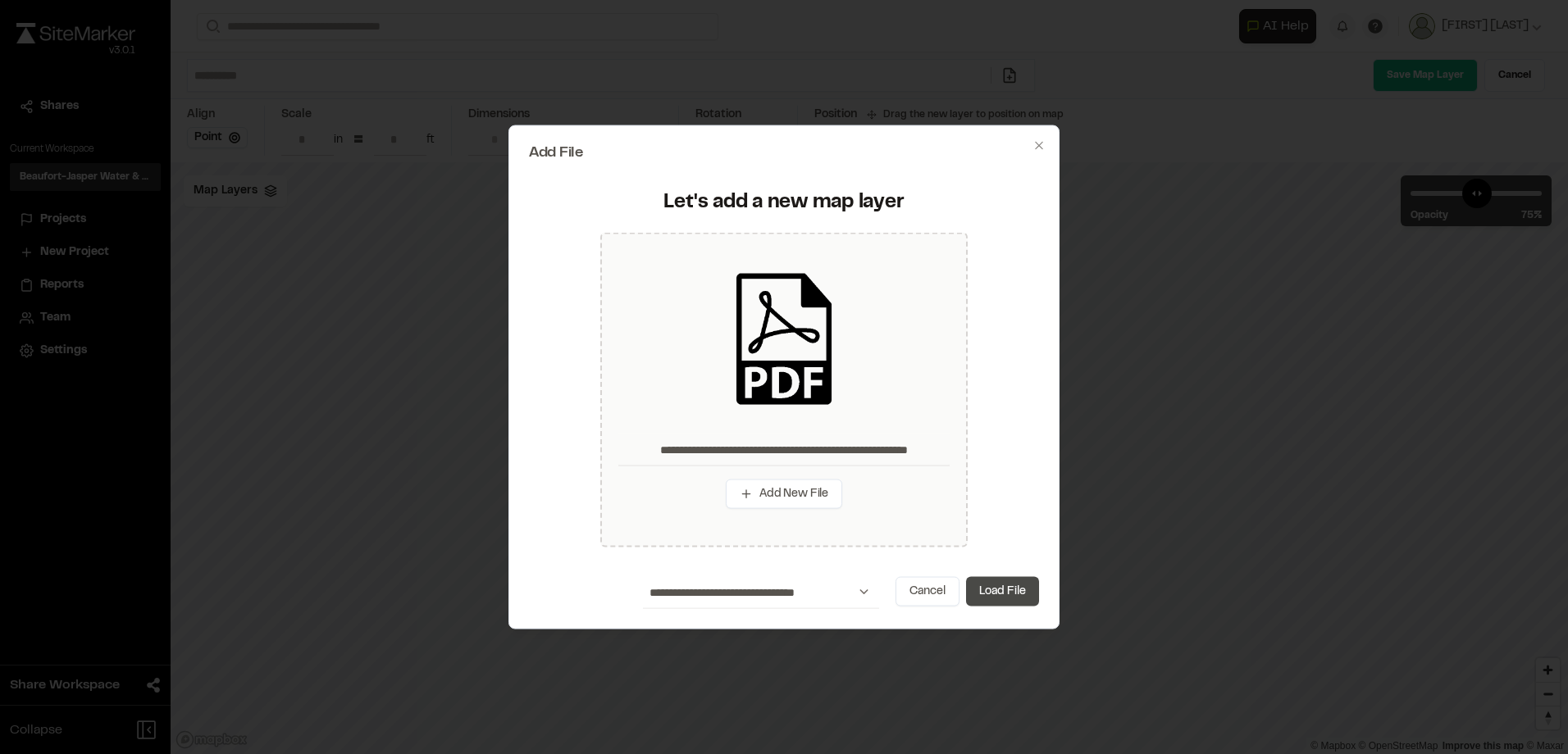 click on "Load File" at bounding box center [1002, 591] 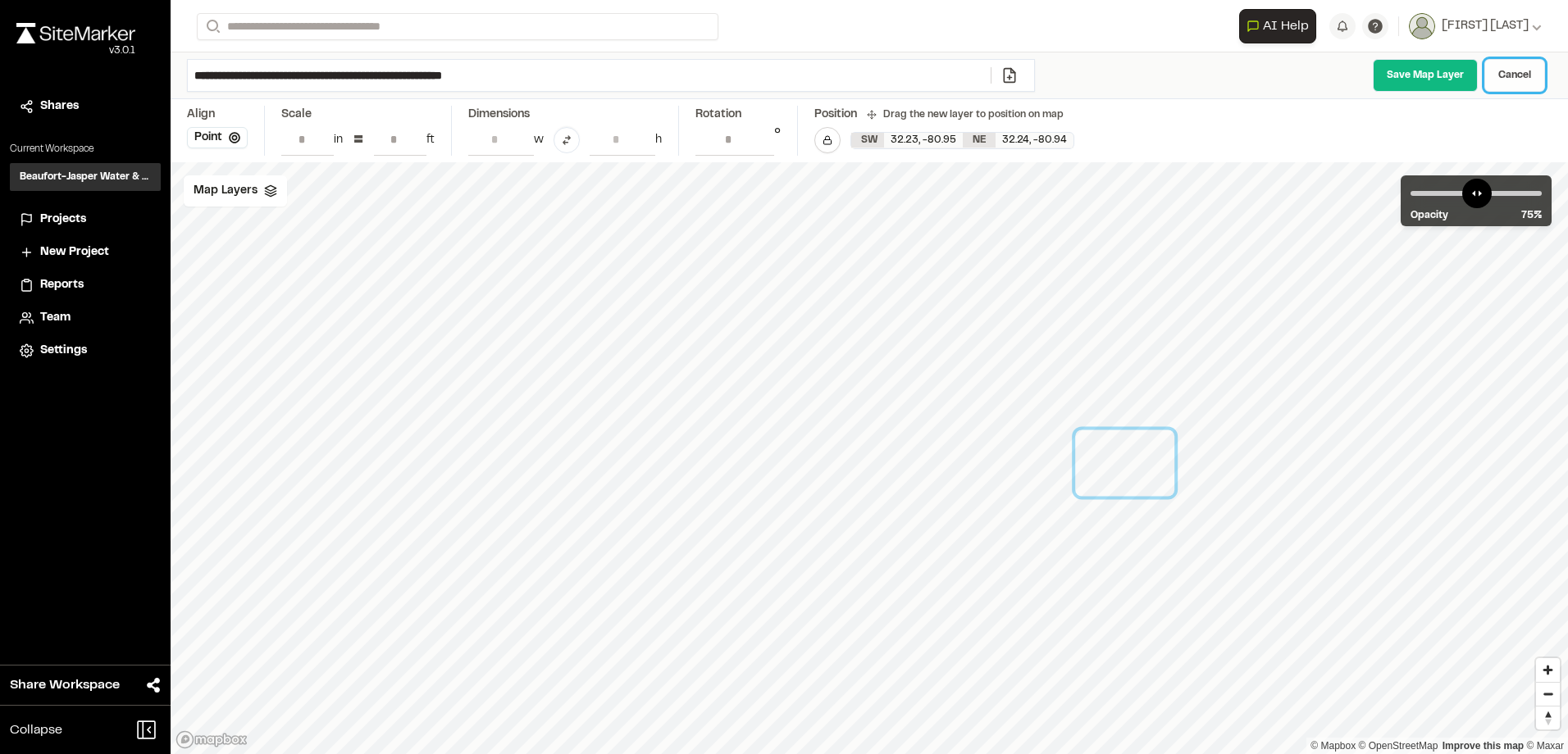 click on "Cancel" at bounding box center (1515, 75) 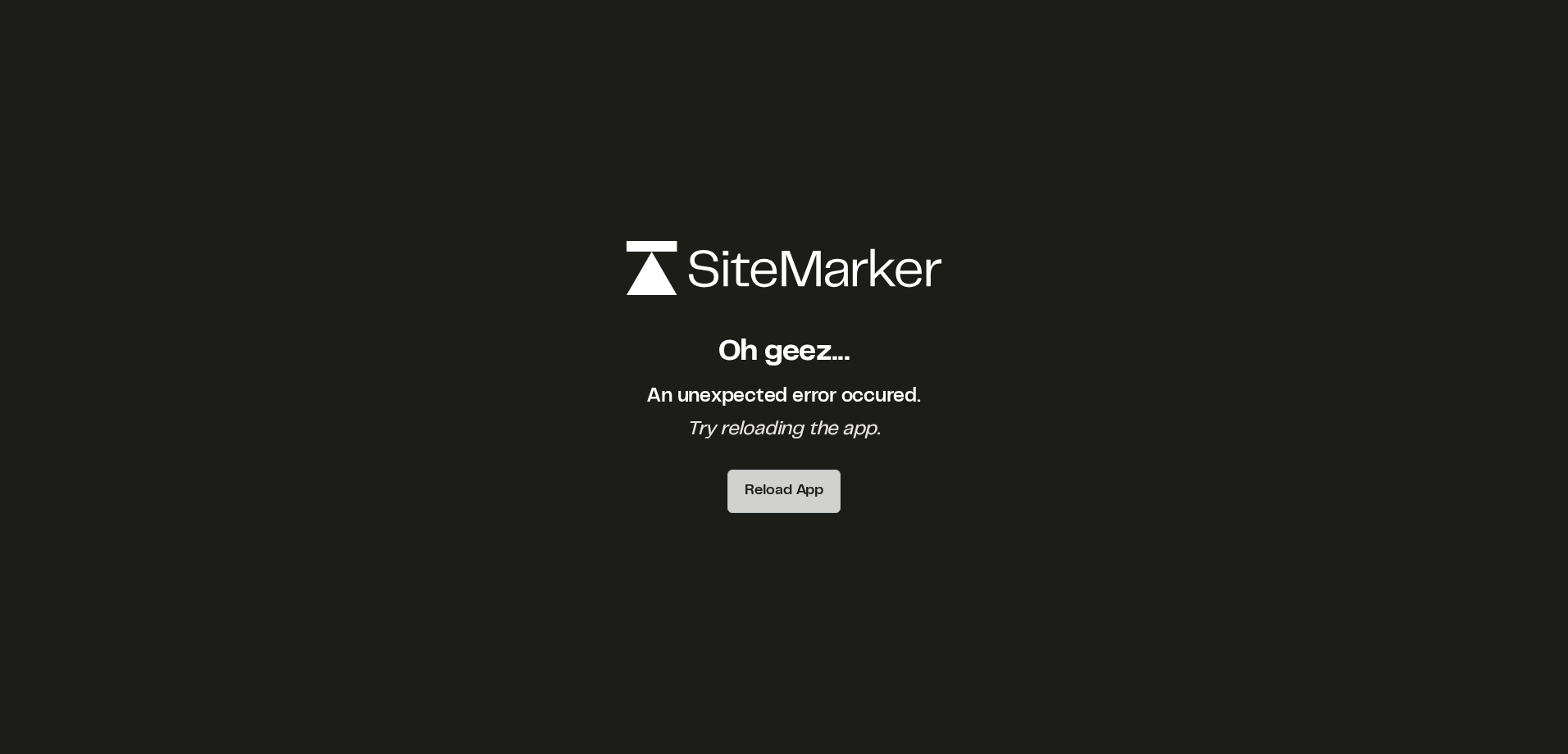 click on "Reload App" at bounding box center [784, 491] 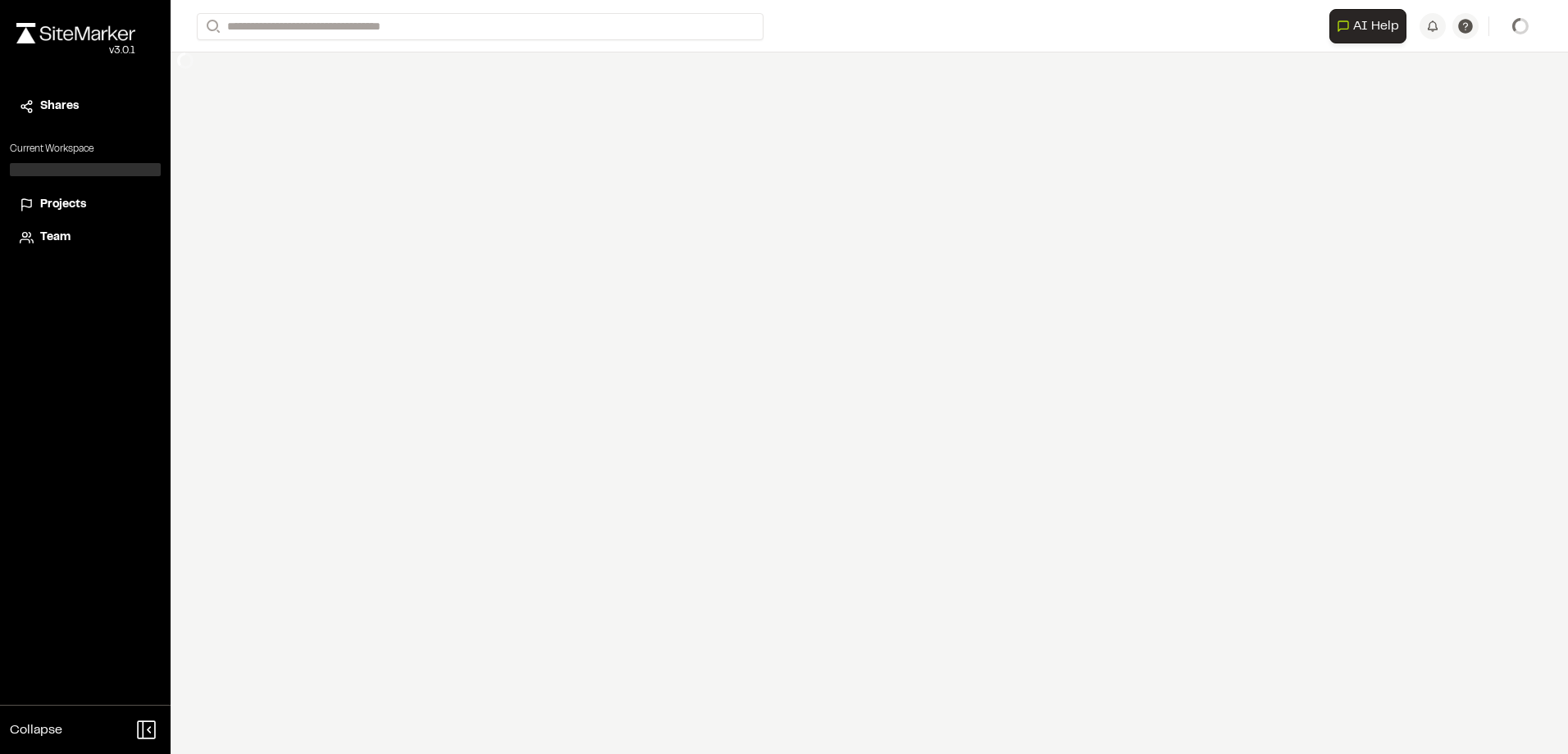 scroll, scrollTop: 0, scrollLeft: 0, axis: both 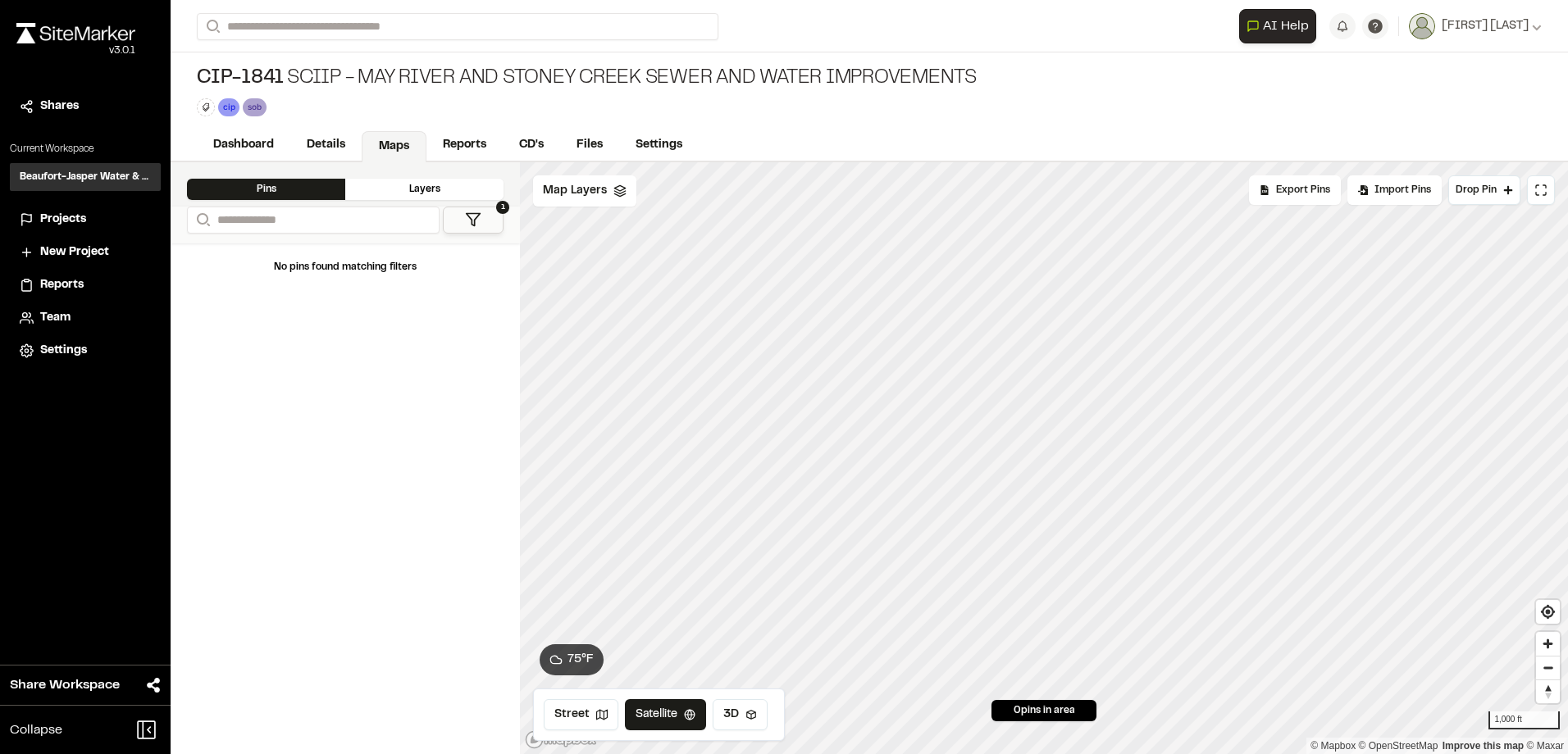 click on "Projects" at bounding box center (63, 220) 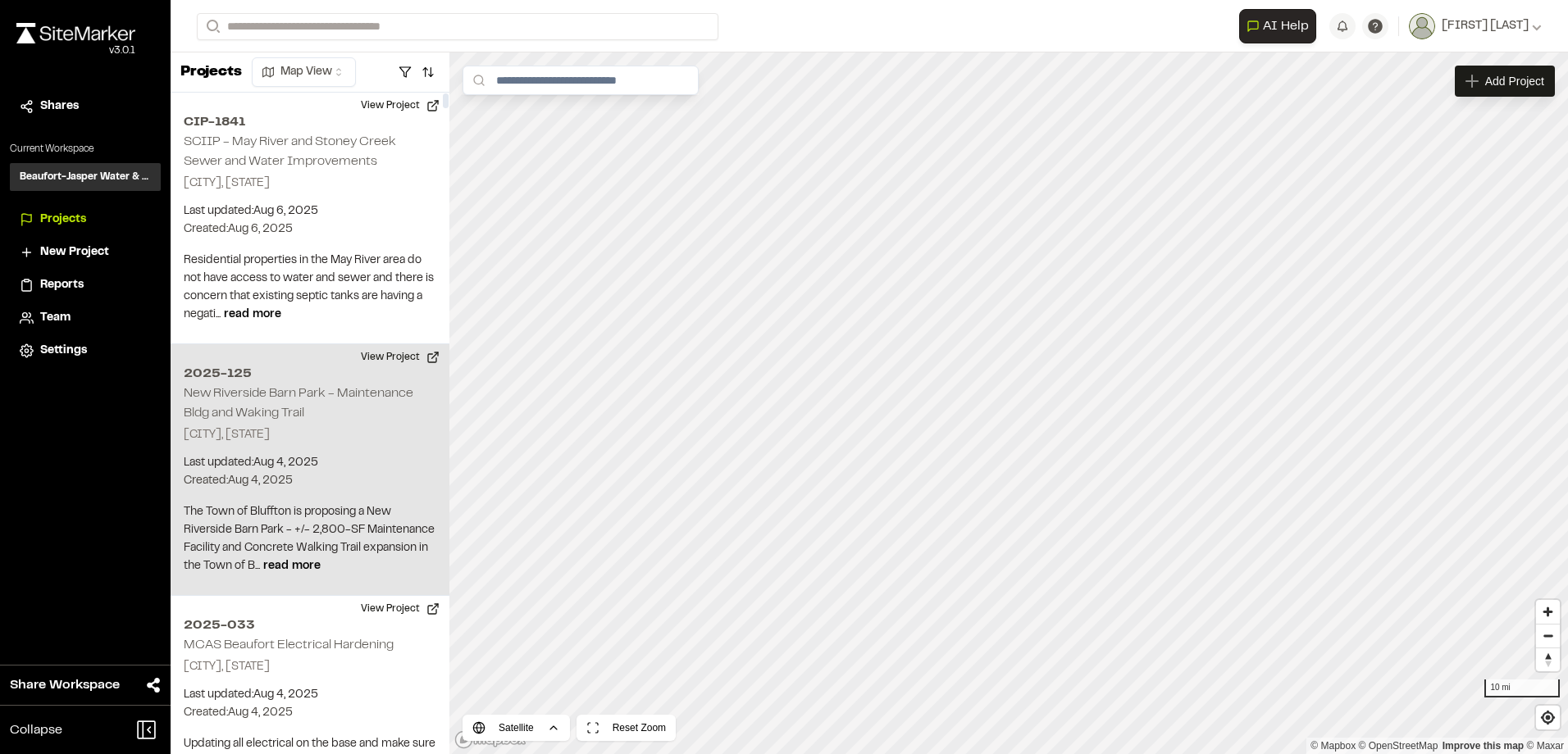 click on "[CITY], [STATE]" at bounding box center [310, 435] 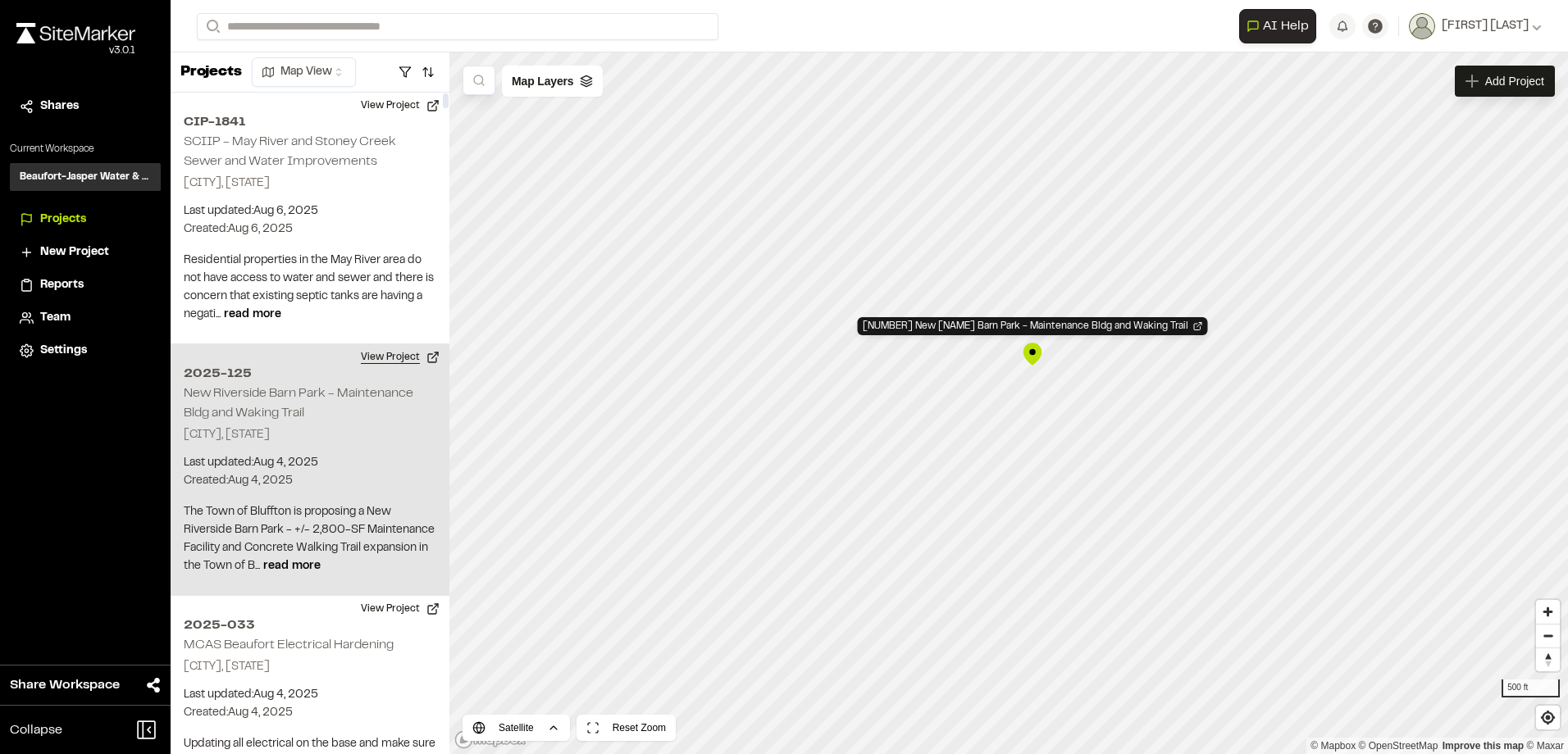 click on "View Project" at bounding box center (400, 357) 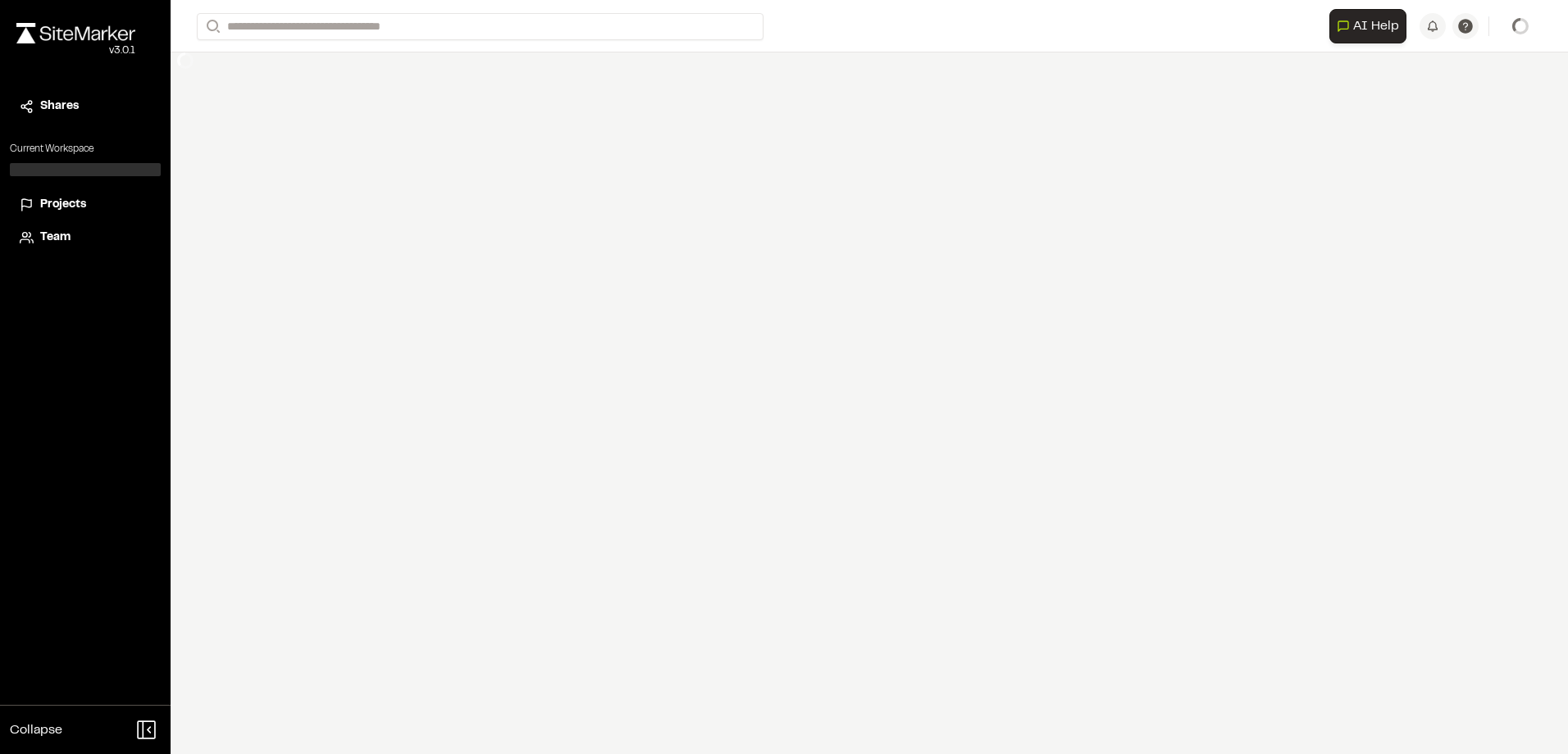 scroll, scrollTop: 0, scrollLeft: 0, axis: both 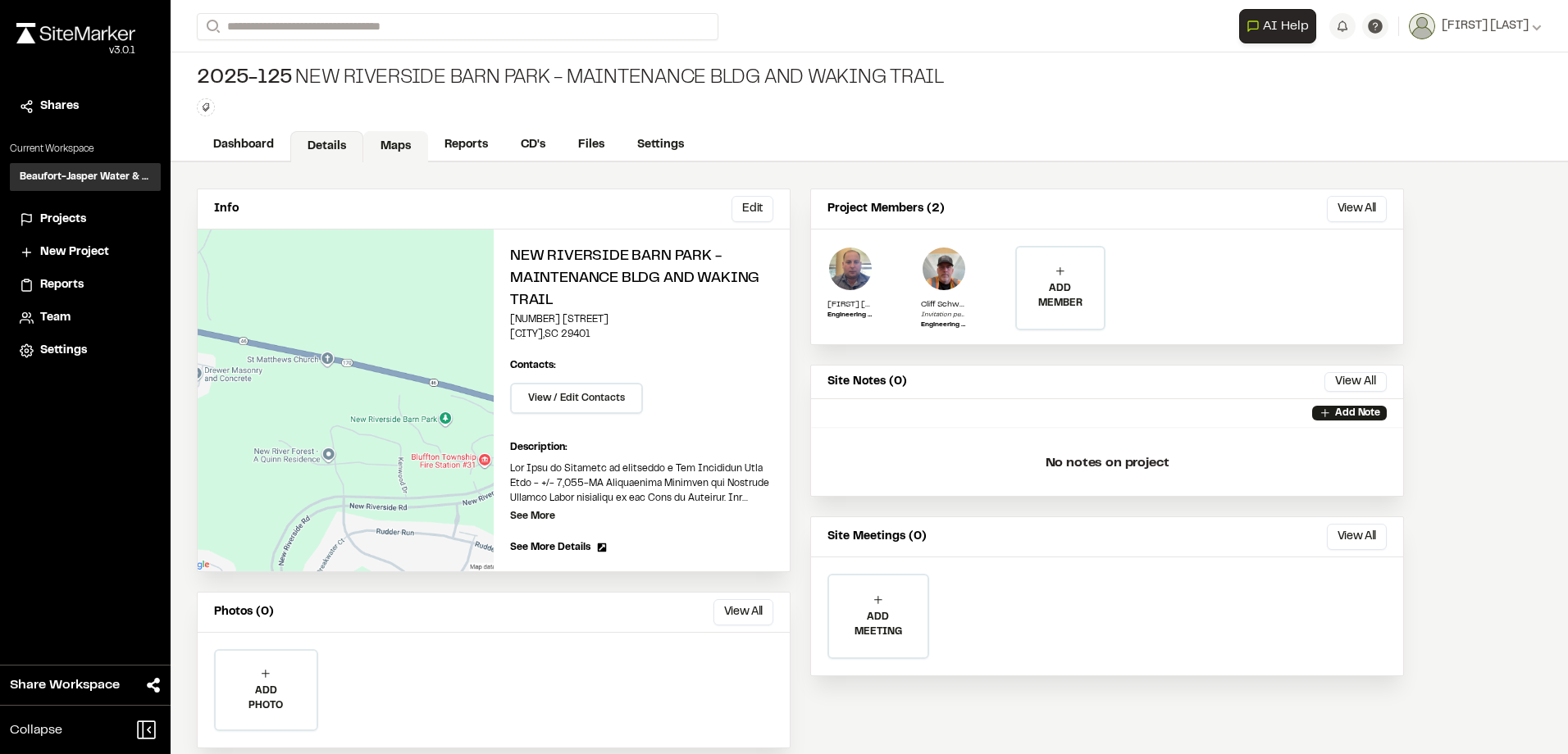 click on "Maps" at bounding box center [395, 147] 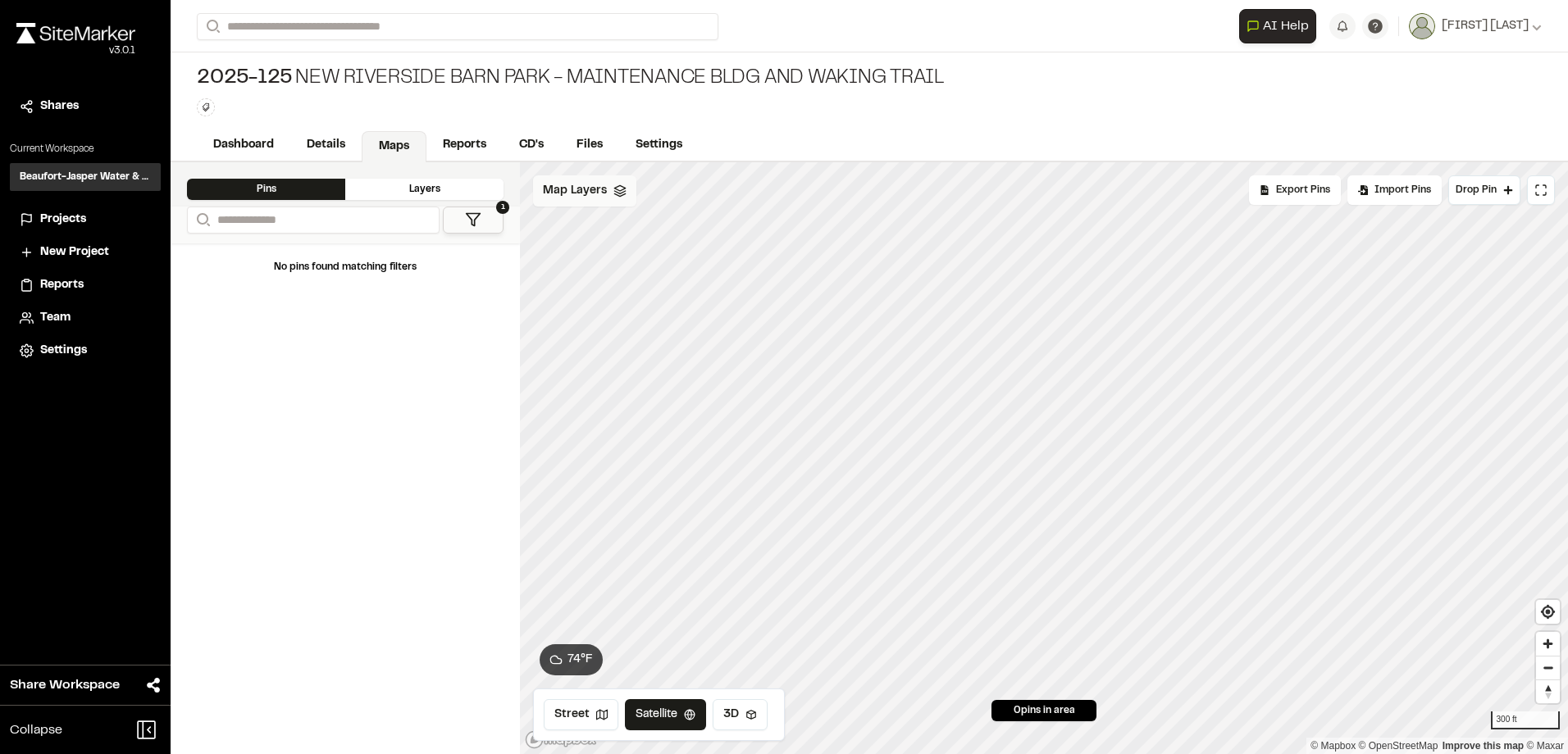 click on "Map Layers" at bounding box center (575, 191) 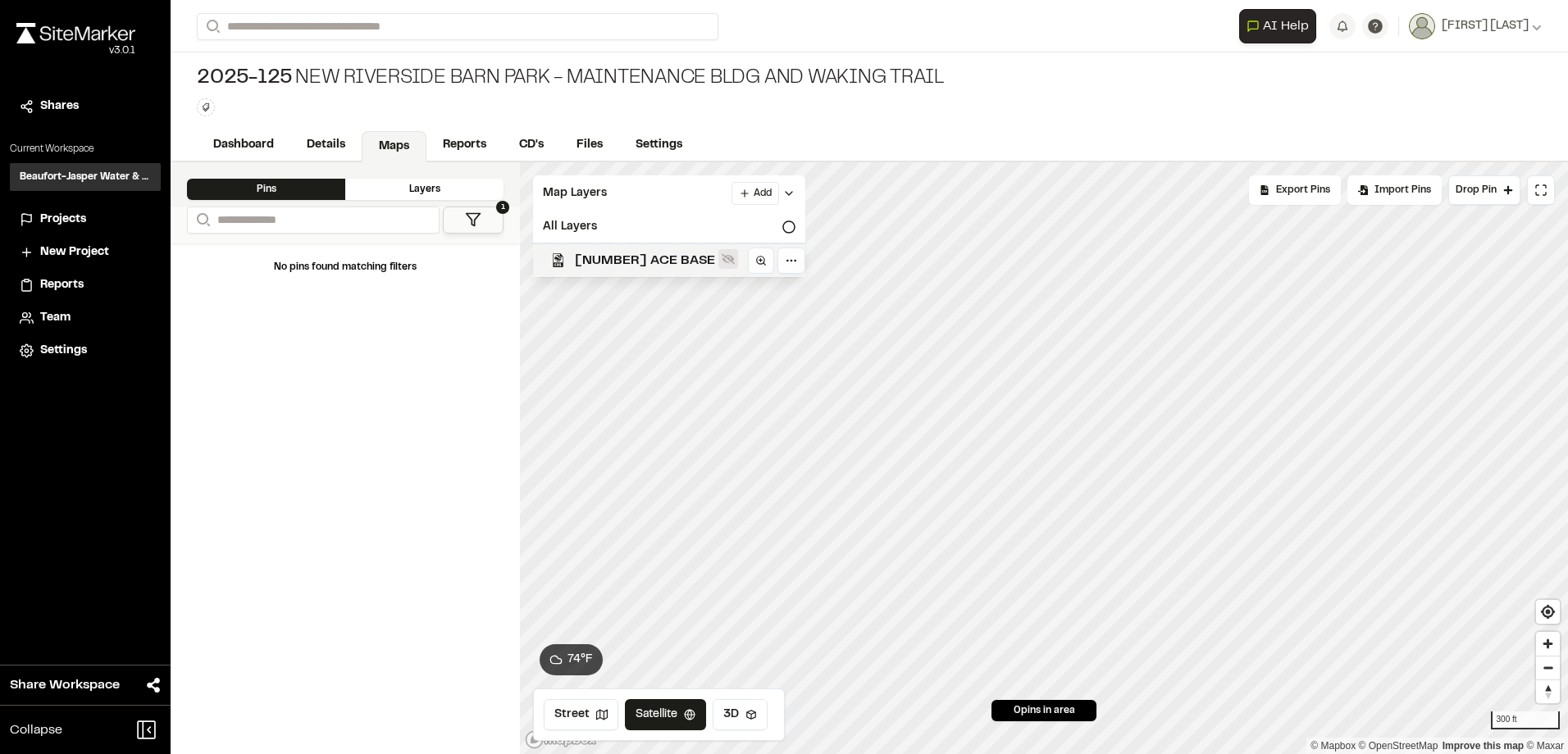 click 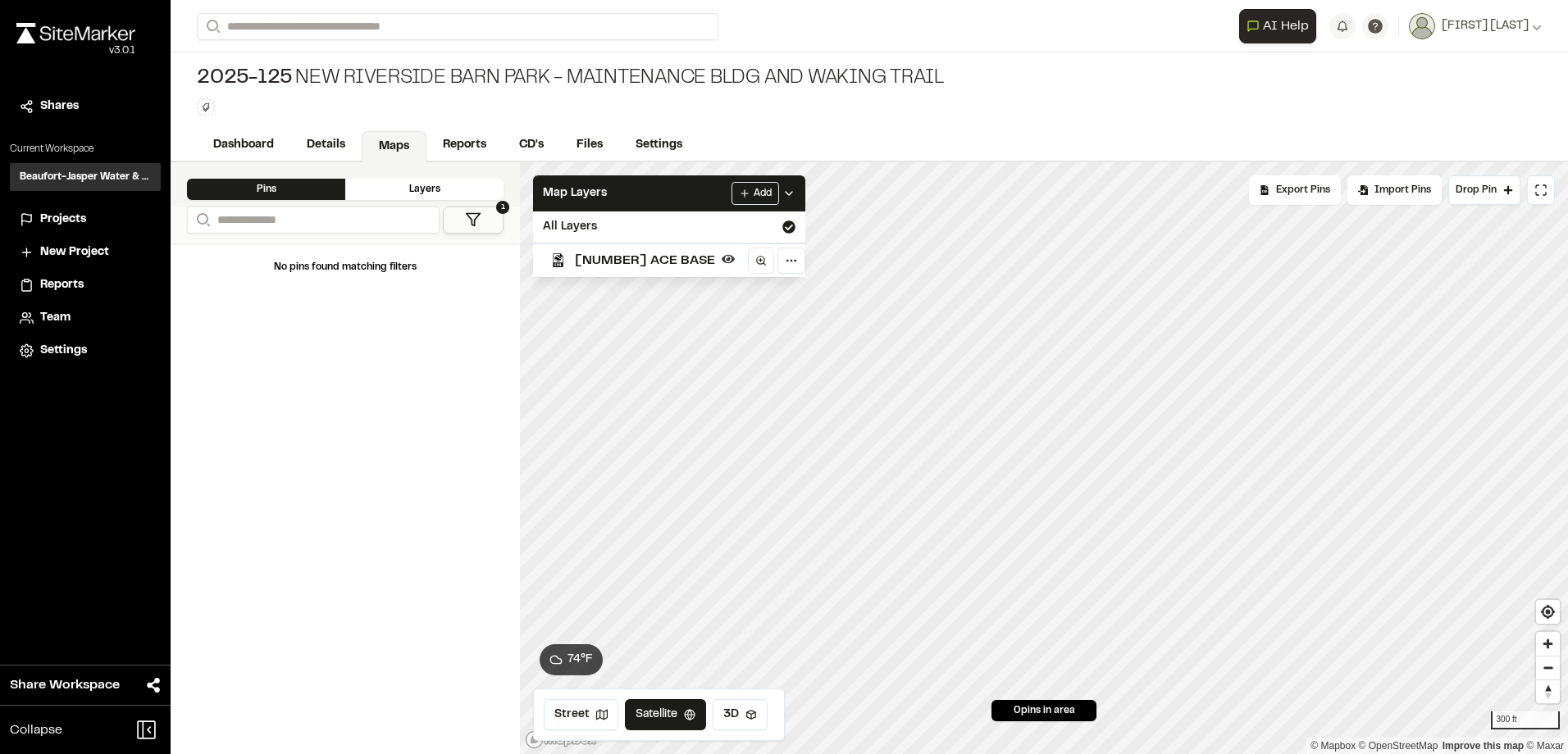 click on "Projects" at bounding box center (63, 220) 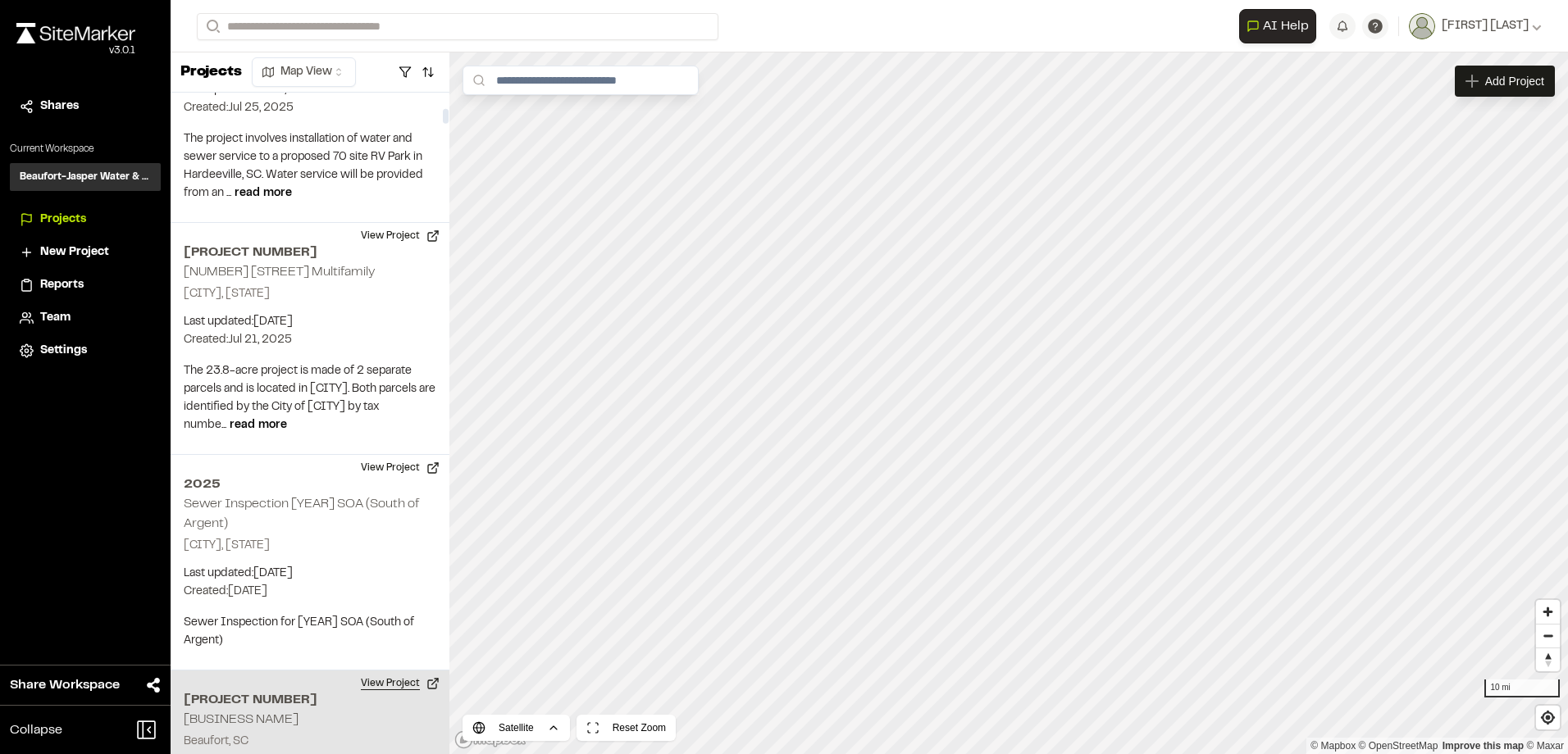scroll, scrollTop: 1147, scrollLeft: 0, axis: vertical 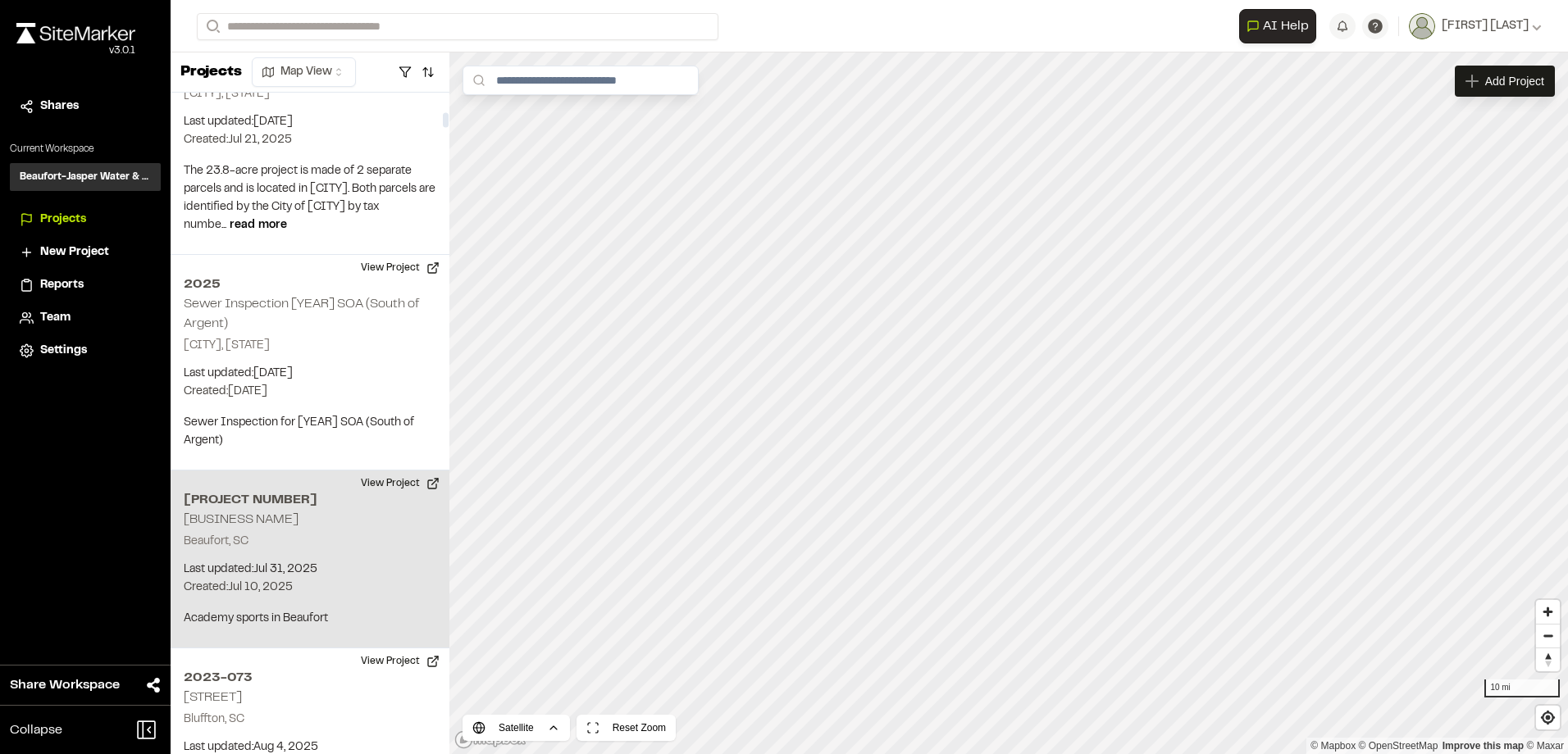 click on "Beaufort, SC" at bounding box center [310, 542] 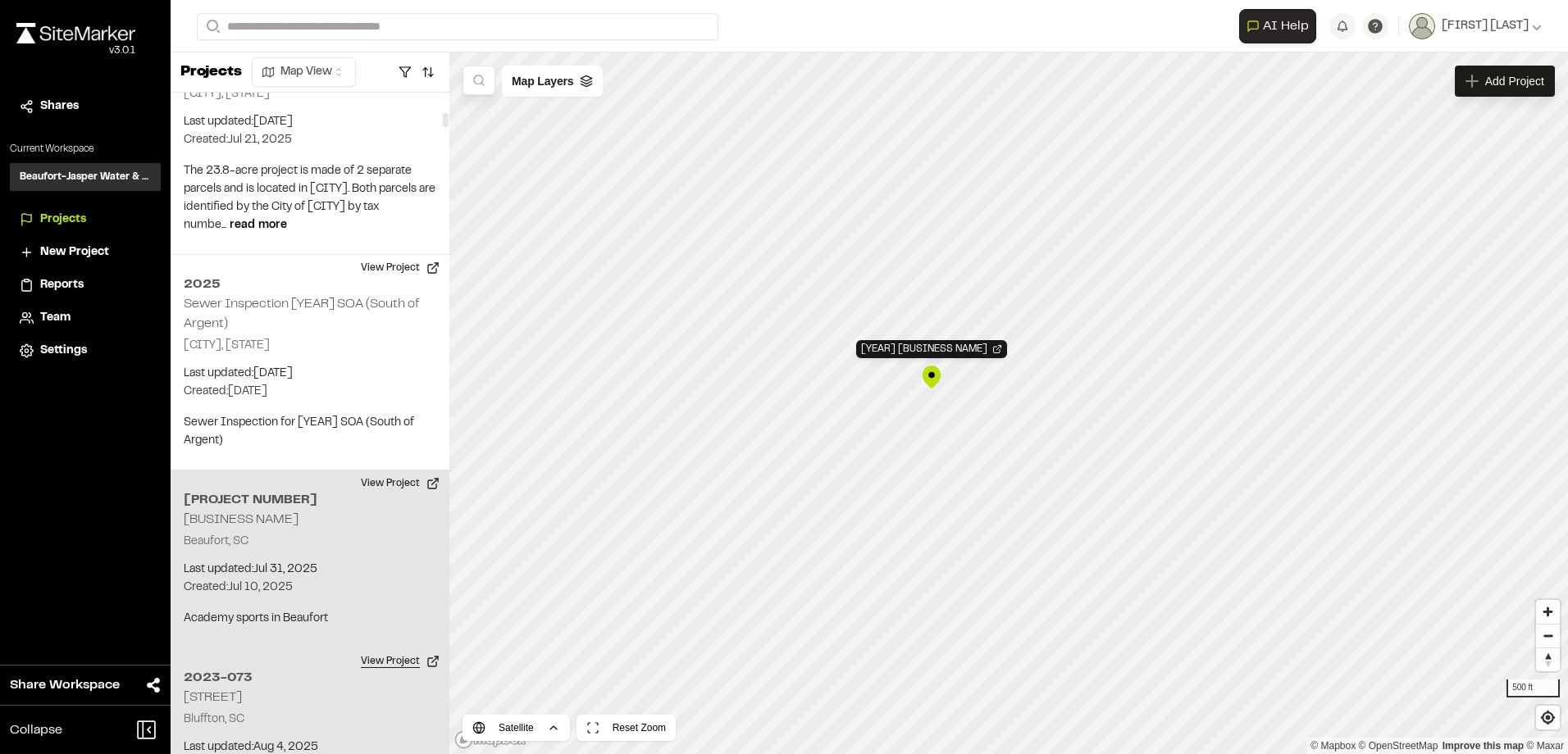 click on "View Project" at bounding box center (400, 661) 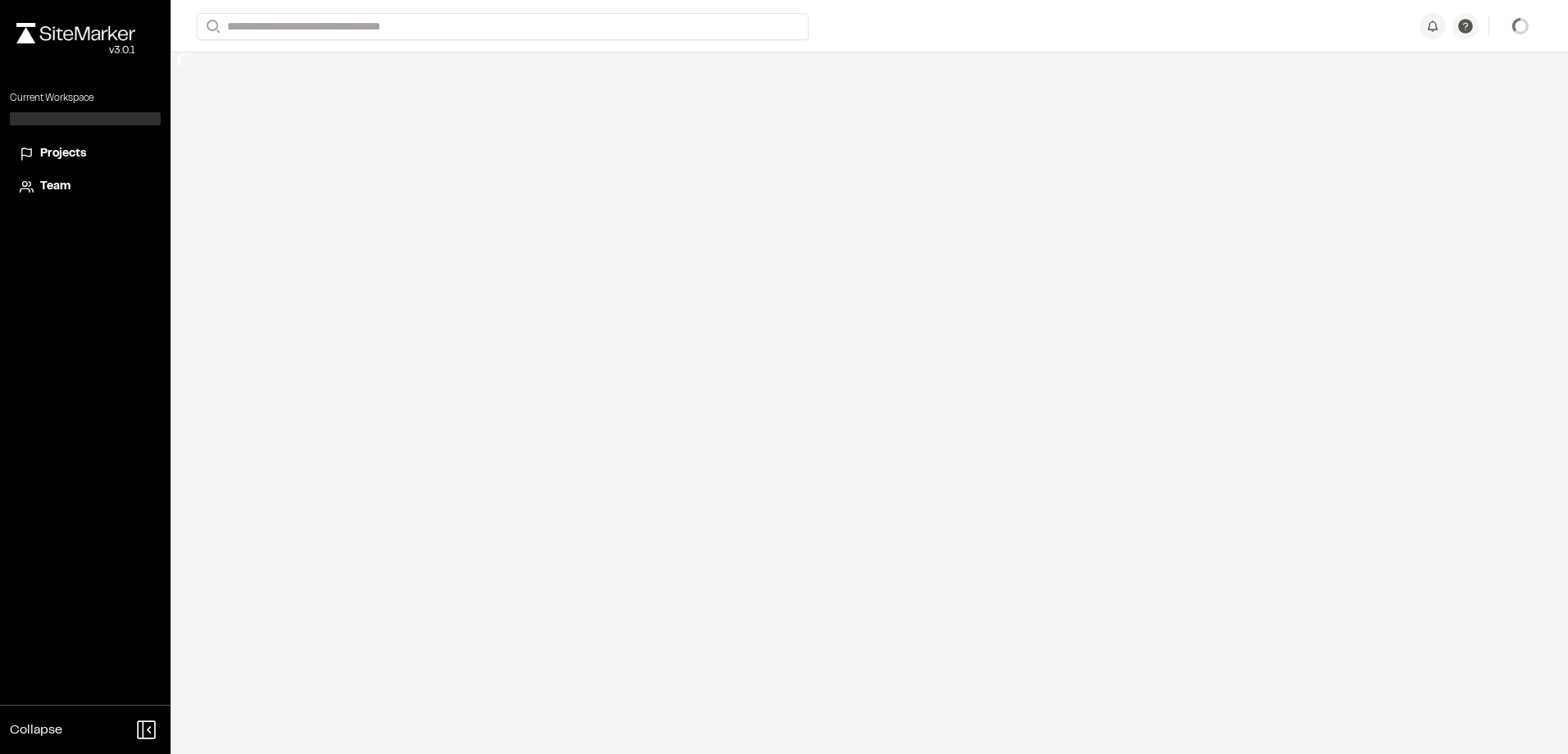 scroll, scrollTop: 0, scrollLeft: 0, axis: both 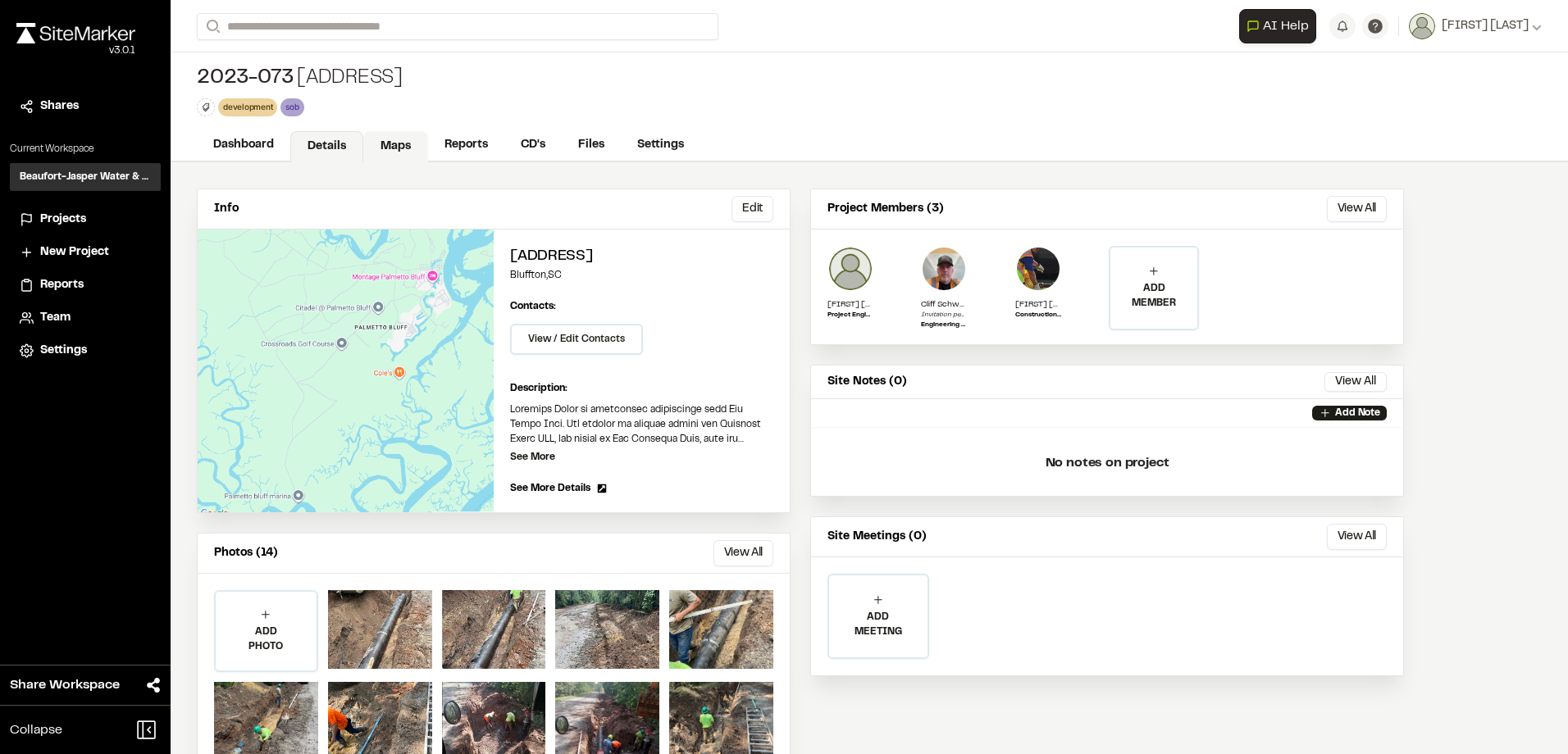 click on "Maps" at bounding box center [395, 147] 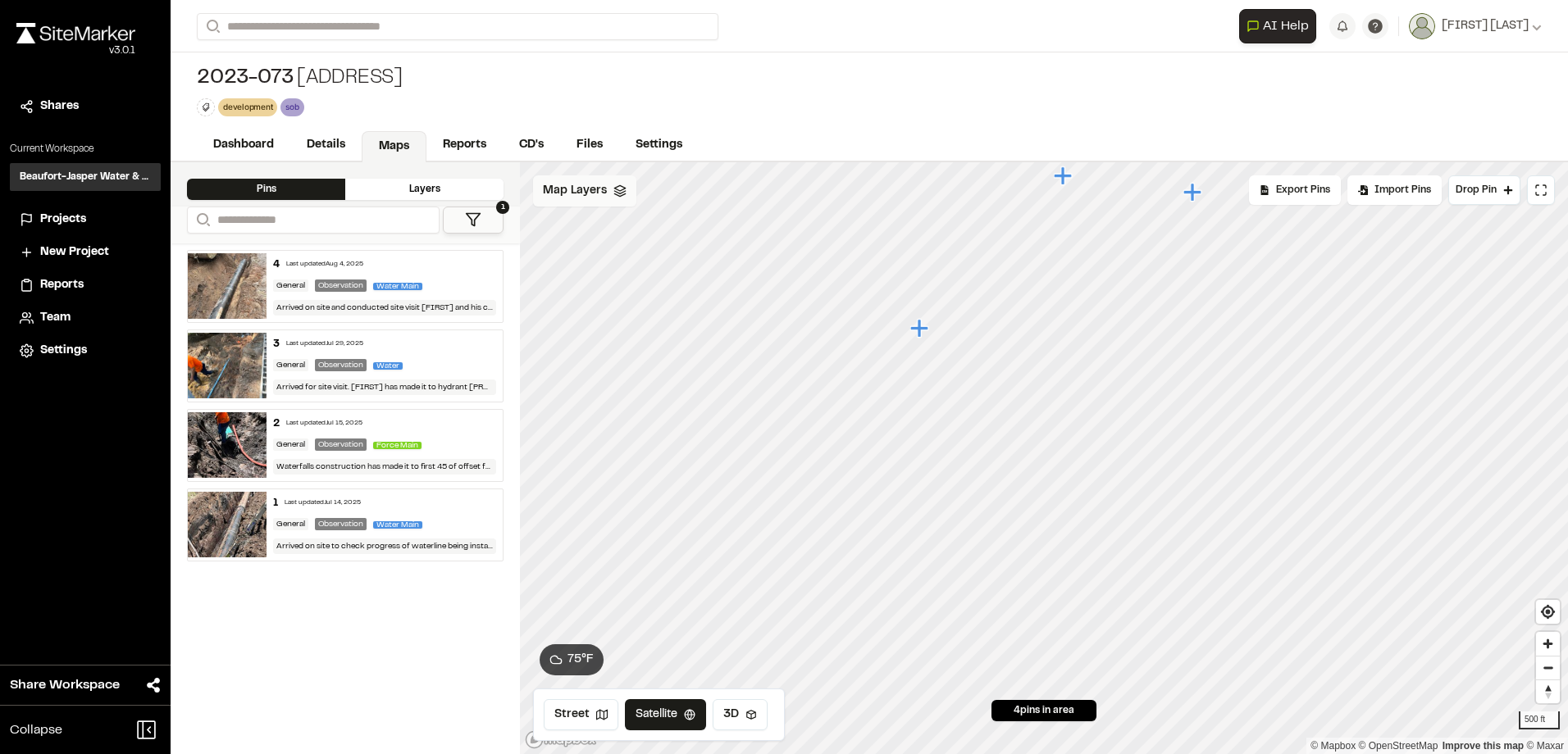 click on "Map Layers" at bounding box center (585, 191) 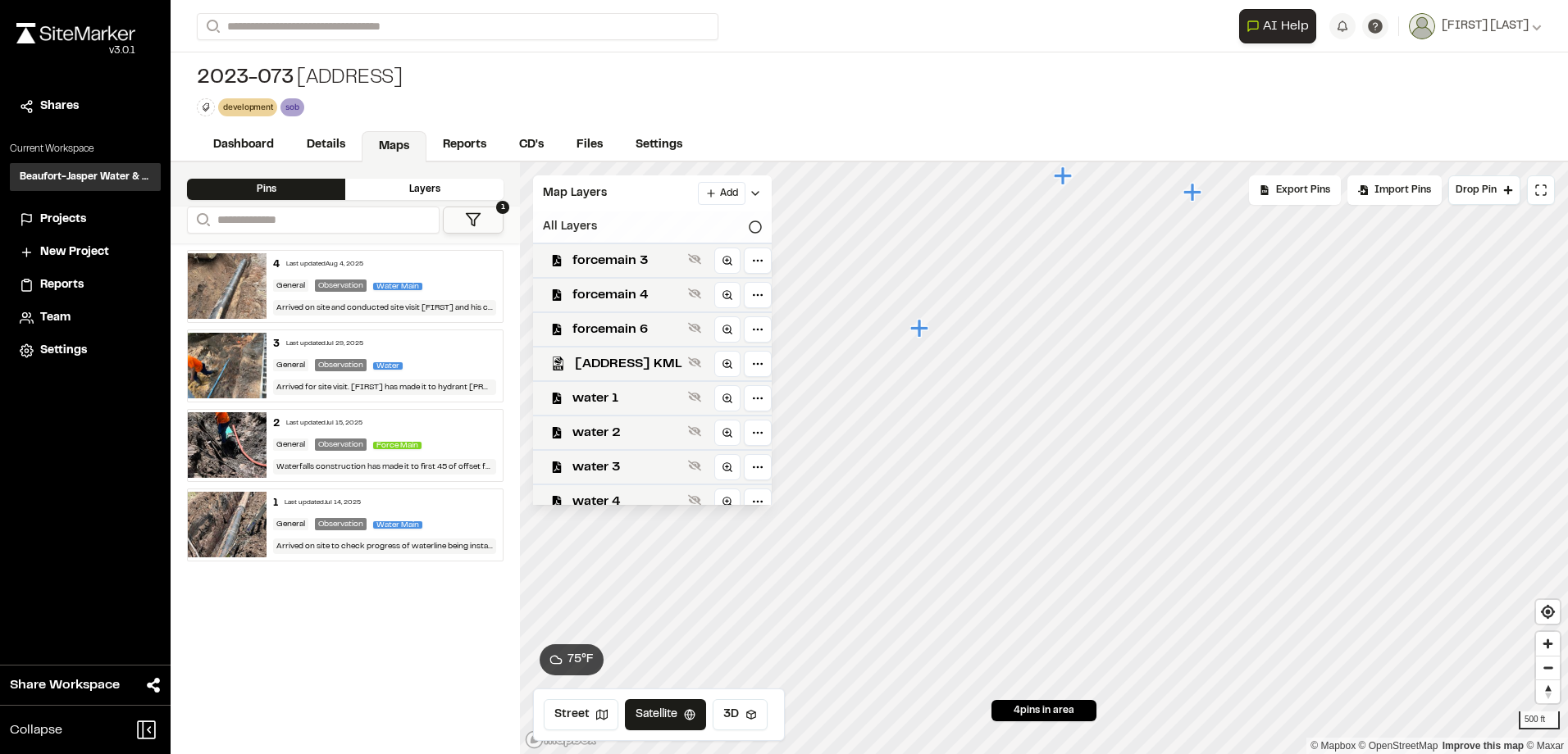 click 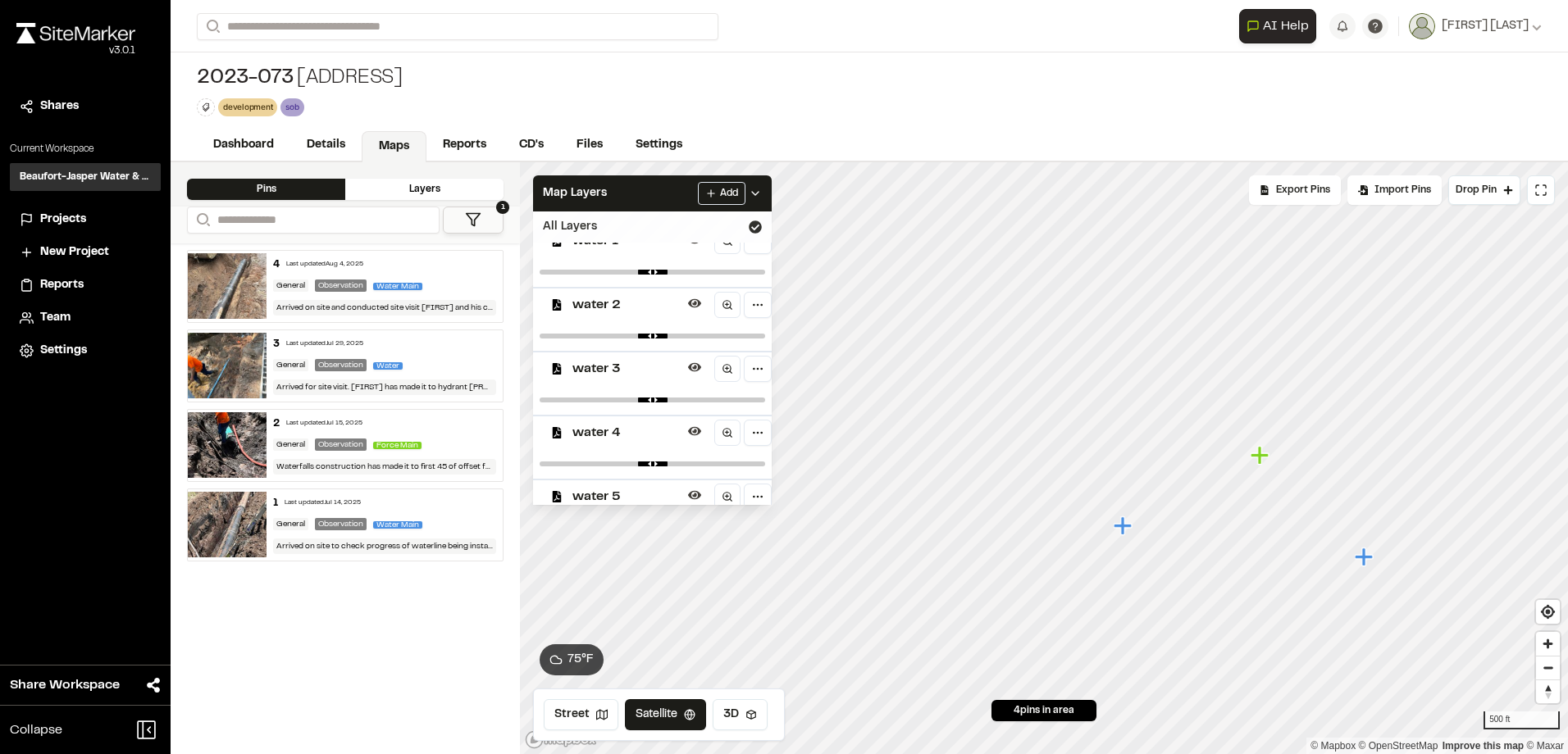 scroll, scrollTop: 347, scrollLeft: 0, axis: vertical 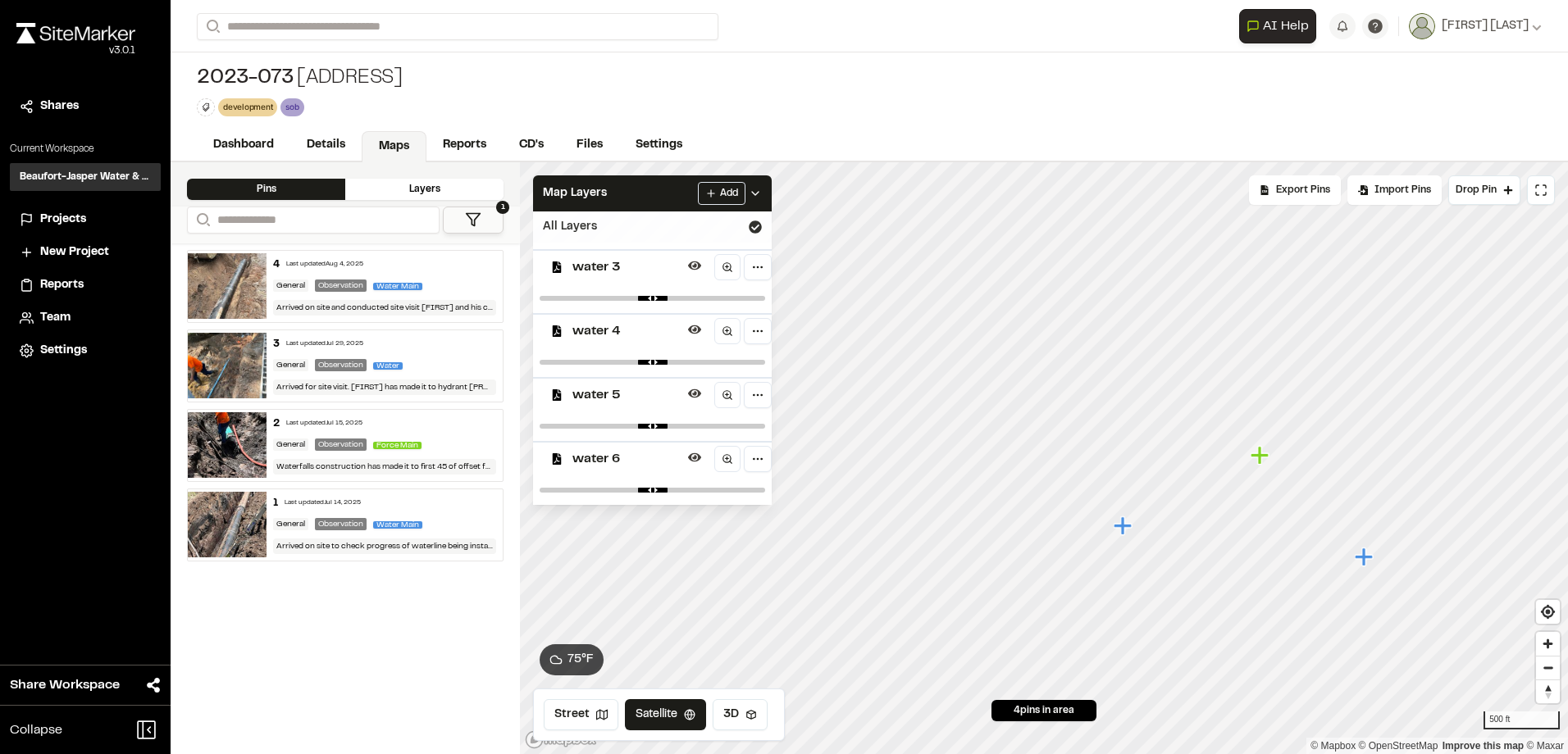 click on "water 5" at bounding box center [627, 395] 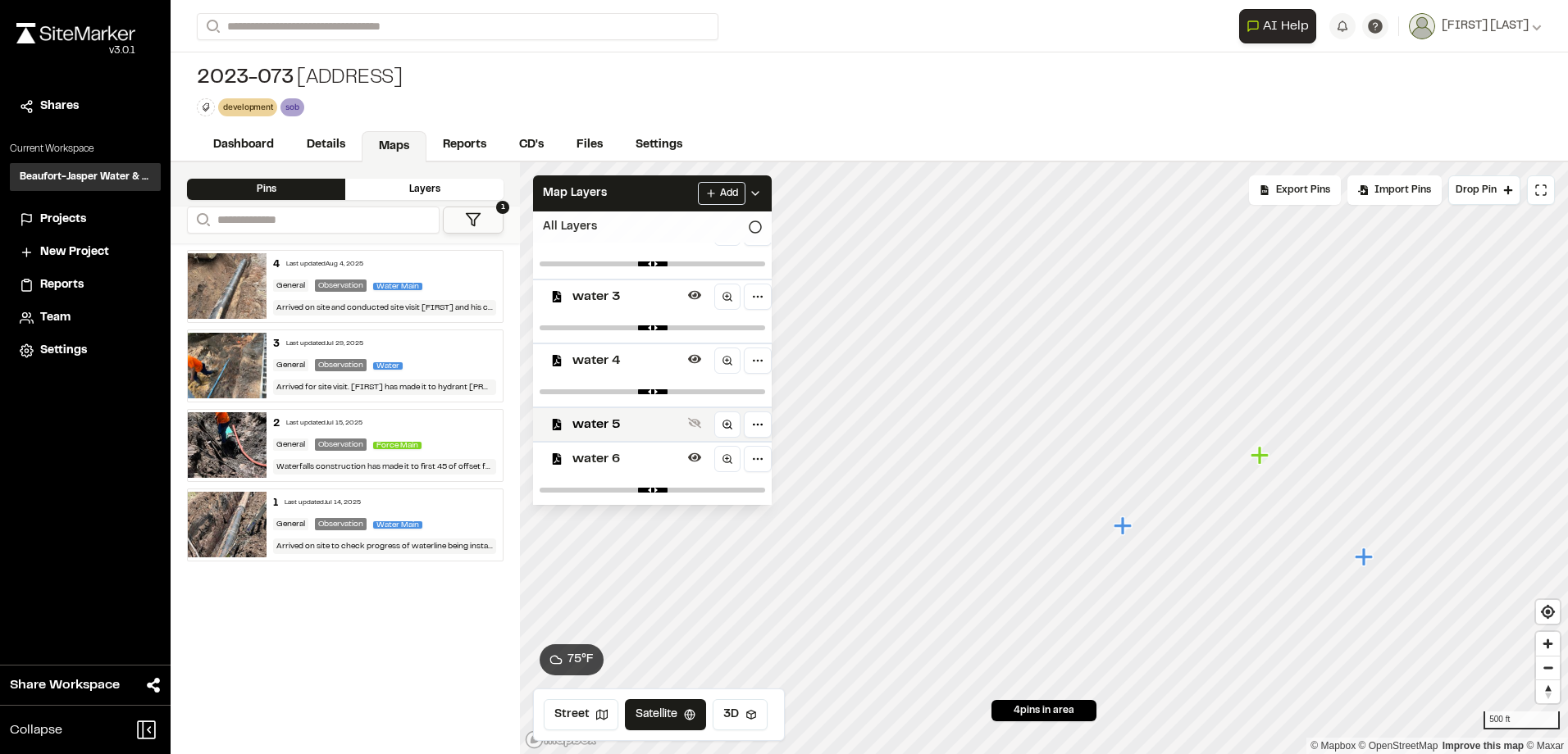 scroll, scrollTop: 318, scrollLeft: 0, axis: vertical 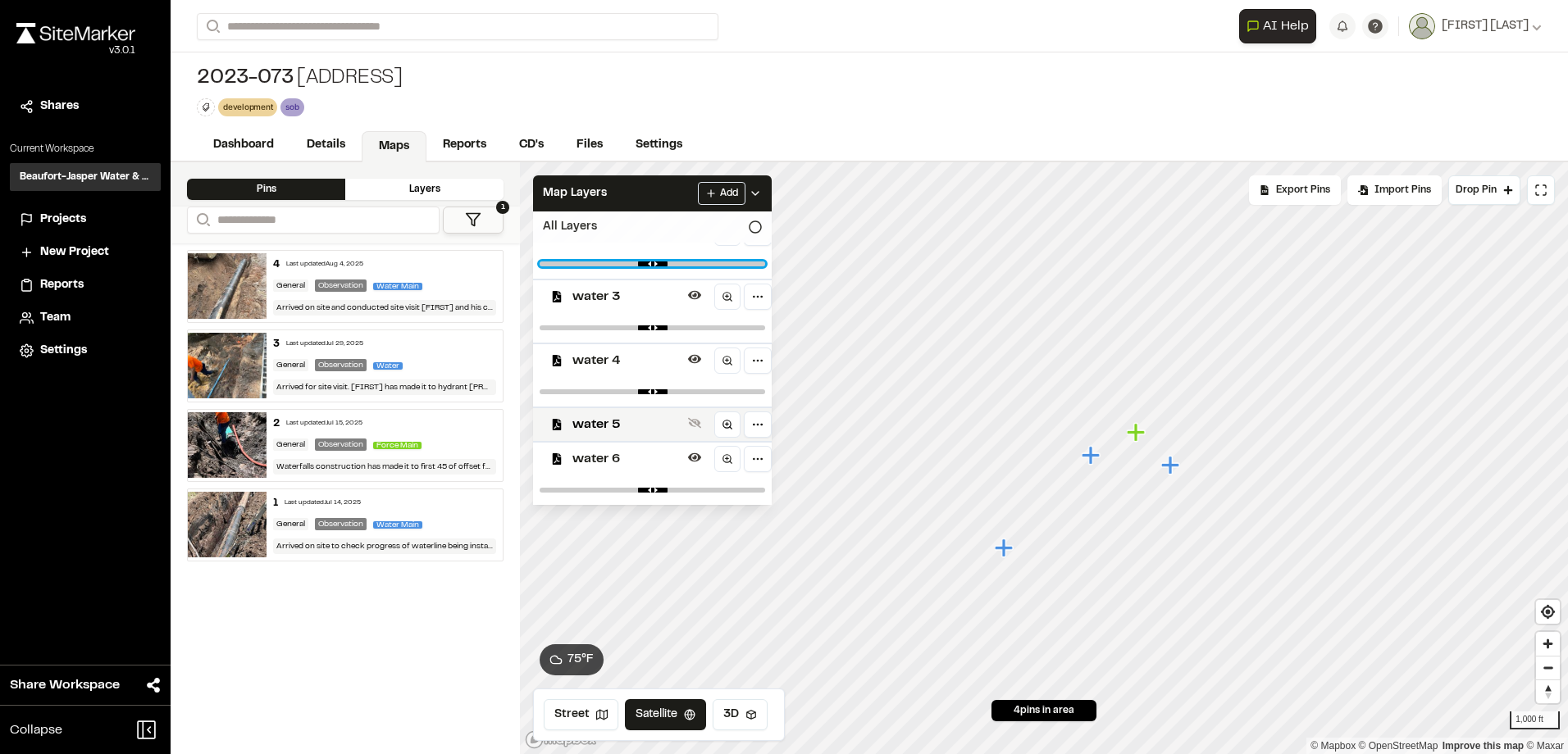 drag, startPoint x: 768, startPoint y: 262, endPoint x: 674, endPoint y: 262, distance: 94 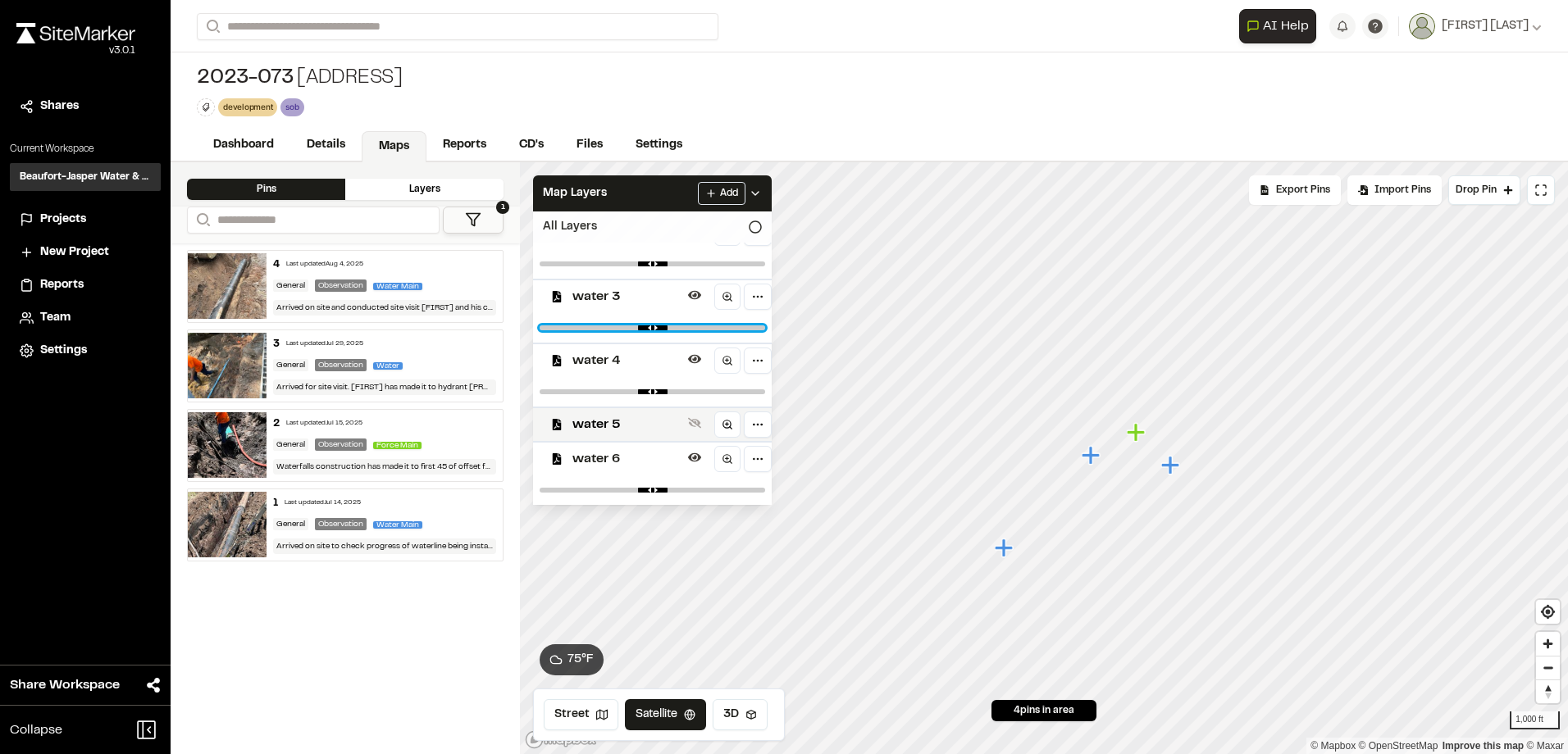 drag, startPoint x: 775, startPoint y: 327, endPoint x: 627, endPoint y: 327, distance: 148 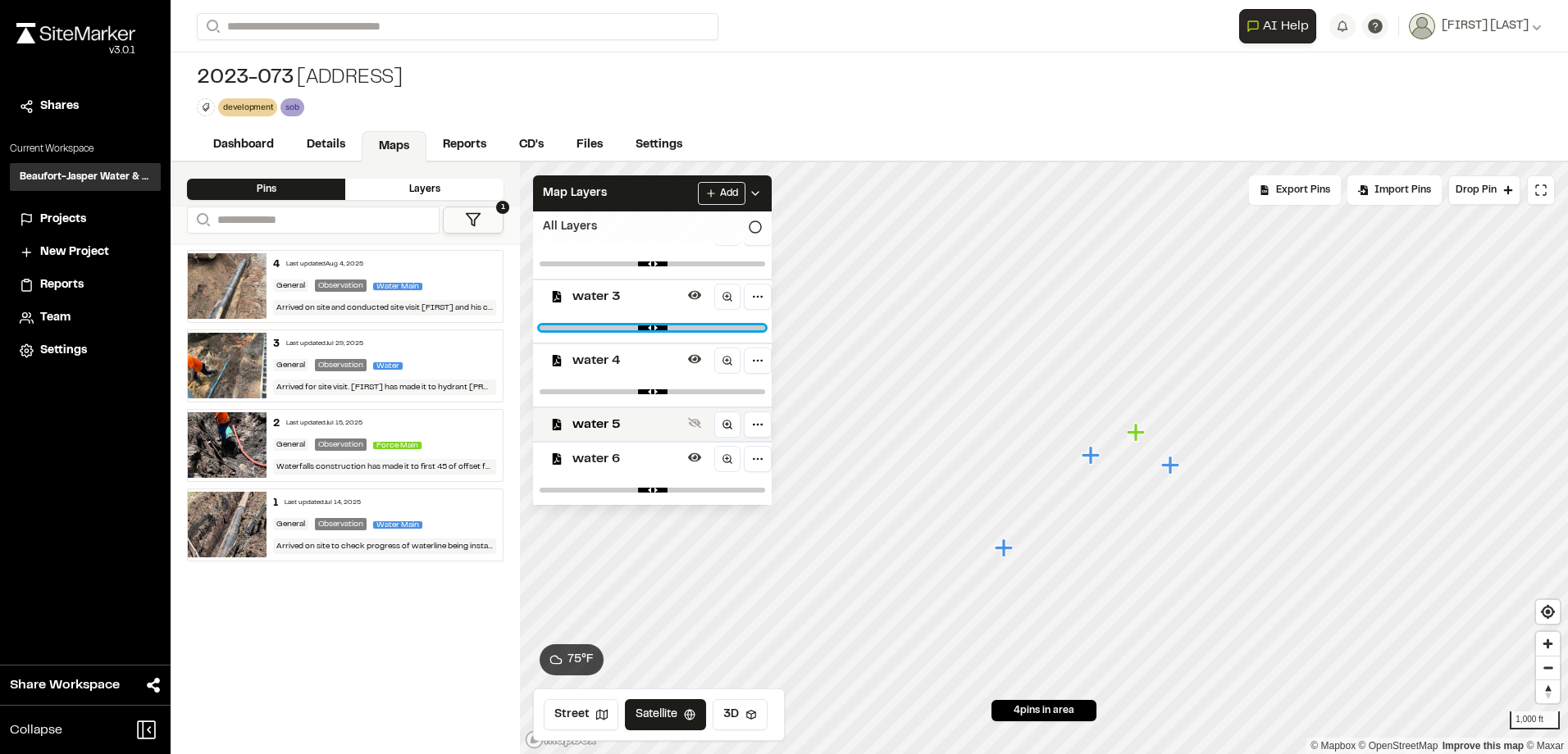 drag, startPoint x: 627, startPoint y: 327, endPoint x: 799, endPoint y: 333, distance: 172.10462 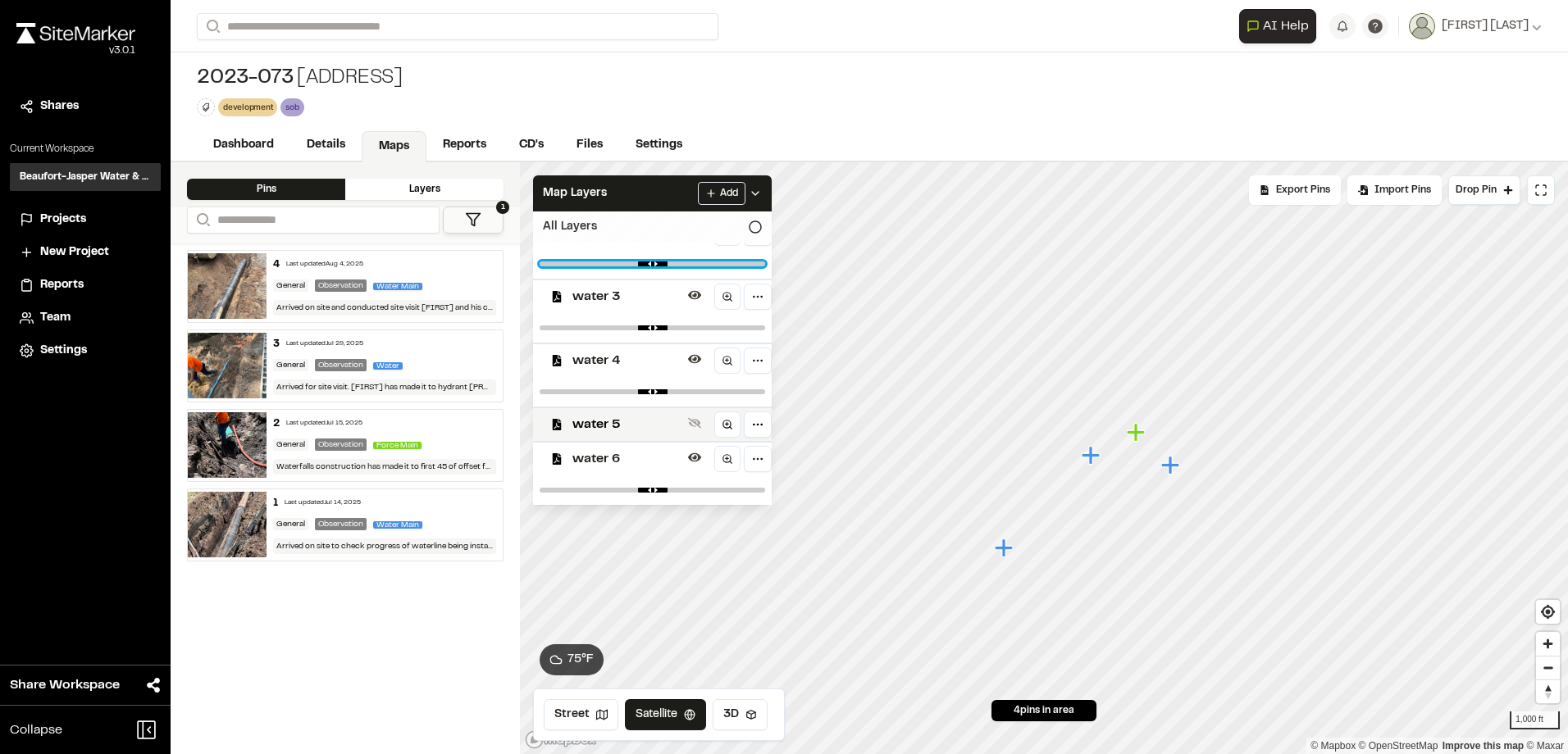 drag, startPoint x: 587, startPoint y: 262, endPoint x: 799, endPoint y: 266, distance: 212.038 